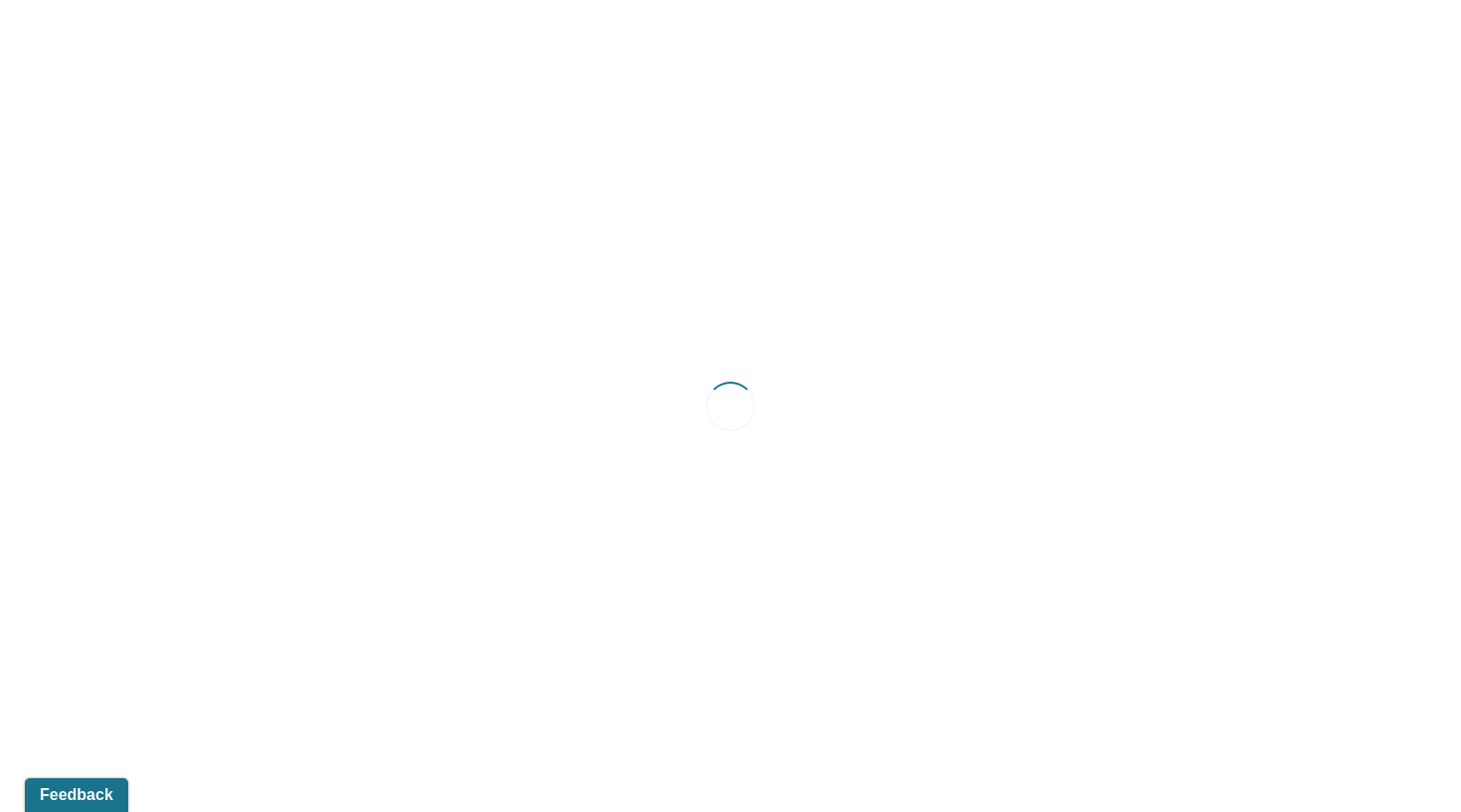 scroll, scrollTop: 0, scrollLeft: 0, axis: both 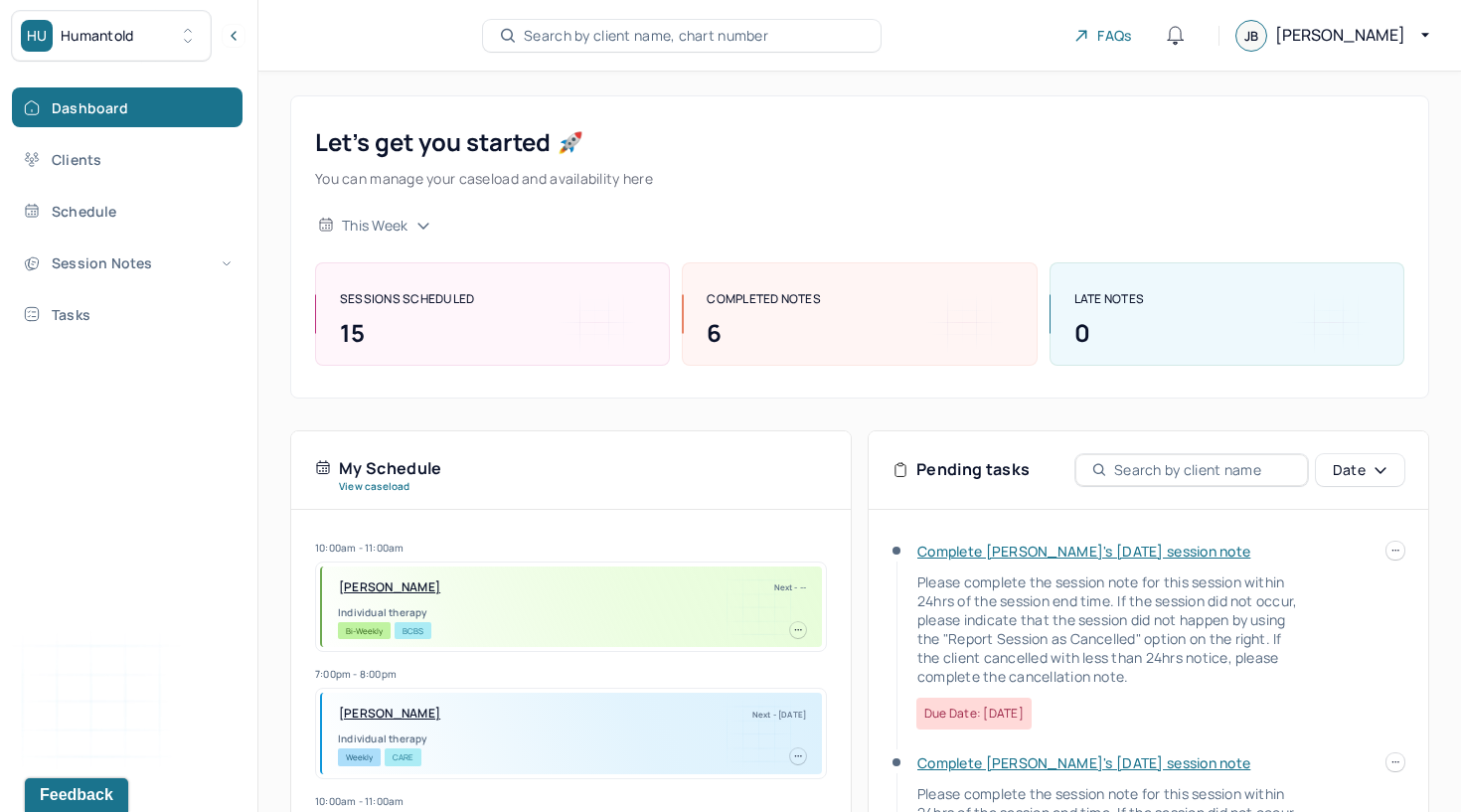 click on "Complete [PERSON_NAME]'s [DATE] session note" at bounding box center [1083, 551] 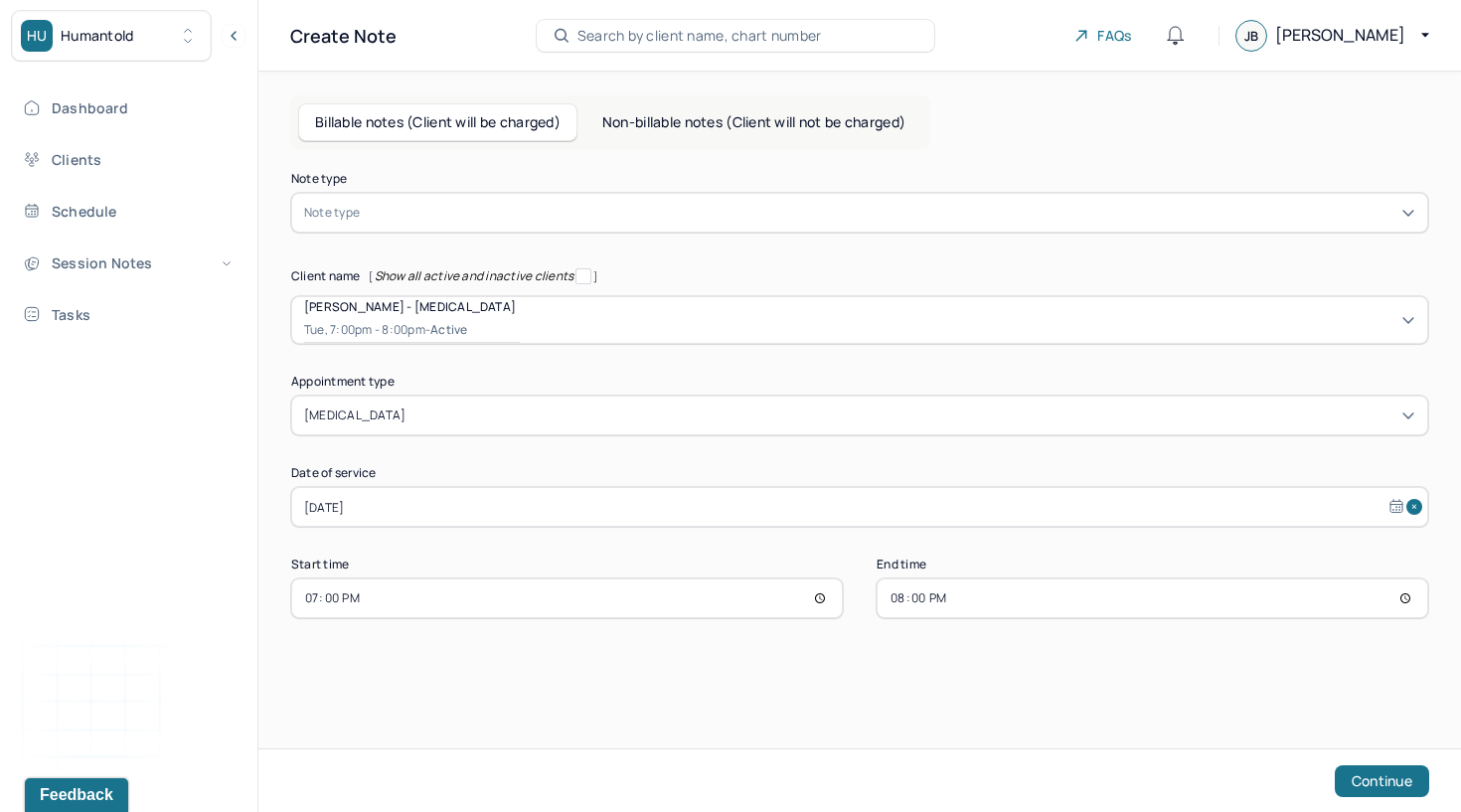click at bounding box center (890, 213) 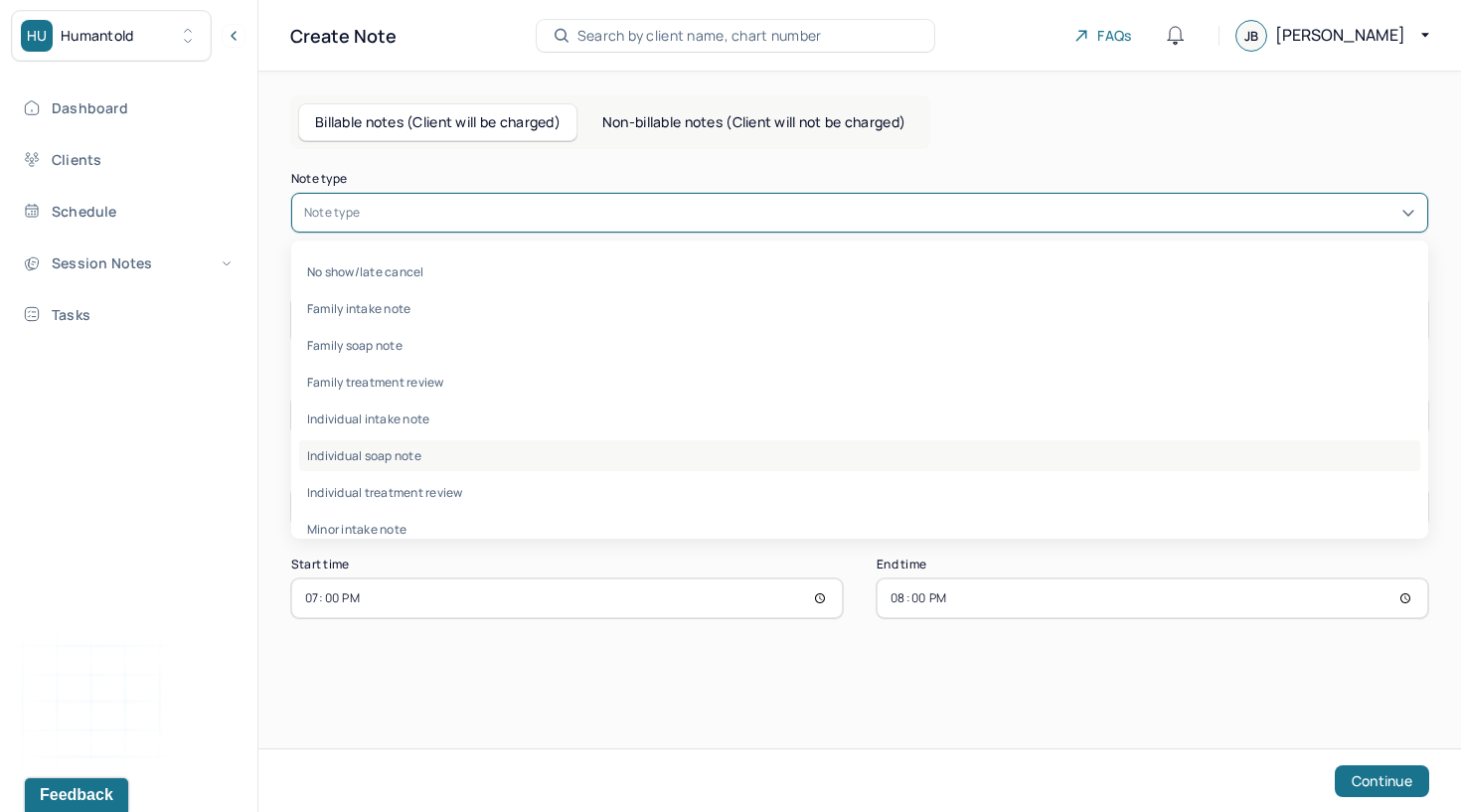 click on "Individual soap note" at bounding box center [860, 455] 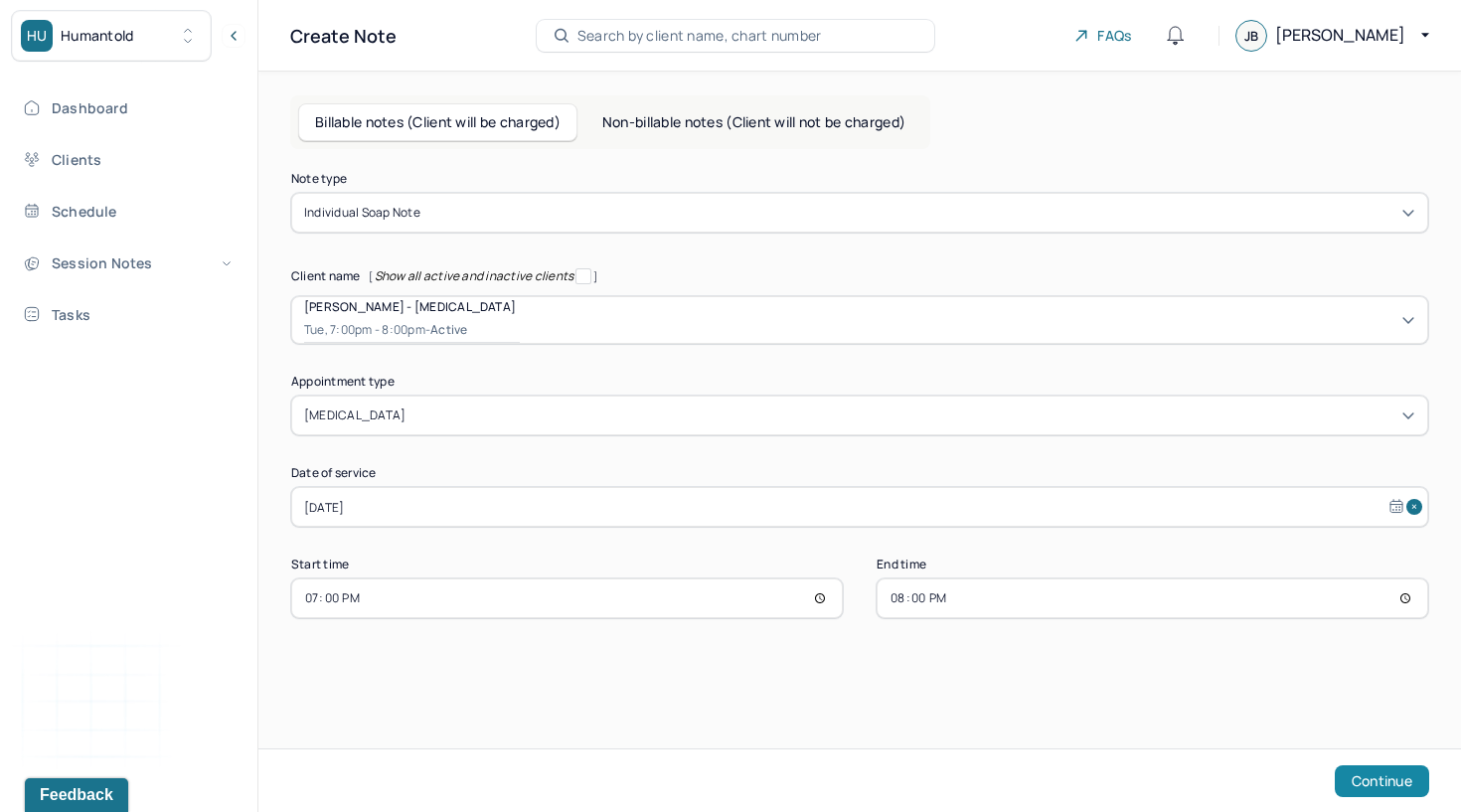 click on "Continue" at bounding box center [1381, 781] 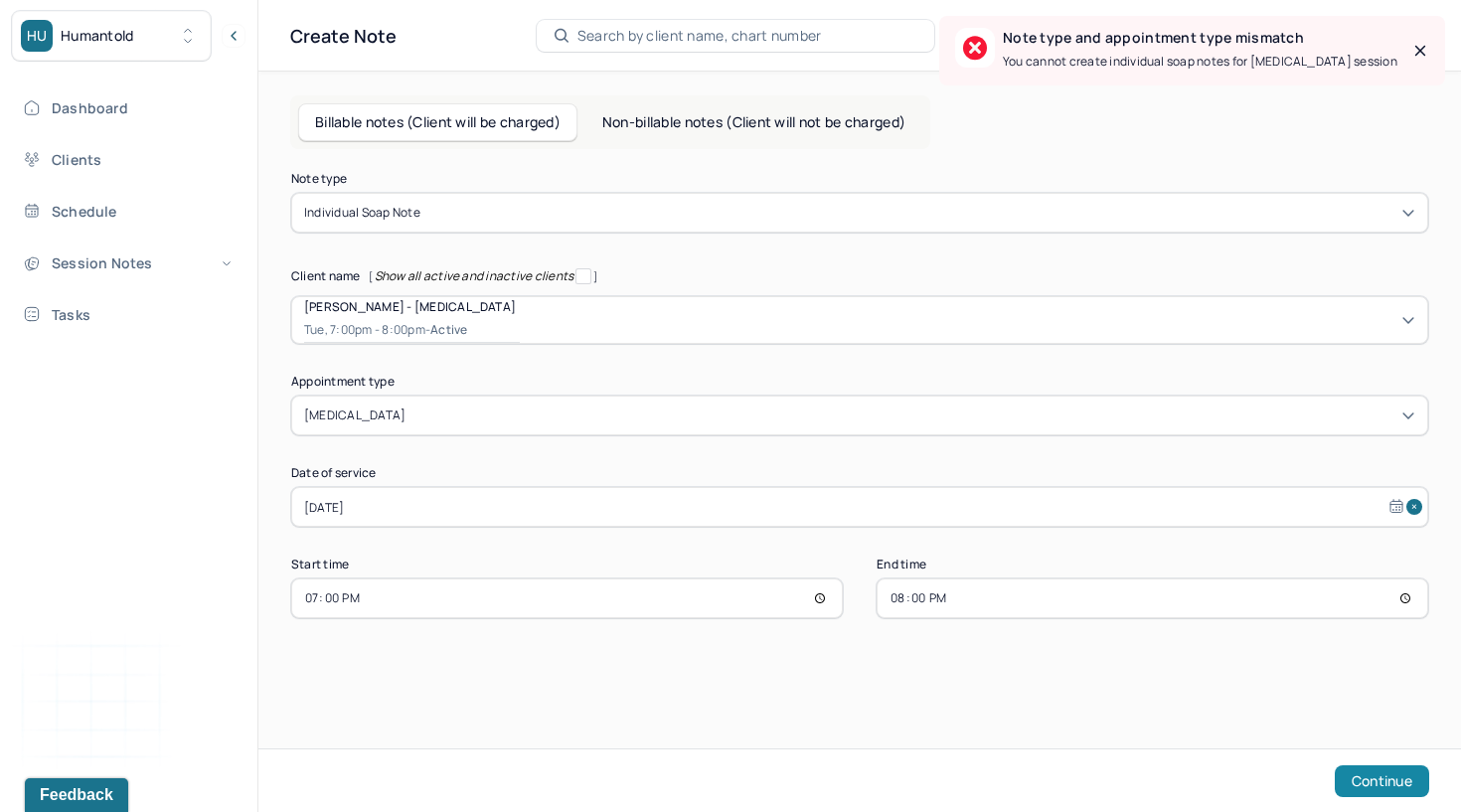 click on "Continue" at bounding box center (1381, 781) 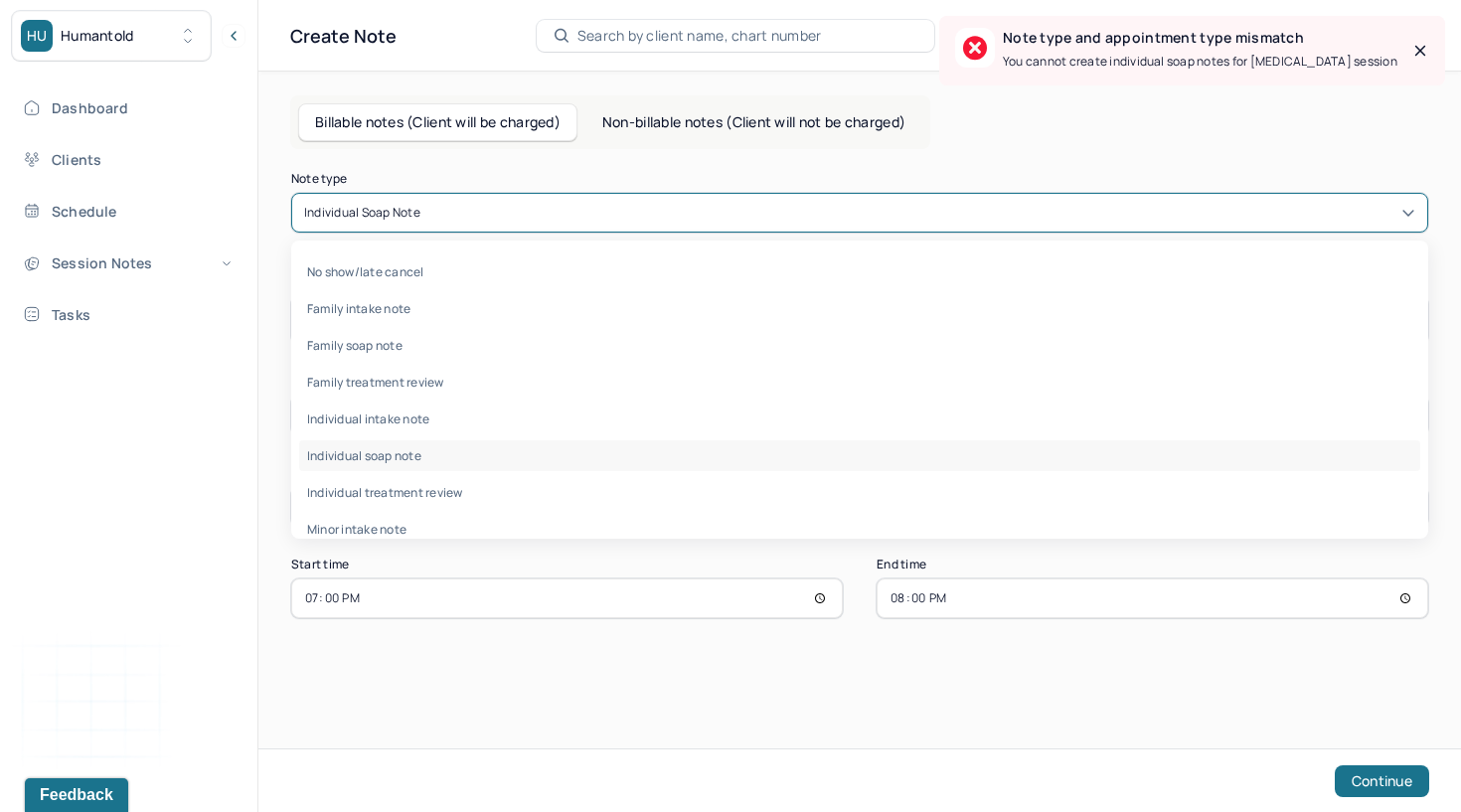 click on "Individual soap note" at bounding box center (860, 213) 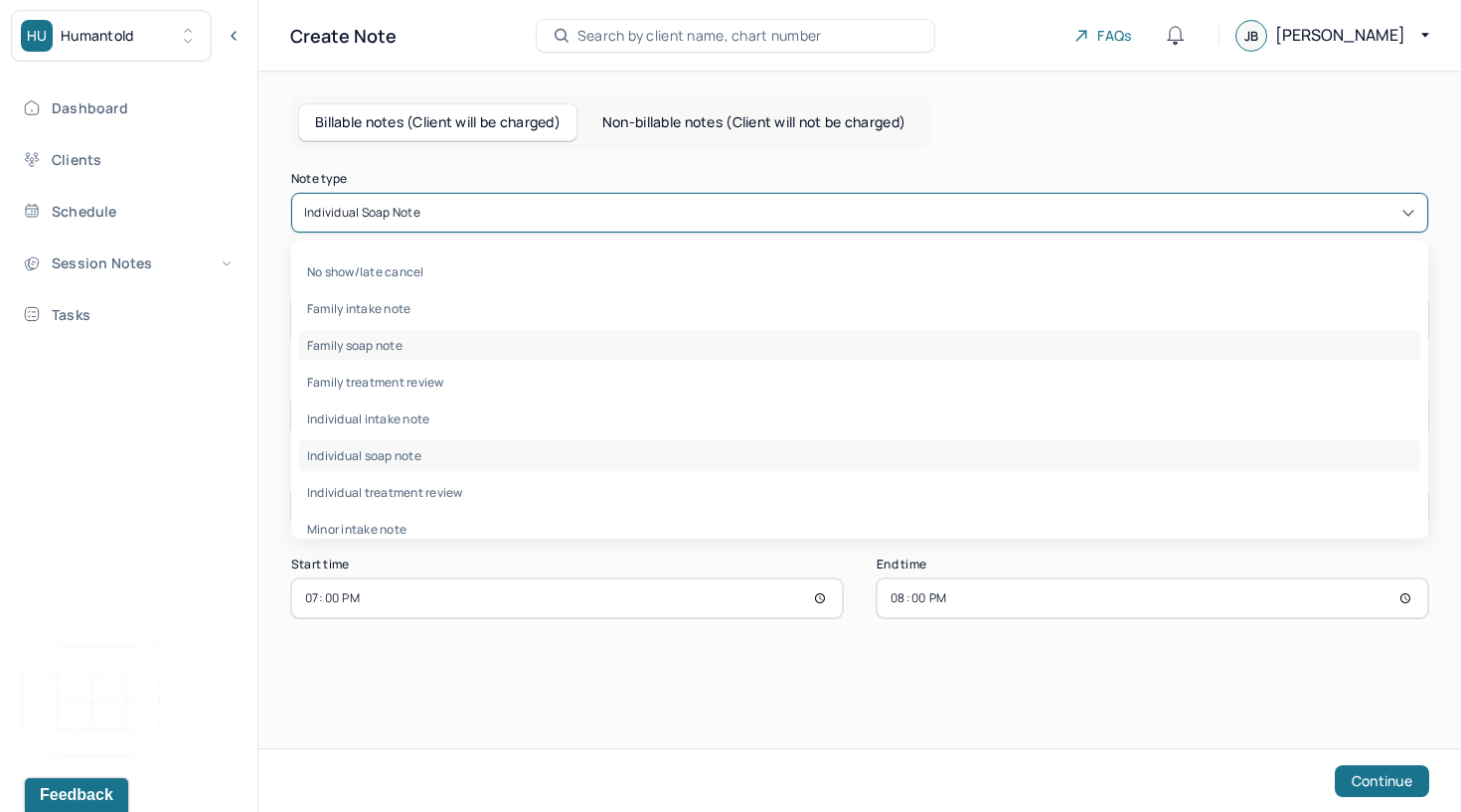 click on "Family soap note" at bounding box center [860, 345] 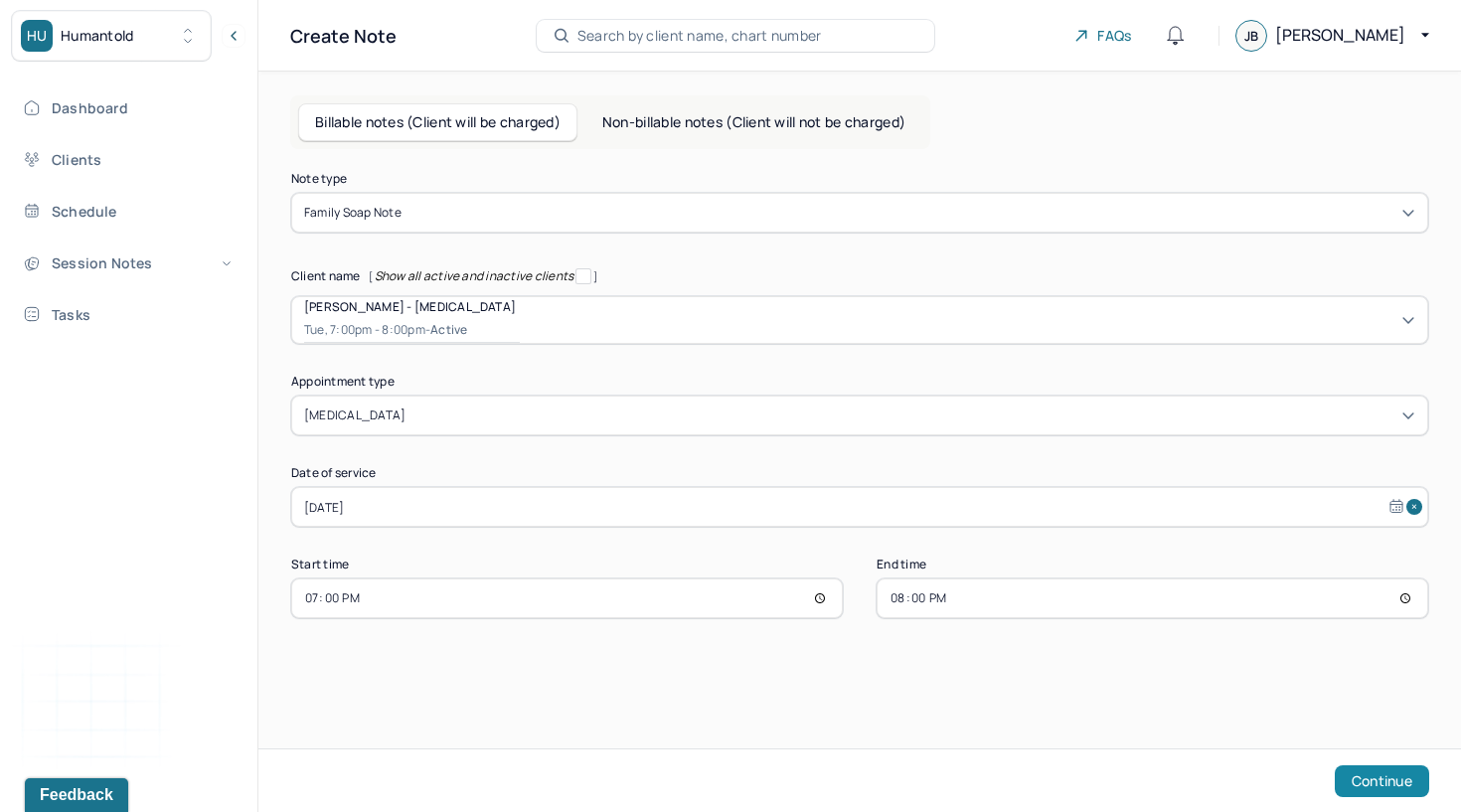 click on "Continue" at bounding box center (1381, 781) 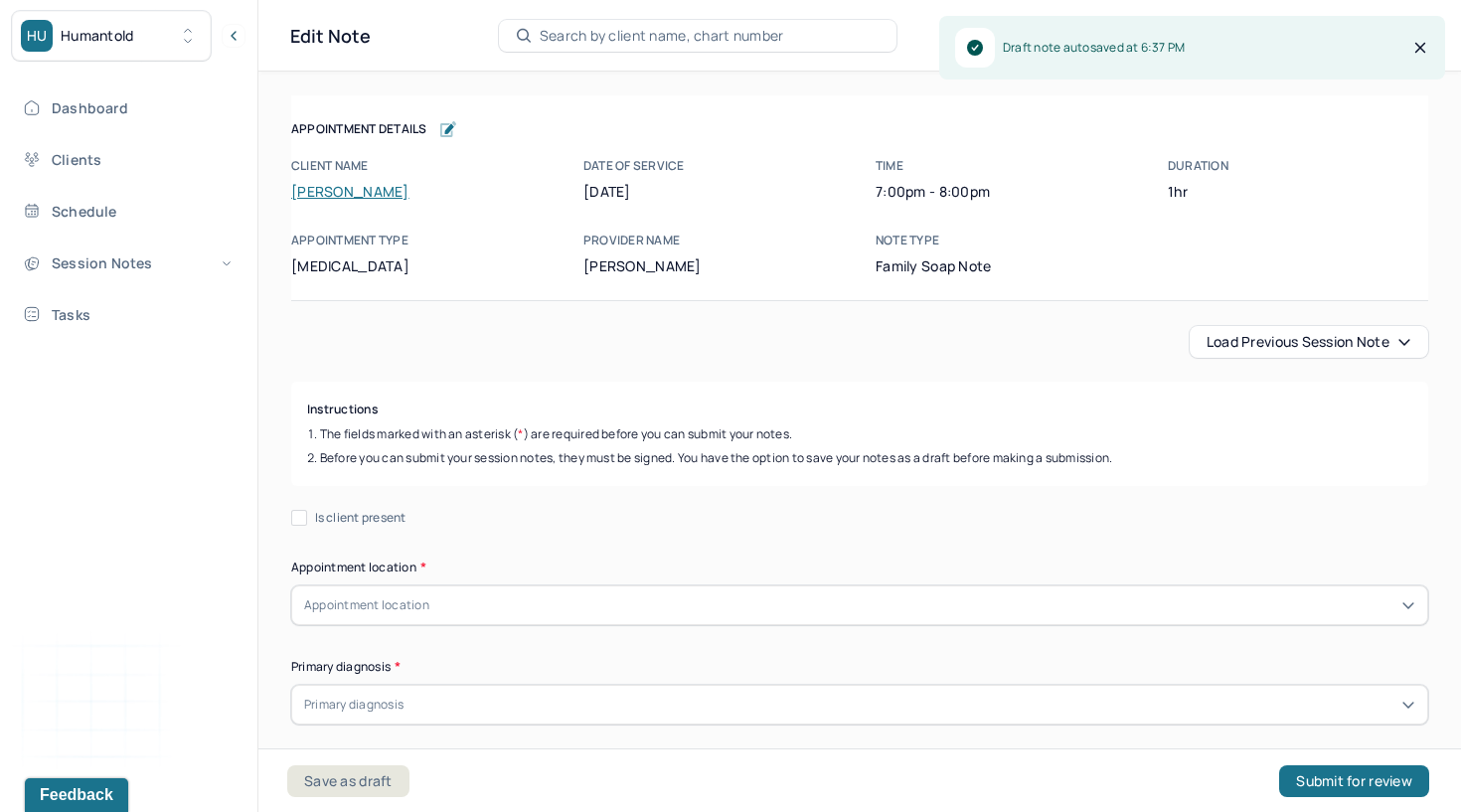 click on "Load previous session note" at bounding box center (1309, 342) 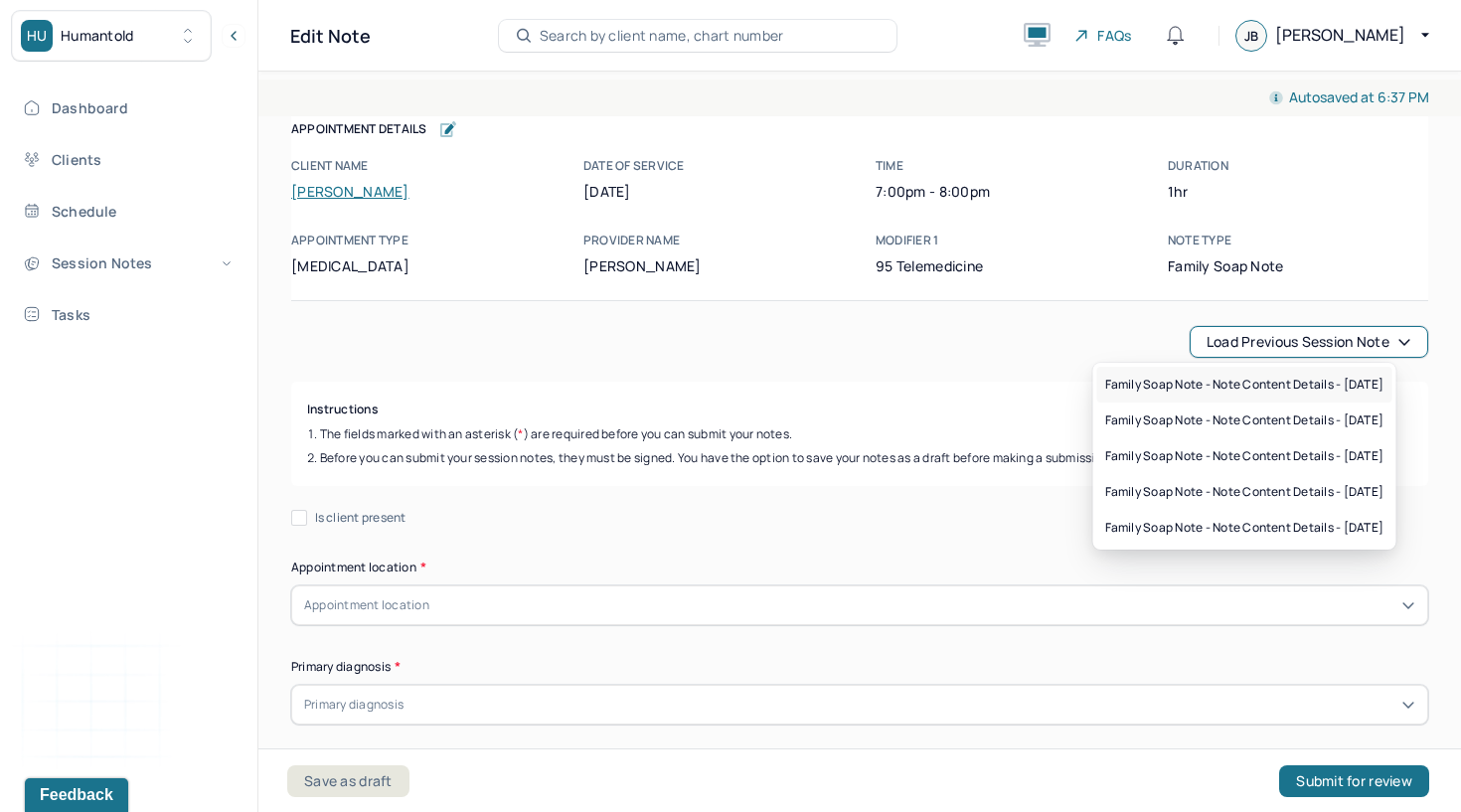 click on "Family soap note   - Note content Details -   [DATE]" at bounding box center (1244, 385) 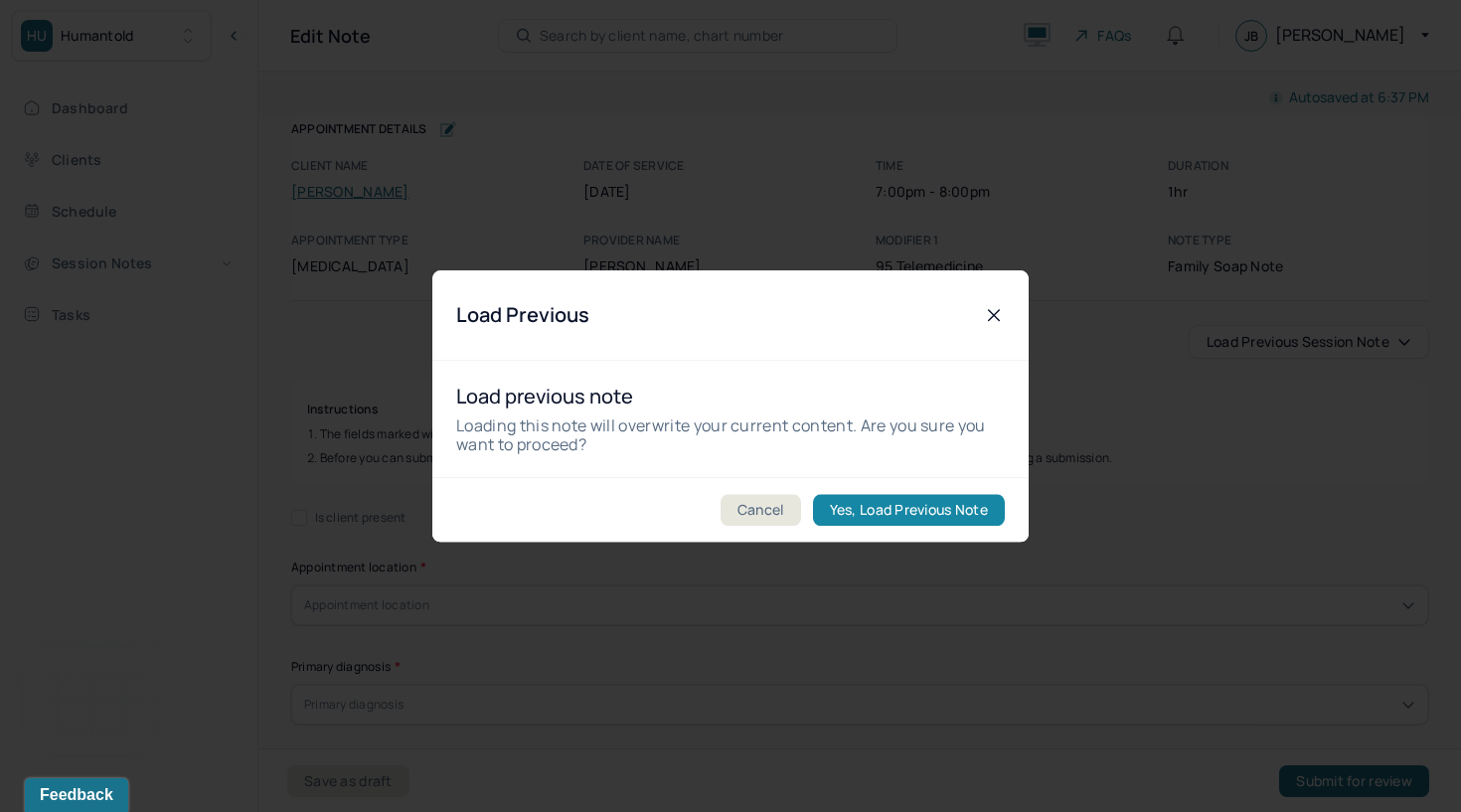 click on "Yes, Load Previous Note" at bounding box center [908, 510] 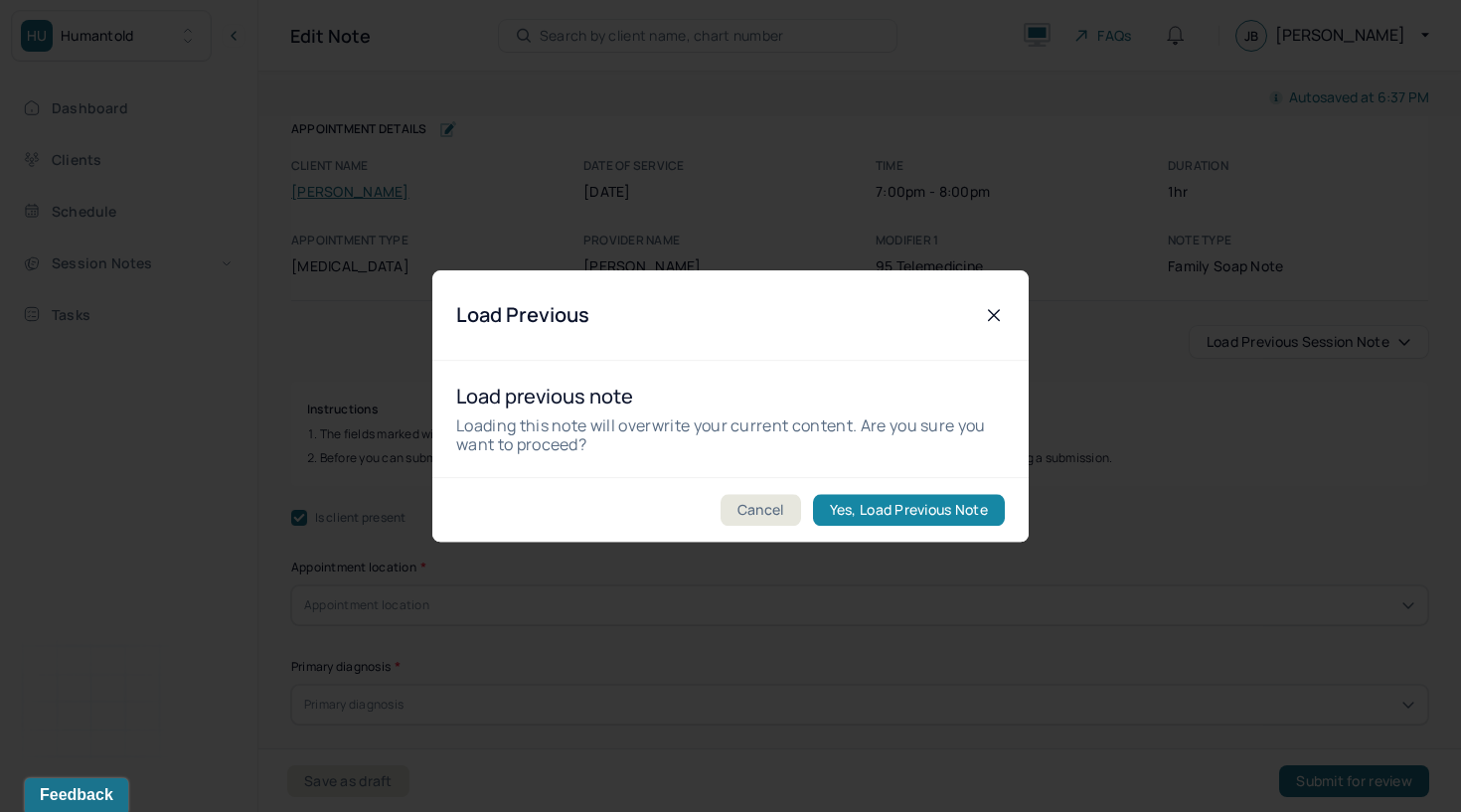 checkbox on "true" 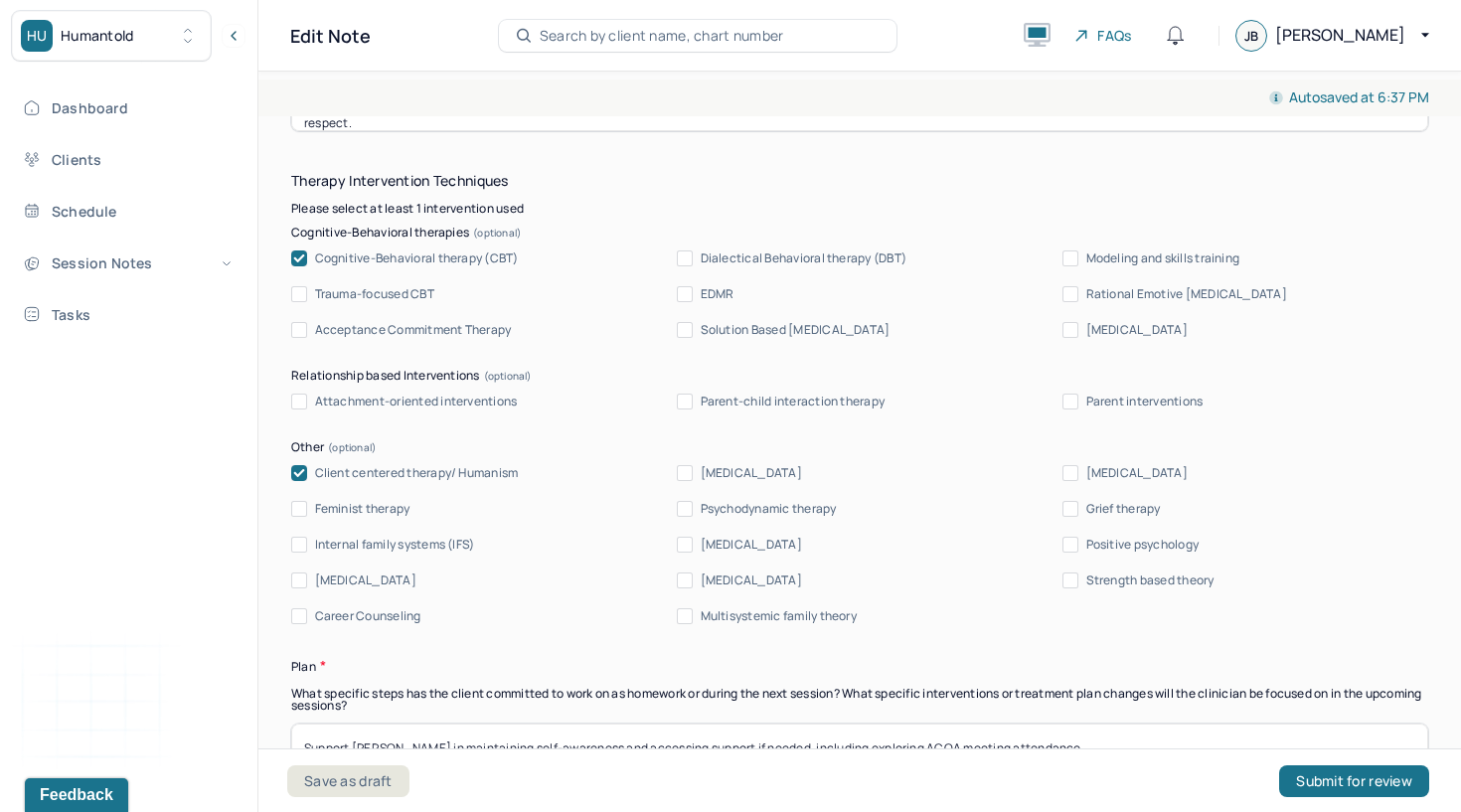 scroll, scrollTop: 2265, scrollLeft: 0, axis: vertical 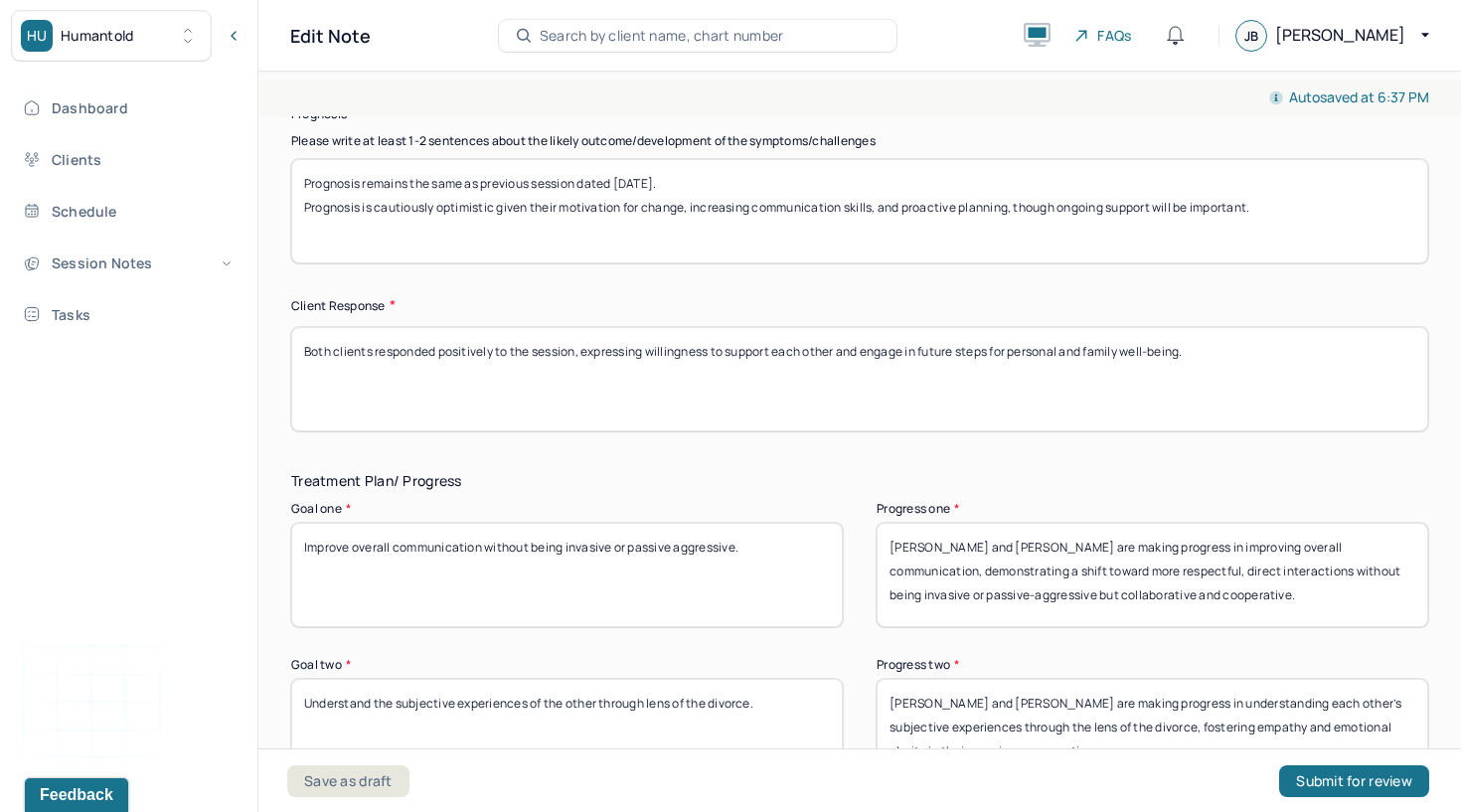 click on "Prognosis remains the same as previous session dated [DATE].
Prognosis is cautiously optimistic given their motivation for change, increasing communication skills, and proactive planning, though ongoing support will be important." at bounding box center [860, 211] 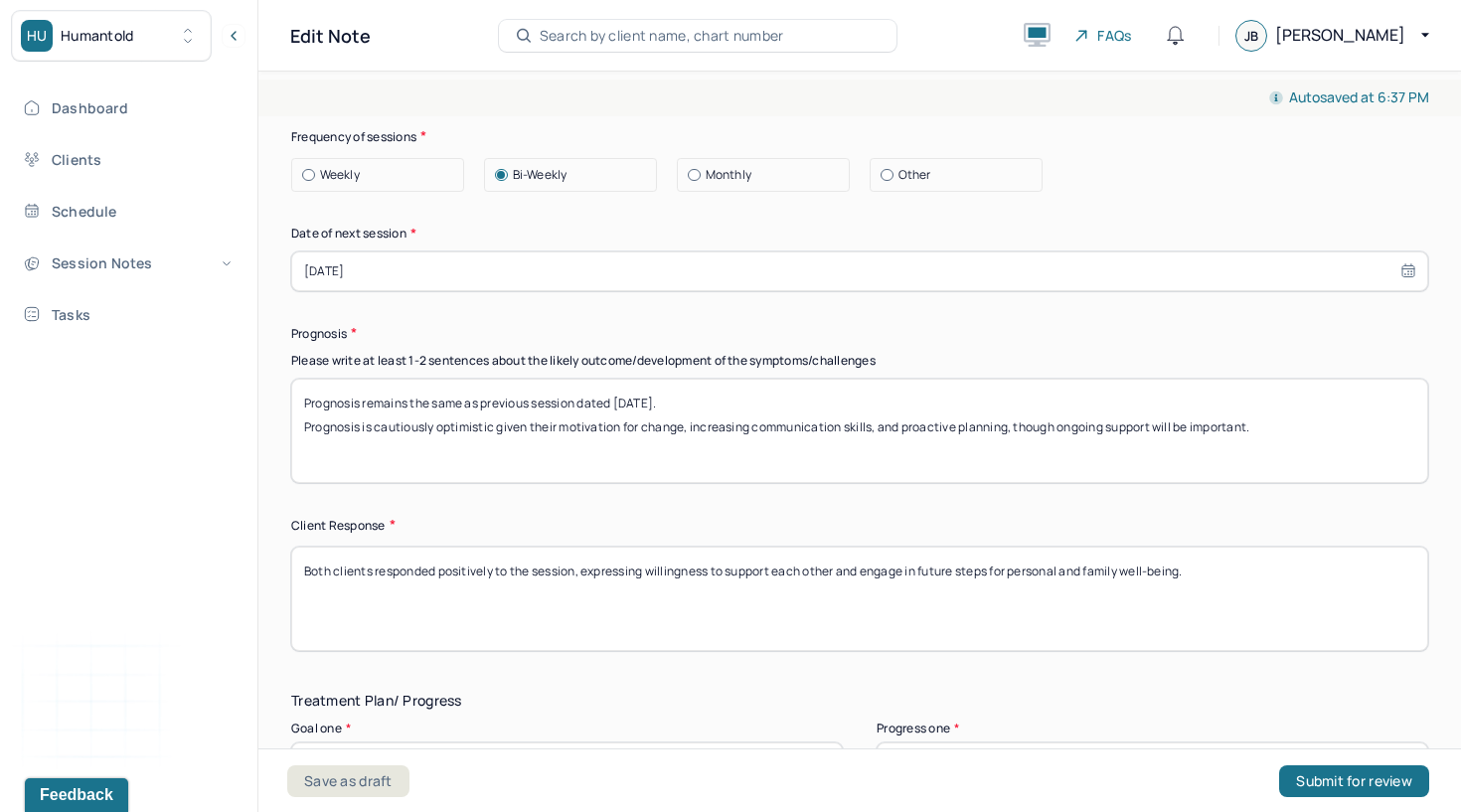 scroll, scrollTop: 2794, scrollLeft: 0, axis: vertical 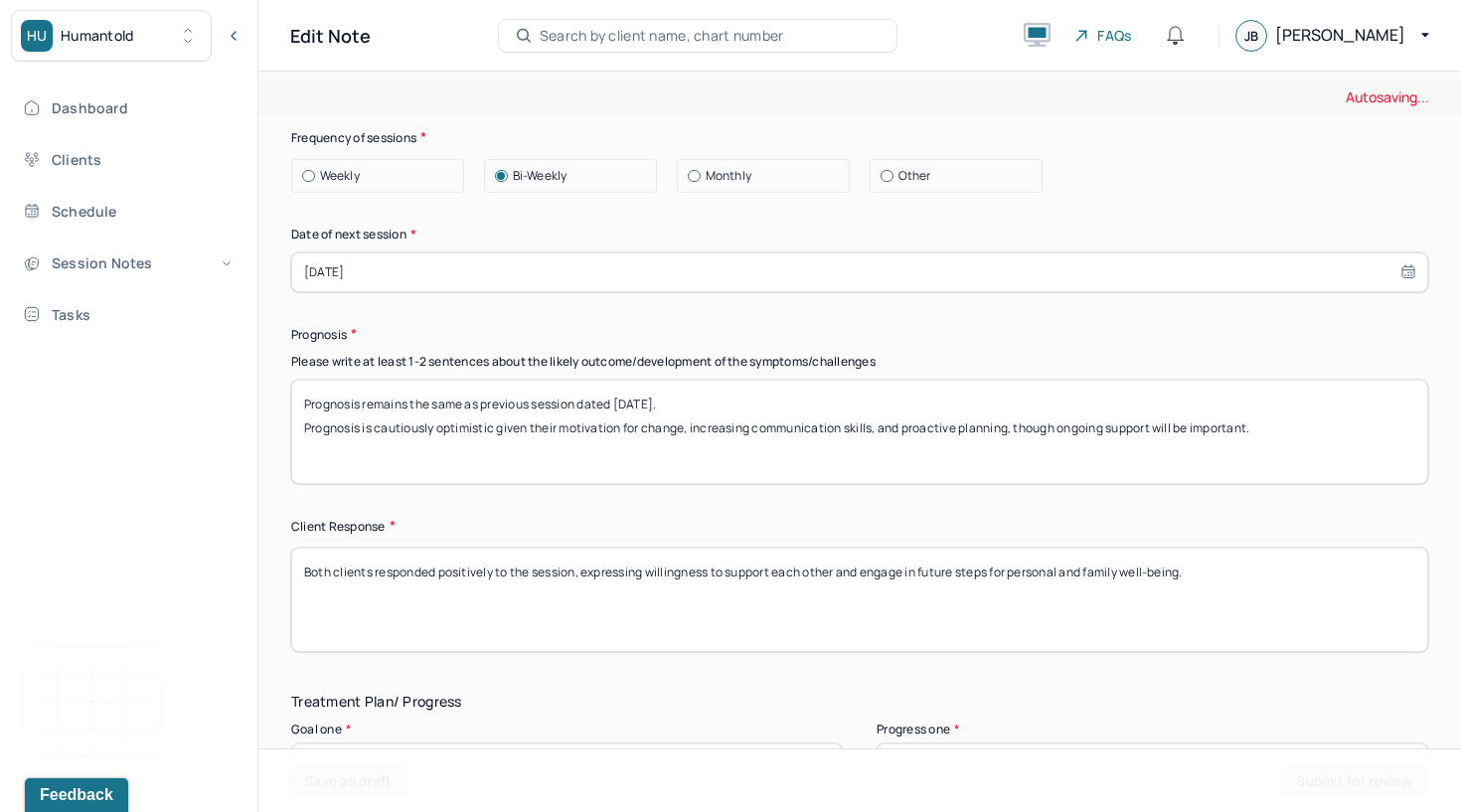 select on "6" 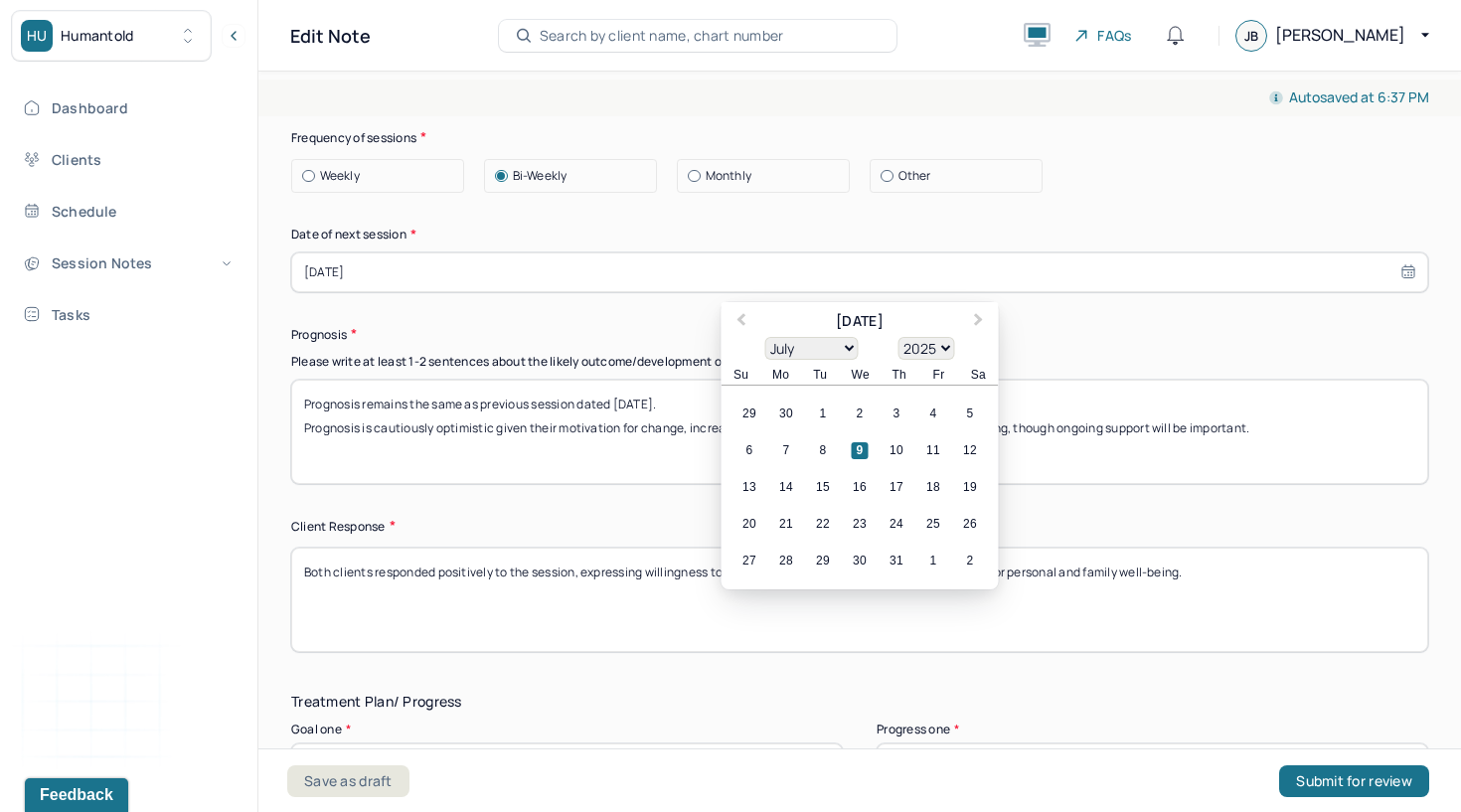 click on "[DATE]" at bounding box center (860, 272) 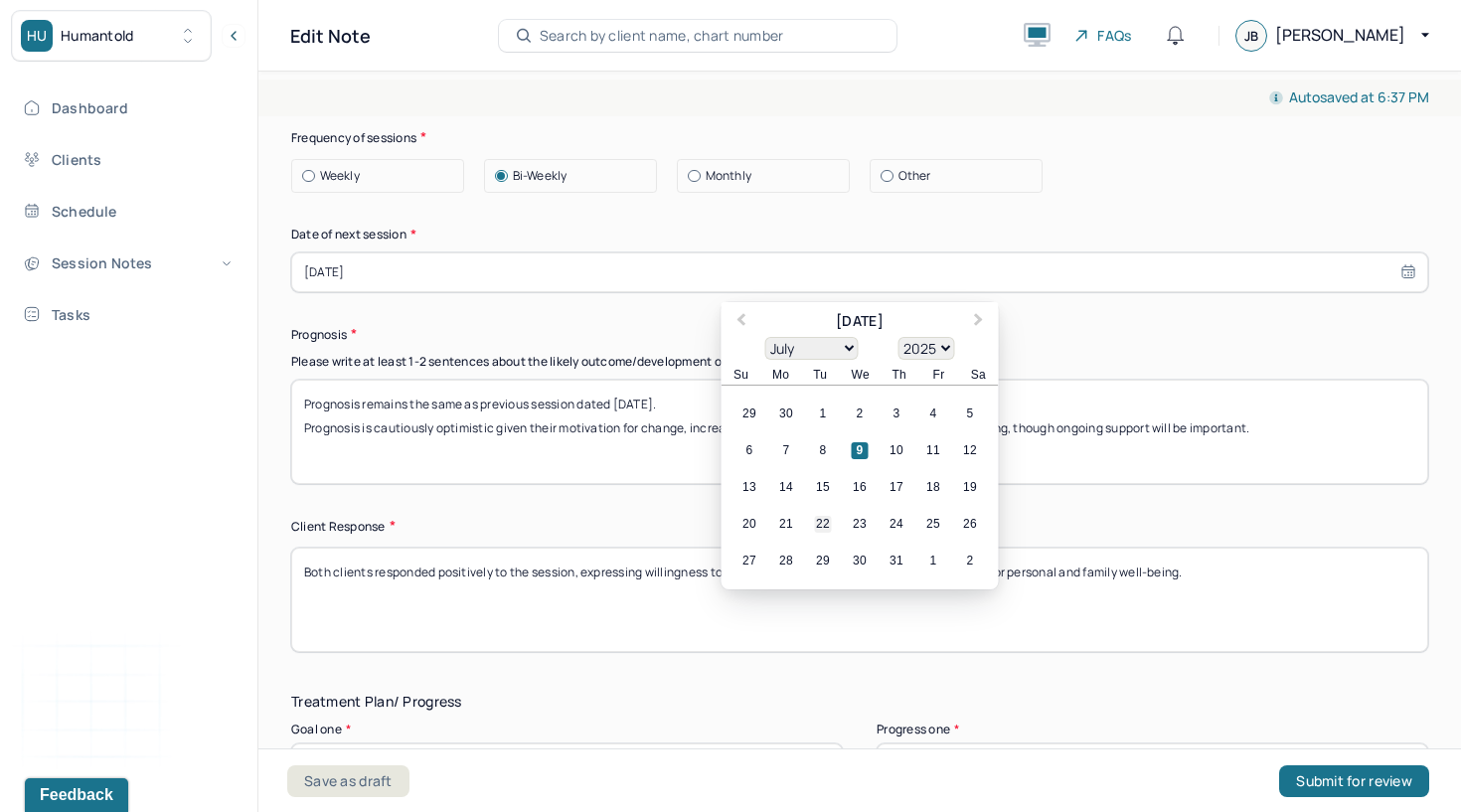 click on "22" at bounding box center [823, 524] 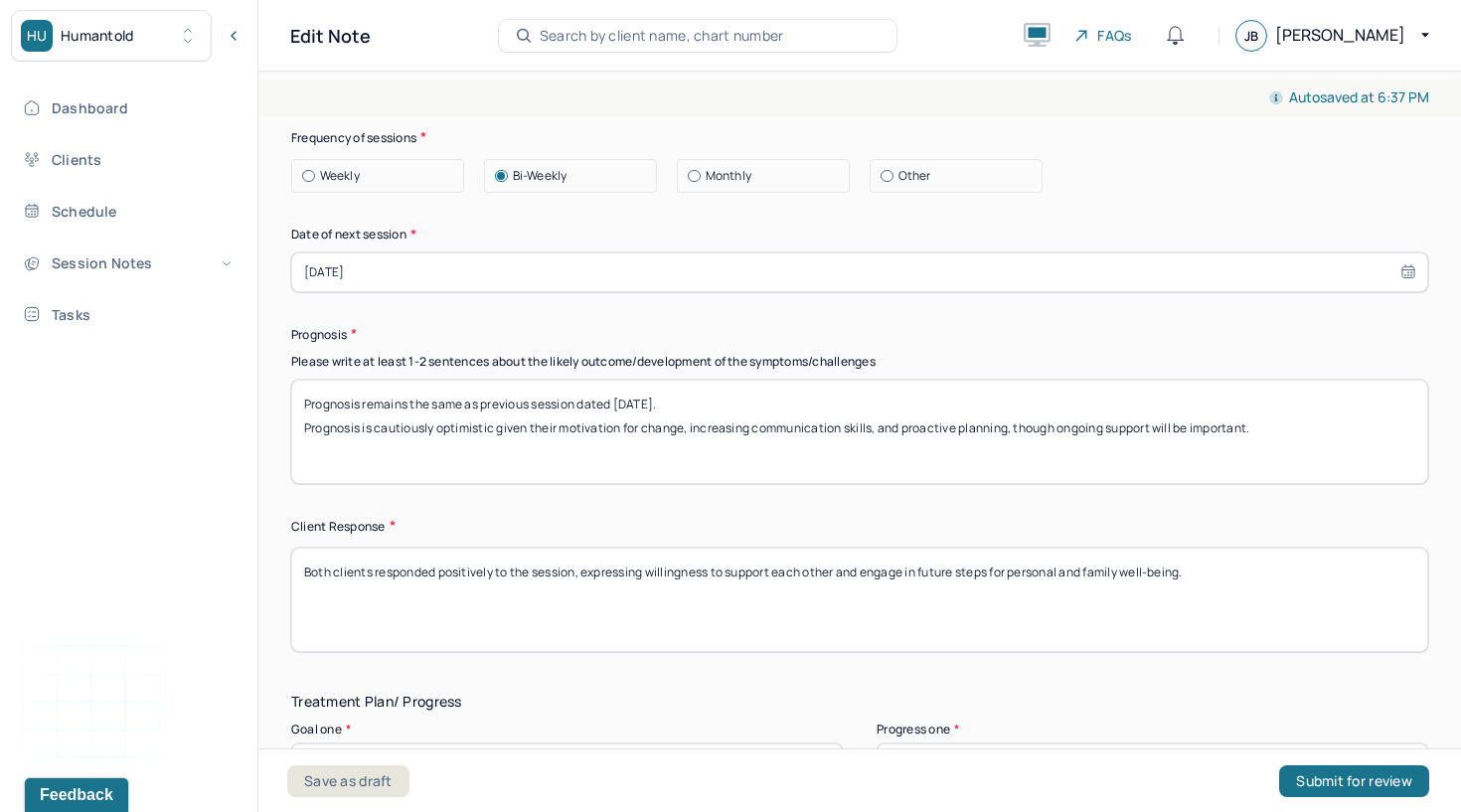 click on "Both clients responded positively to the session, expressing willingness to support each other and engage in future steps for personal and family well-being." at bounding box center (860, 599) 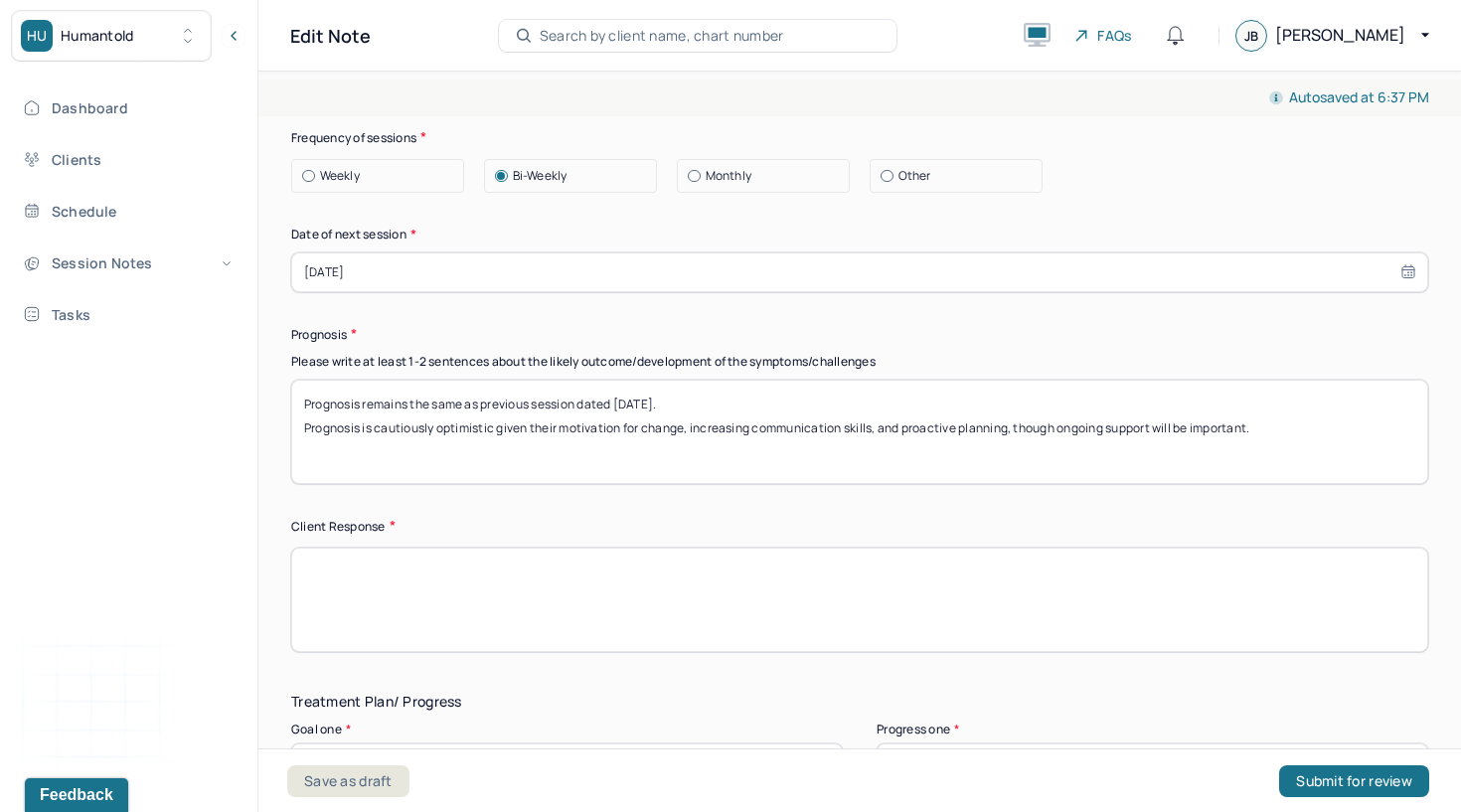 paste on "Clients appeared receptive to the discussion and expressed a sense of relief in being able to address past experiences collaboratively." 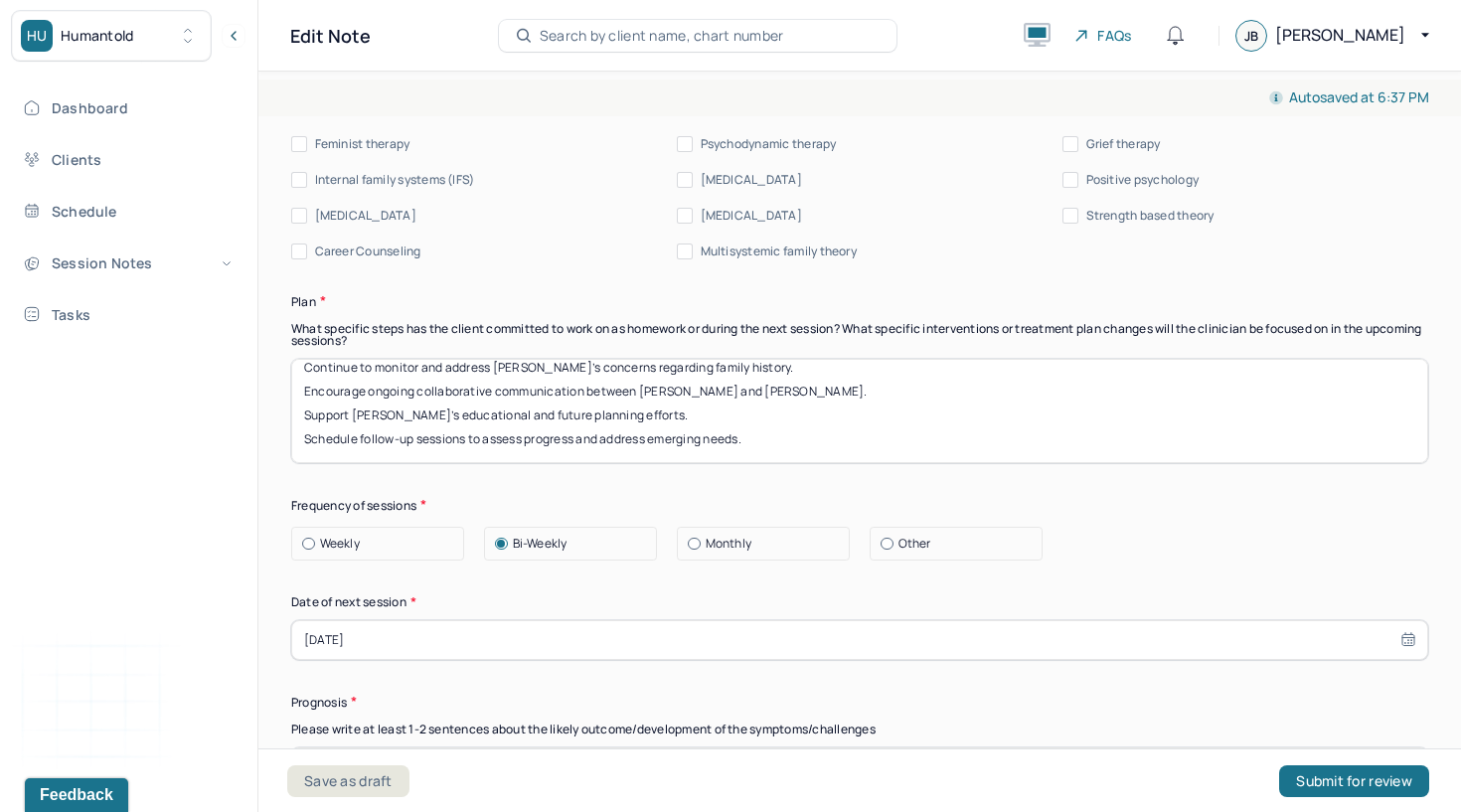 scroll, scrollTop: 2363, scrollLeft: 0, axis: vertical 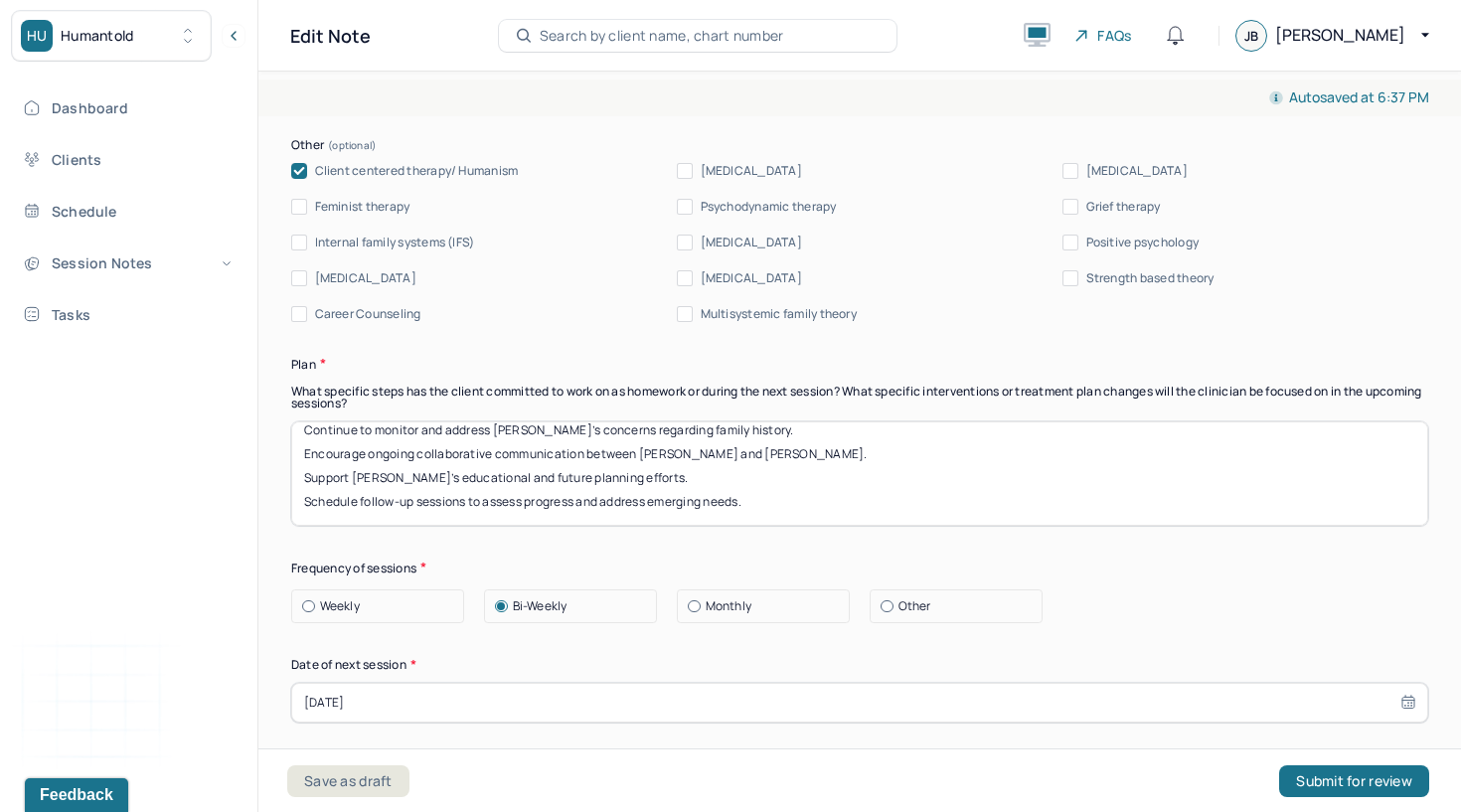 type on "Clients appeared receptive to the discussion and expressed a sense of relief in being able to address past experiences collaboratively." 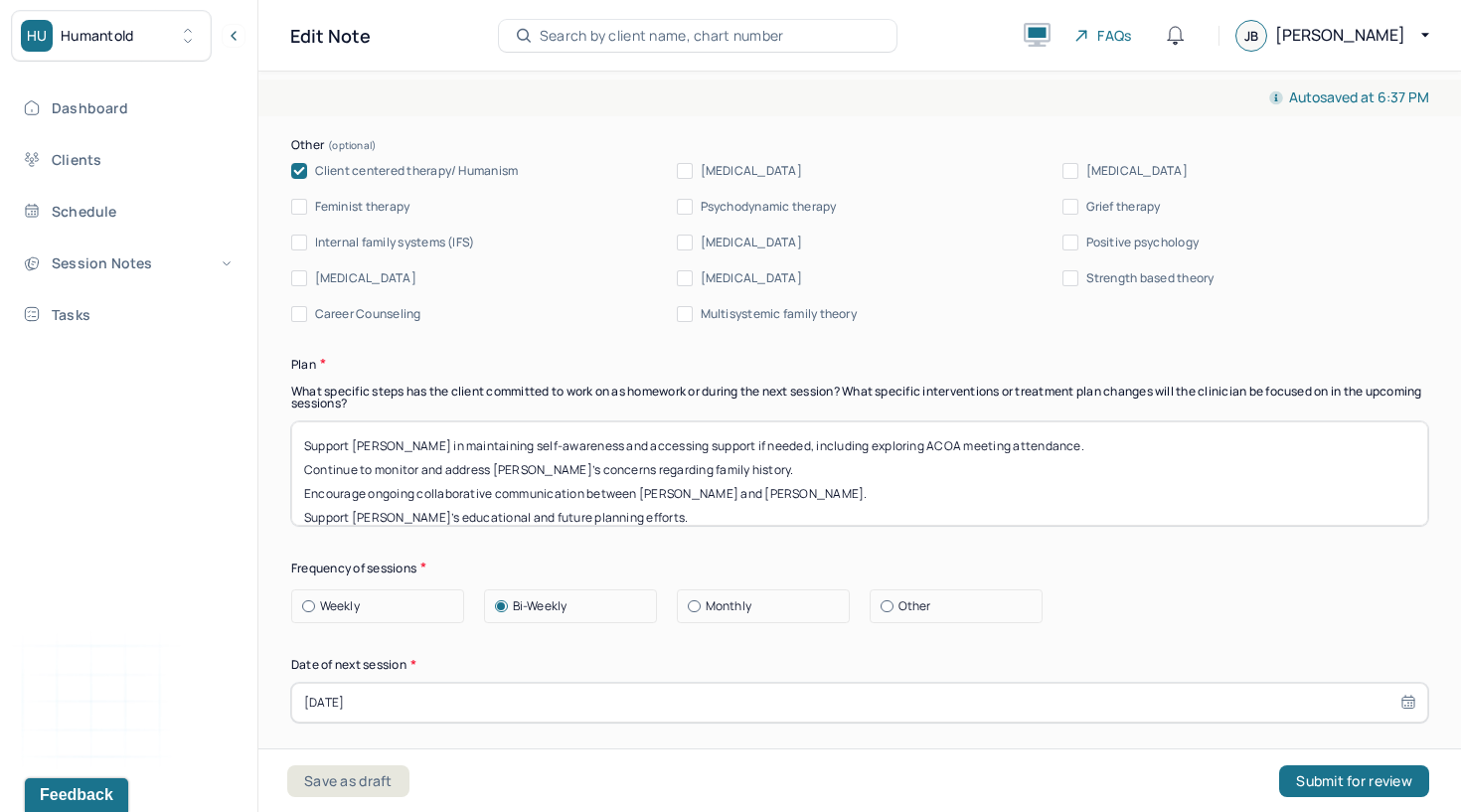 drag, startPoint x: 802, startPoint y: 517, endPoint x: 503, endPoint y: 383, distance: 327.65378 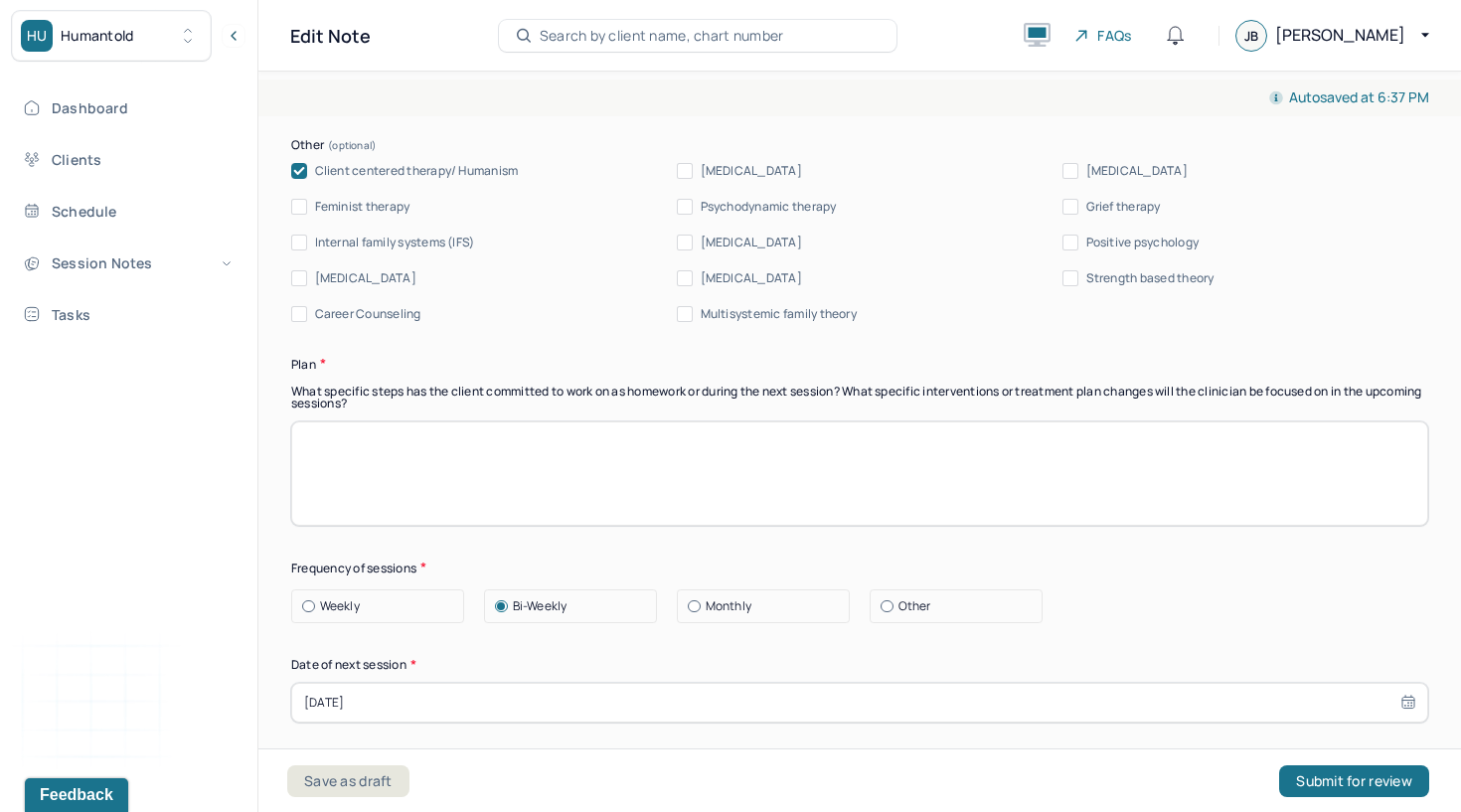 paste on "Continue to support clients in deepening empathy and fostering mutual emotional validation. Further explore unresolved feelings from past experiences to reduce lingering resentment and facilitate emotional repair. Use interventions to strengthen communication and shared meaning-making." 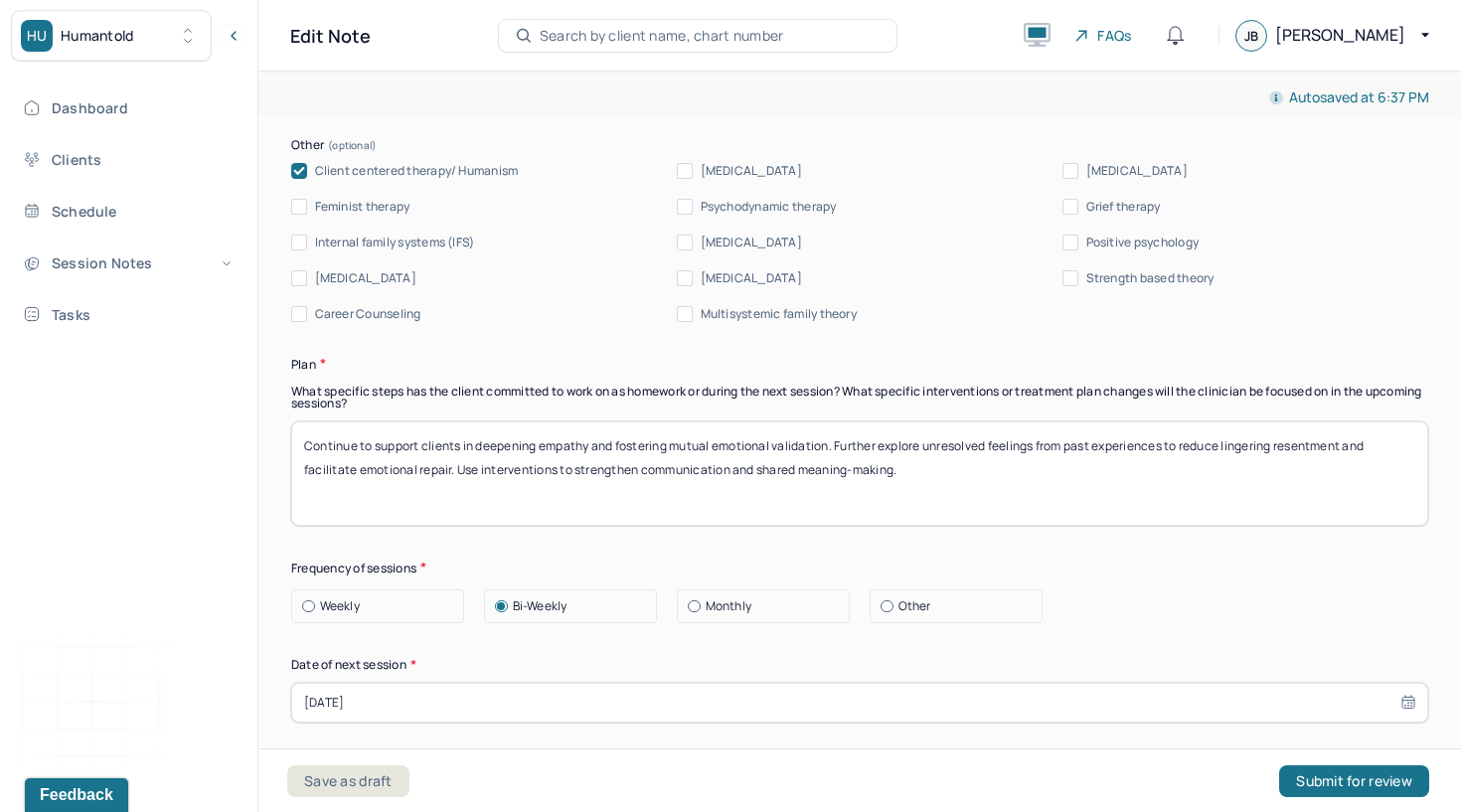 scroll, scrollTop: 1, scrollLeft: 0, axis: vertical 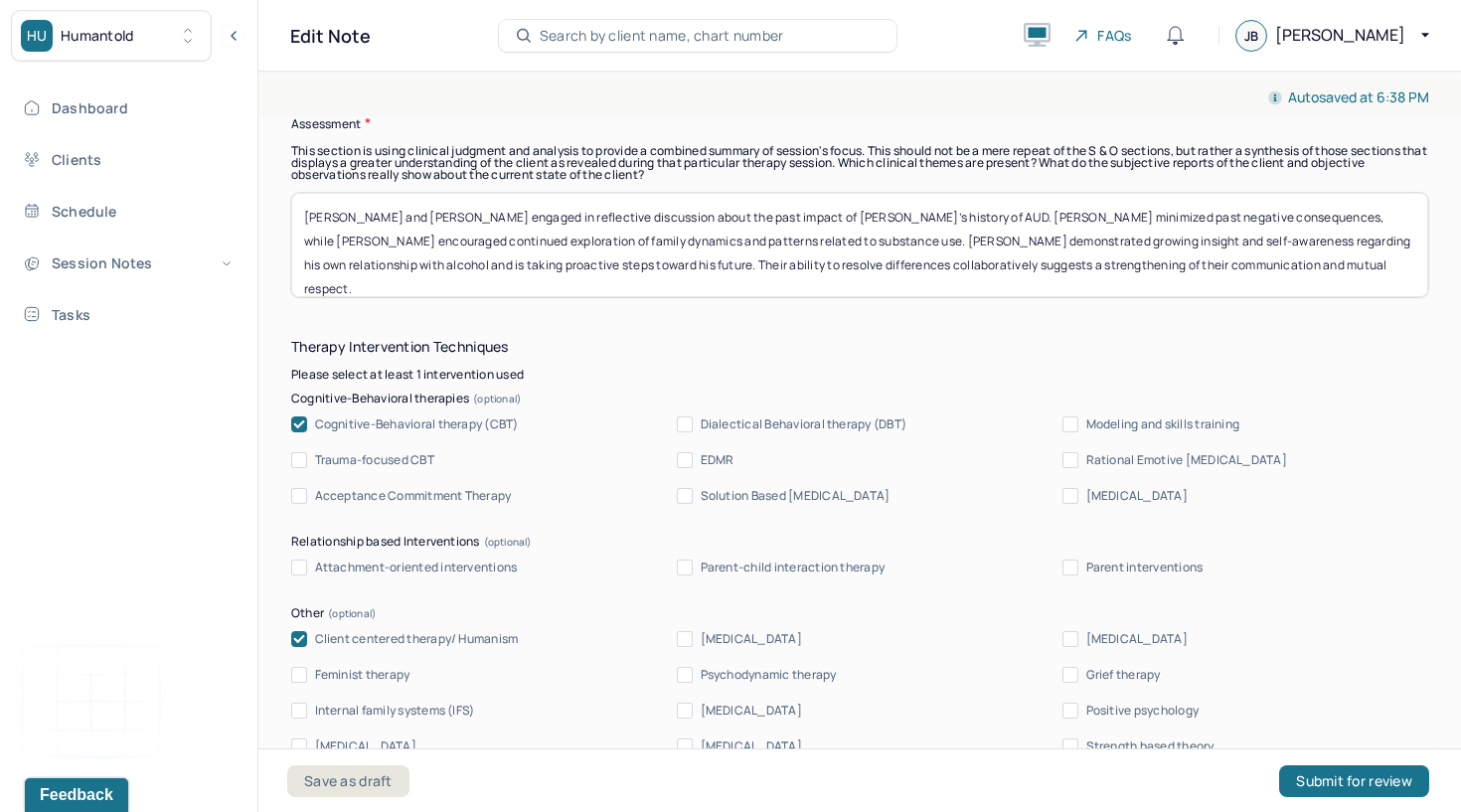 type on "Continue to support clients in deepening empathy and fostering mutual emotional validation. Further explore unresolved feelings from past experiences to reduce lingering resentment and facilitate emotional repair. Use interventions to strengthen communication and shared meaning-making." 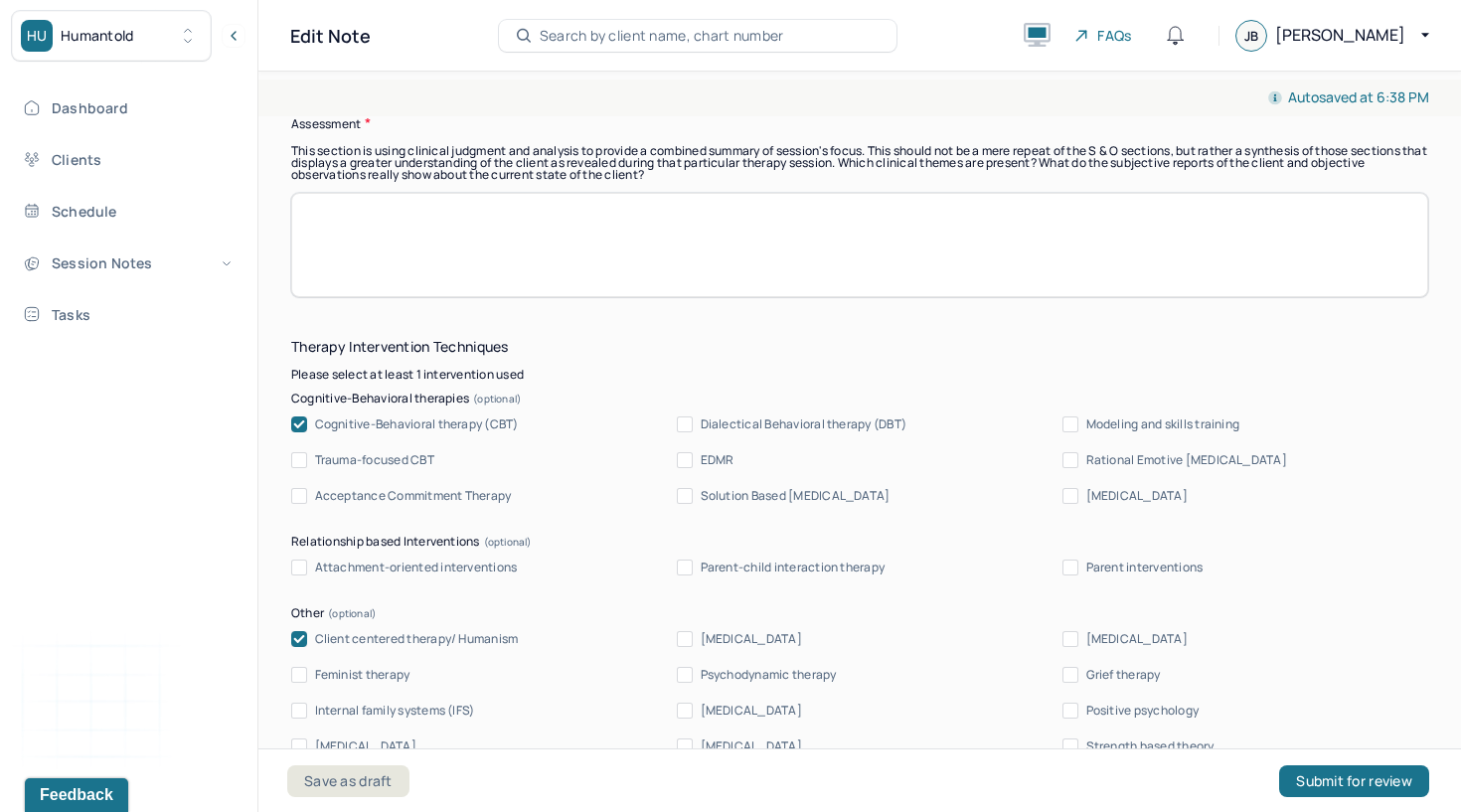 paste on "Clients are making progress in exploring past relational patterns and increasing mutual understanding. Insight into family dynamics and early emotional experiences appears to be deepening. Communication has become more open and less defensive, indicating gains in emotional regulation and trust." 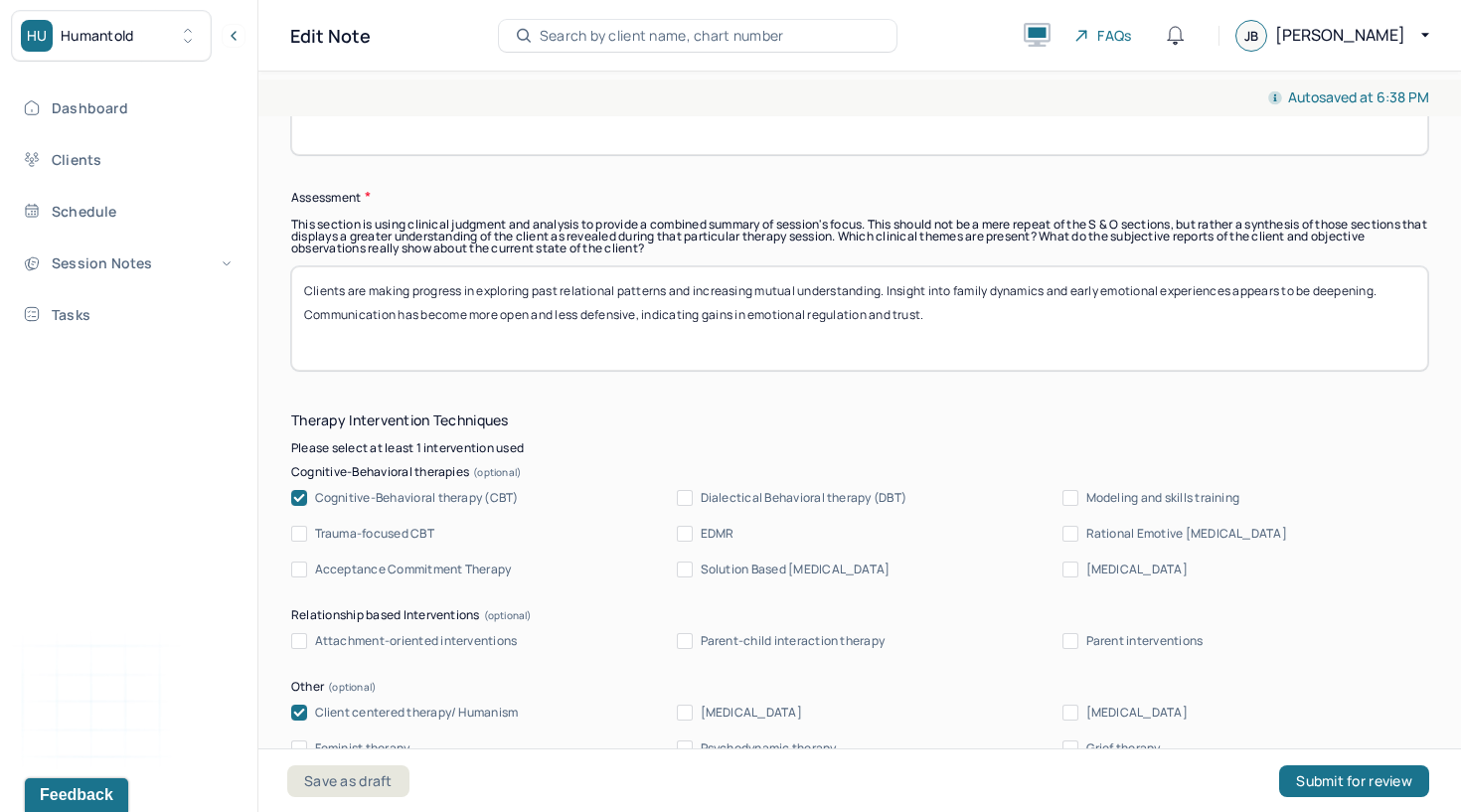 scroll, scrollTop: 1653, scrollLeft: 0, axis: vertical 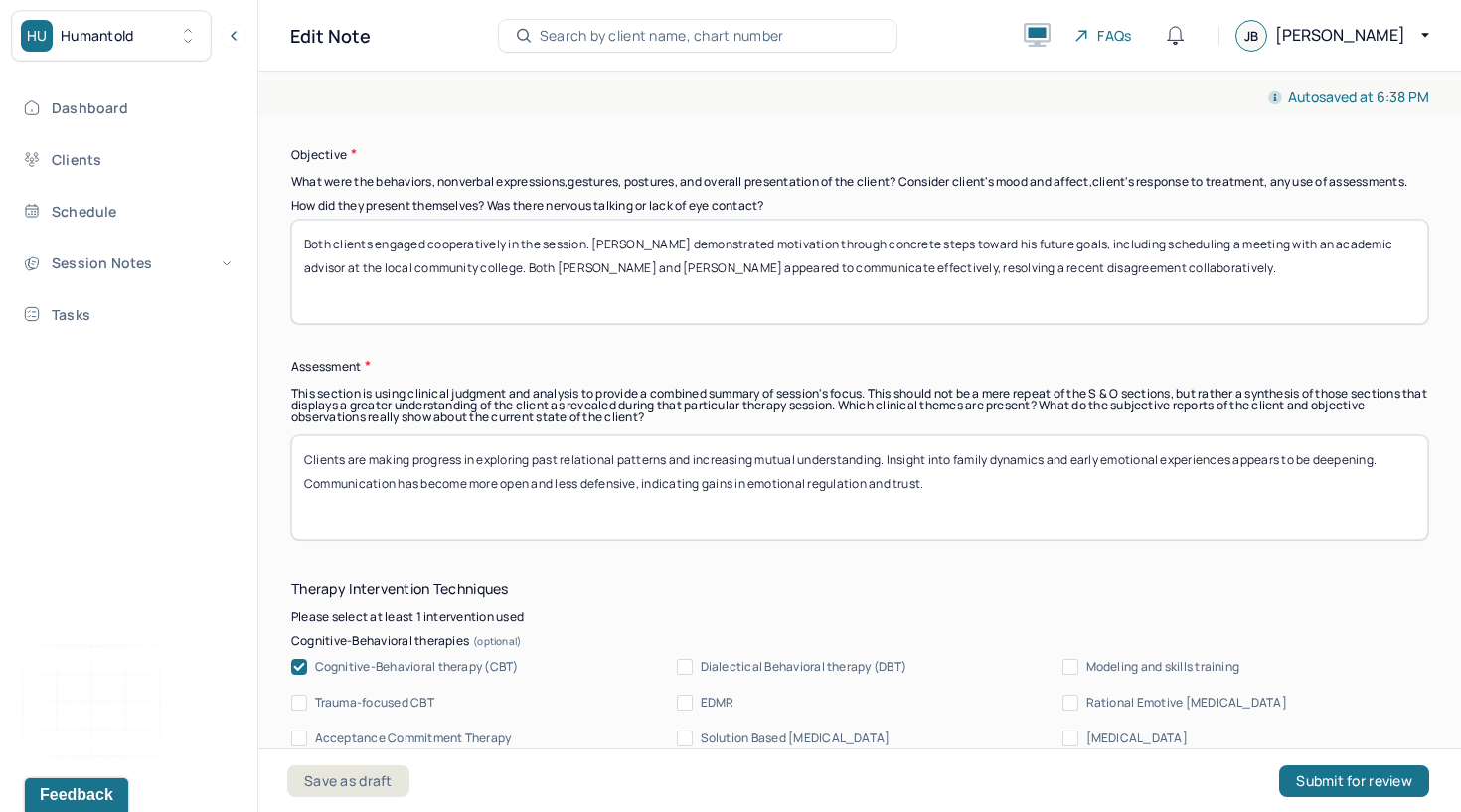 type on "Clients are making progress in exploring past relational patterns and increasing mutual understanding. Insight into family dynamics and early emotional experiences appears to be deepening. Communication has become more open and less defensive, indicating gains in emotional regulation and trust." 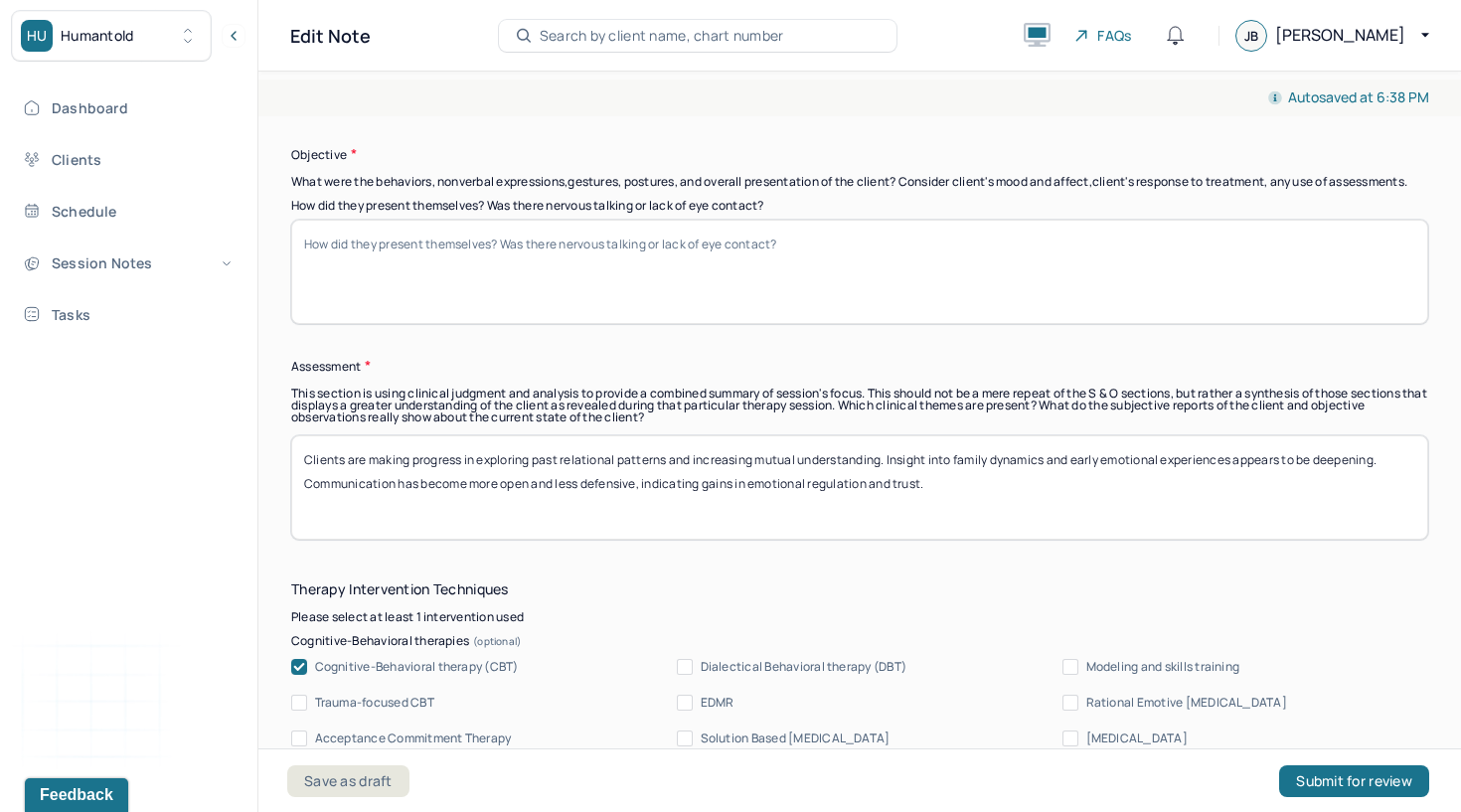 paste on "Clients engaged in reciprocal dialogue, maintained calm affect, and demonstrated increased tolerance for emotional discomfort. Both were attentive and respectful of each other’s perspectives and communicated with reduced reactivity." 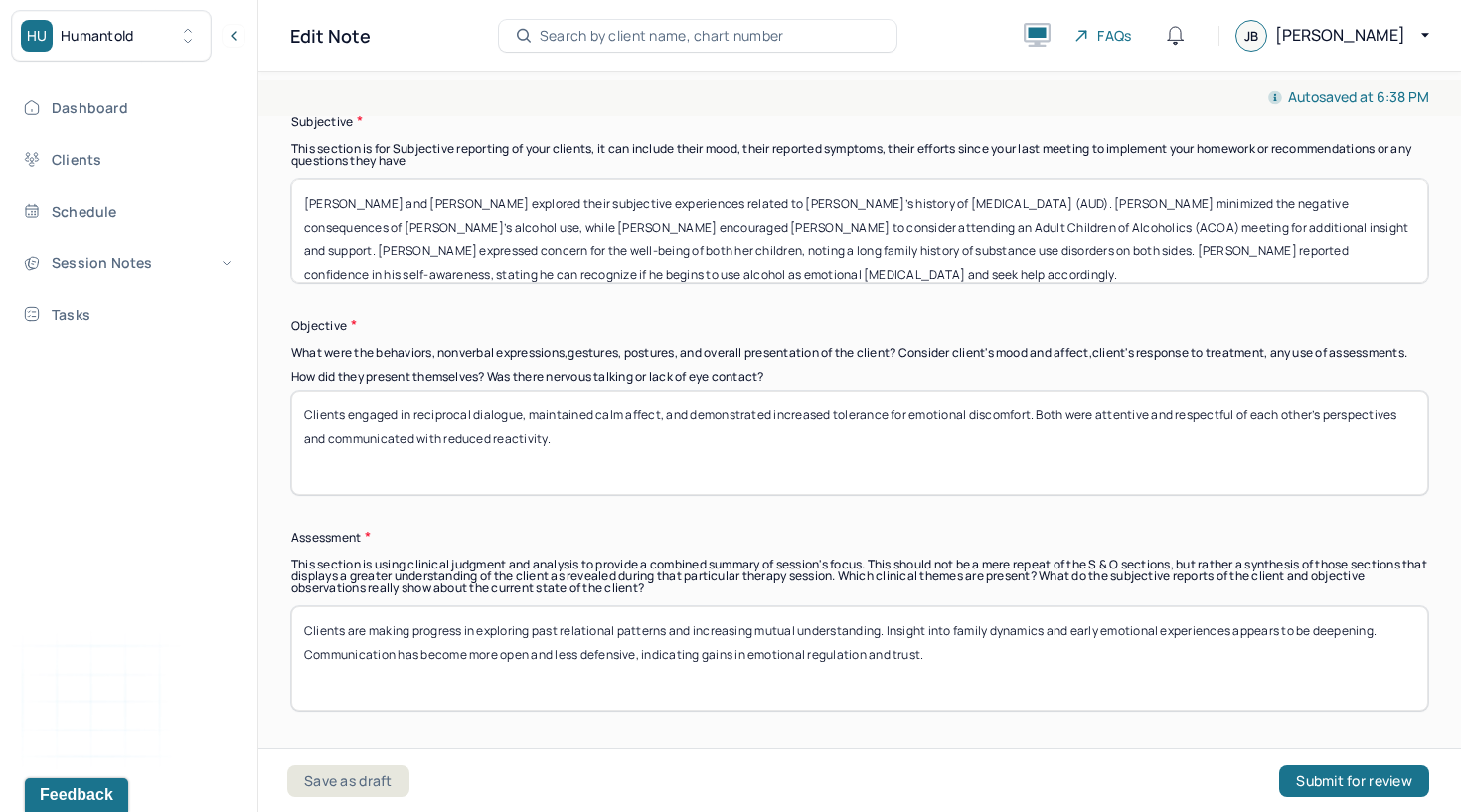 scroll, scrollTop: 1469, scrollLeft: 0, axis: vertical 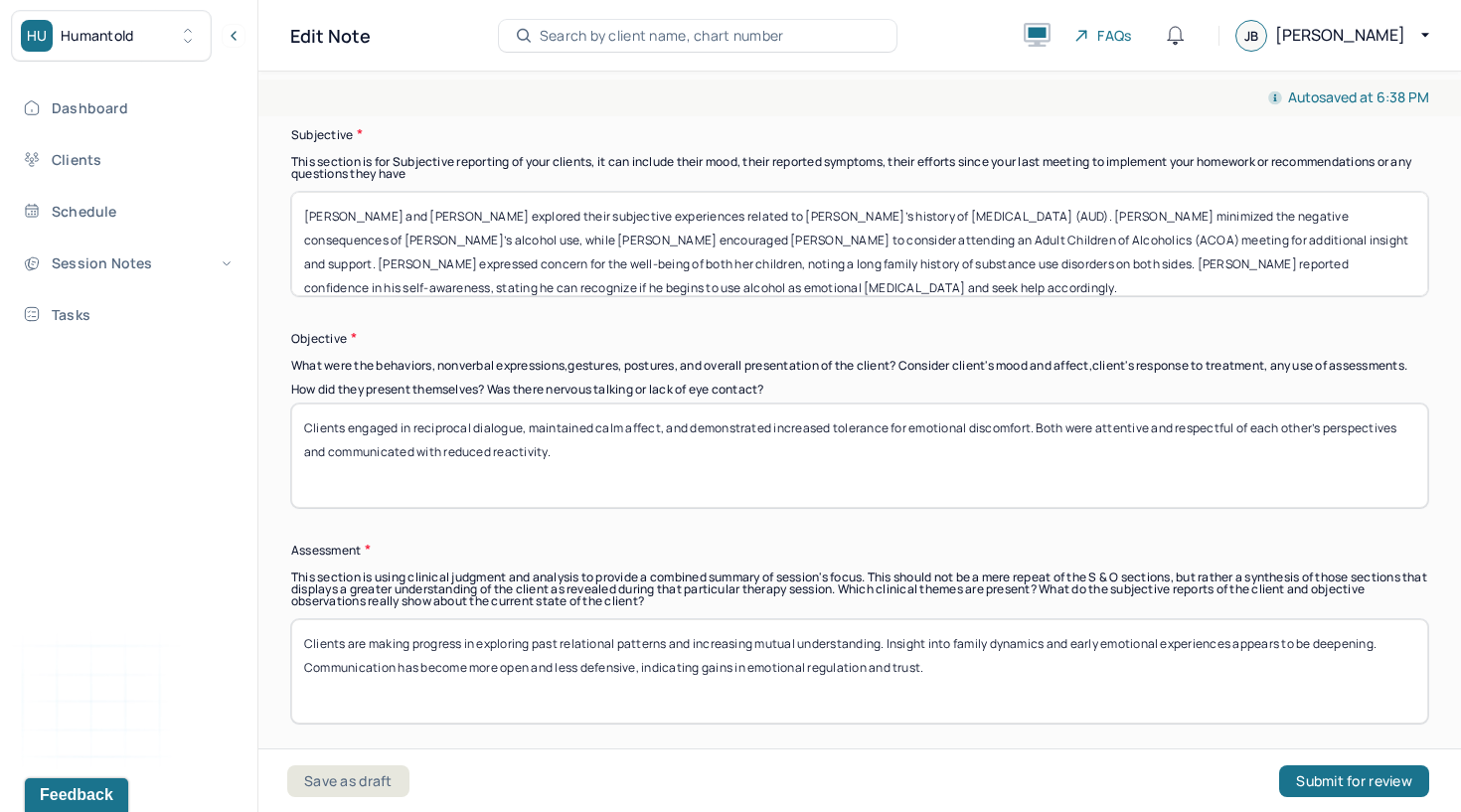 type on "Clients engaged in reciprocal dialogue, maintained calm affect, and demonstrated increased tolerance for emotional discomfort. Both were attentive and respectful of each other’s perspectives and communicated with reduced reactivity." 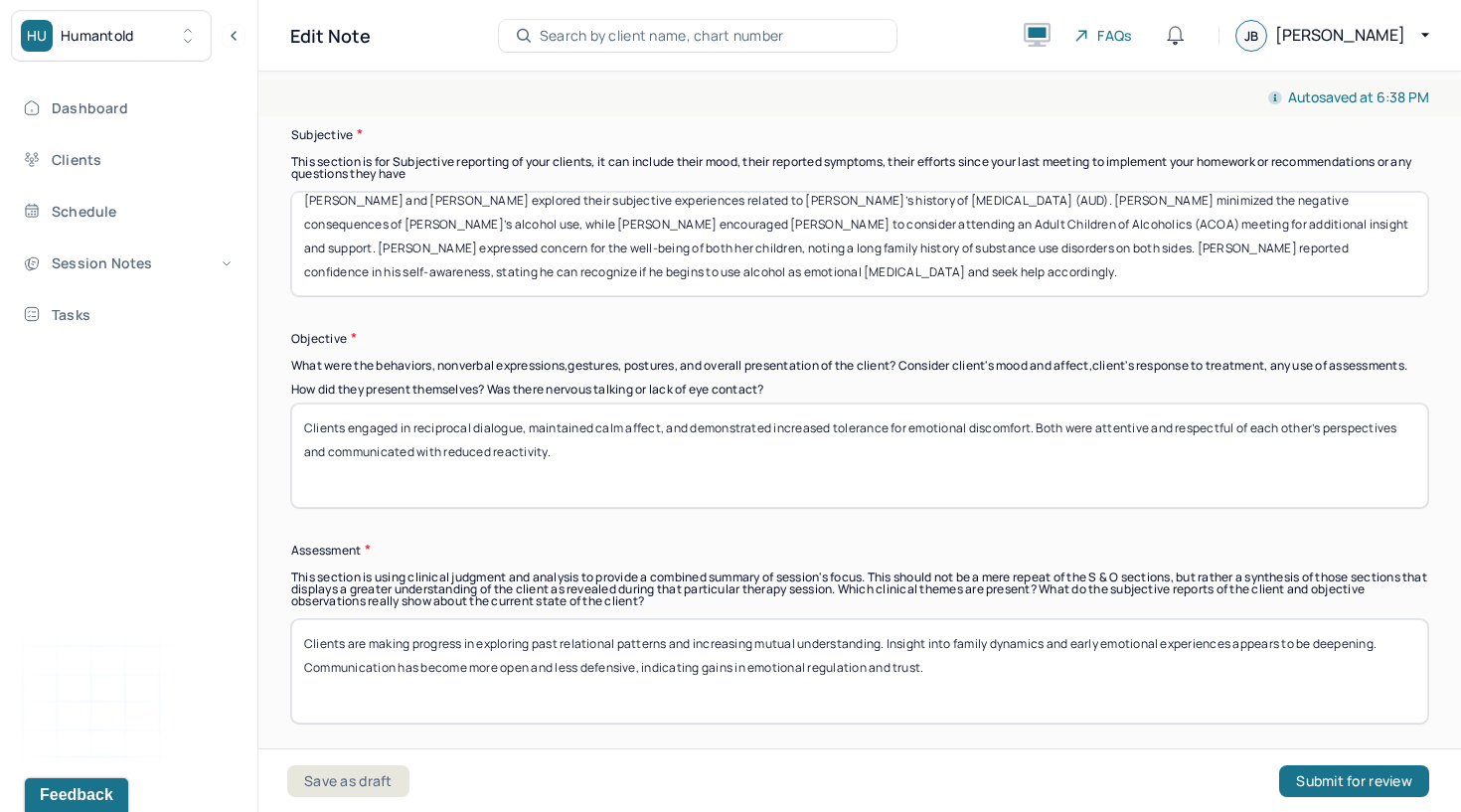 drag, startPoint x: 302, startPoint y: 209, endPoint x: 311, endPoint y: 303, distance: 94.42987 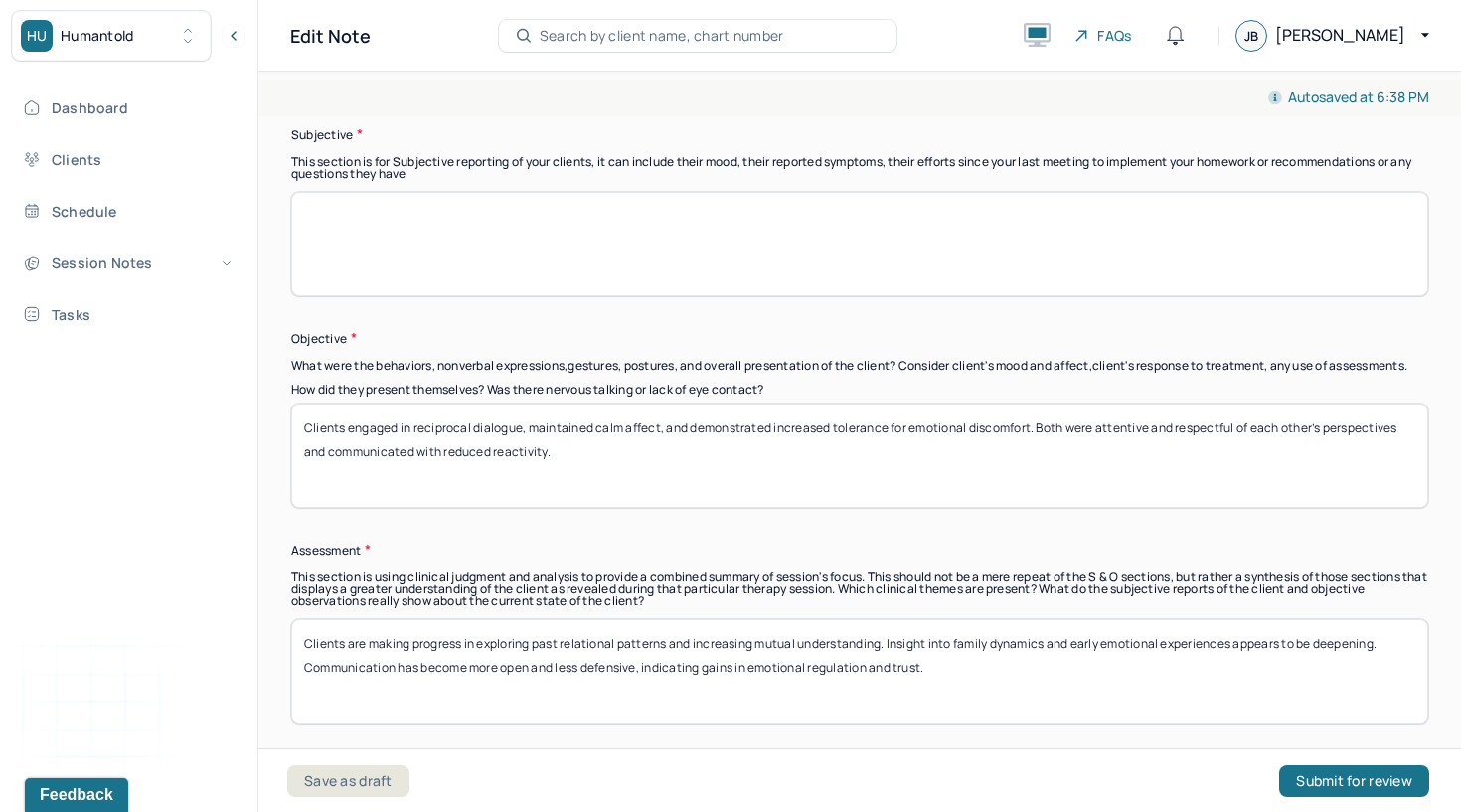 scroll, scrollTop: 0, scrollLeft: 0, axis: both 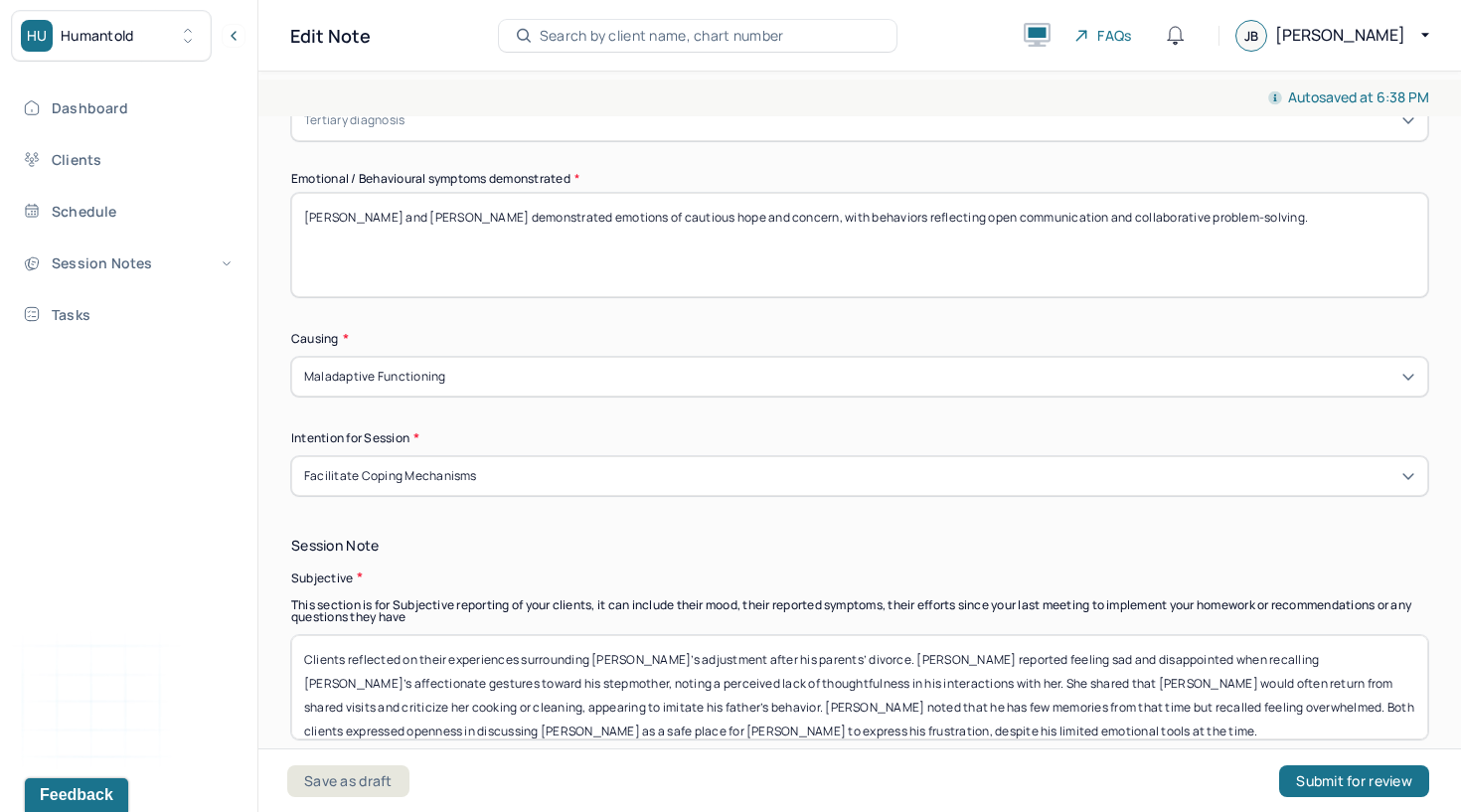 type on "Clients reflected on their experiences surrounding [PERSON_NAME]’s adjustment after his parents’ divorce. [PERSON_NAME] reported feeling sad and disappointed when recalling [PERSON_NAME]’s affectionate gestures toward his stepmother, noting a perceived lack of thoughtfulness in his interactions with her. She shared that [PERSON_NAME] would often return from shared visits and criticize her cooking or cleaning, appearing to imitate his father’s behavior. [PERSON_NAME] noted that he has few memories from that time but recalled feeling overwhelmed. Both clients expressed openness in discussing [PERSON_NAME] as a safe place for [PERSON_NAME] to express his frustration, despite his limited emotional tools at the time." 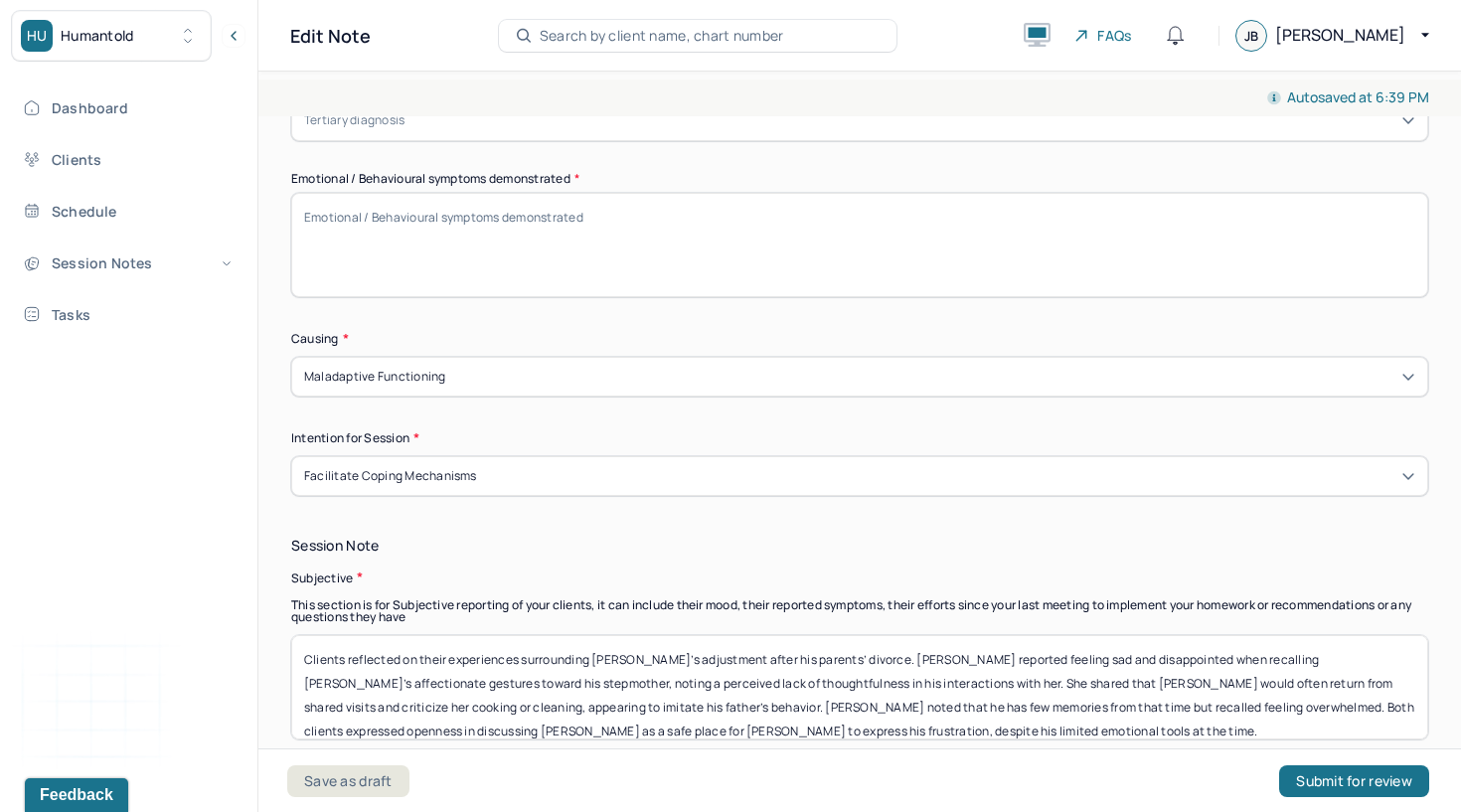 paste on "Clients demonstrated openness, emotional vulnerability, and a willingness to listen without defensivene" 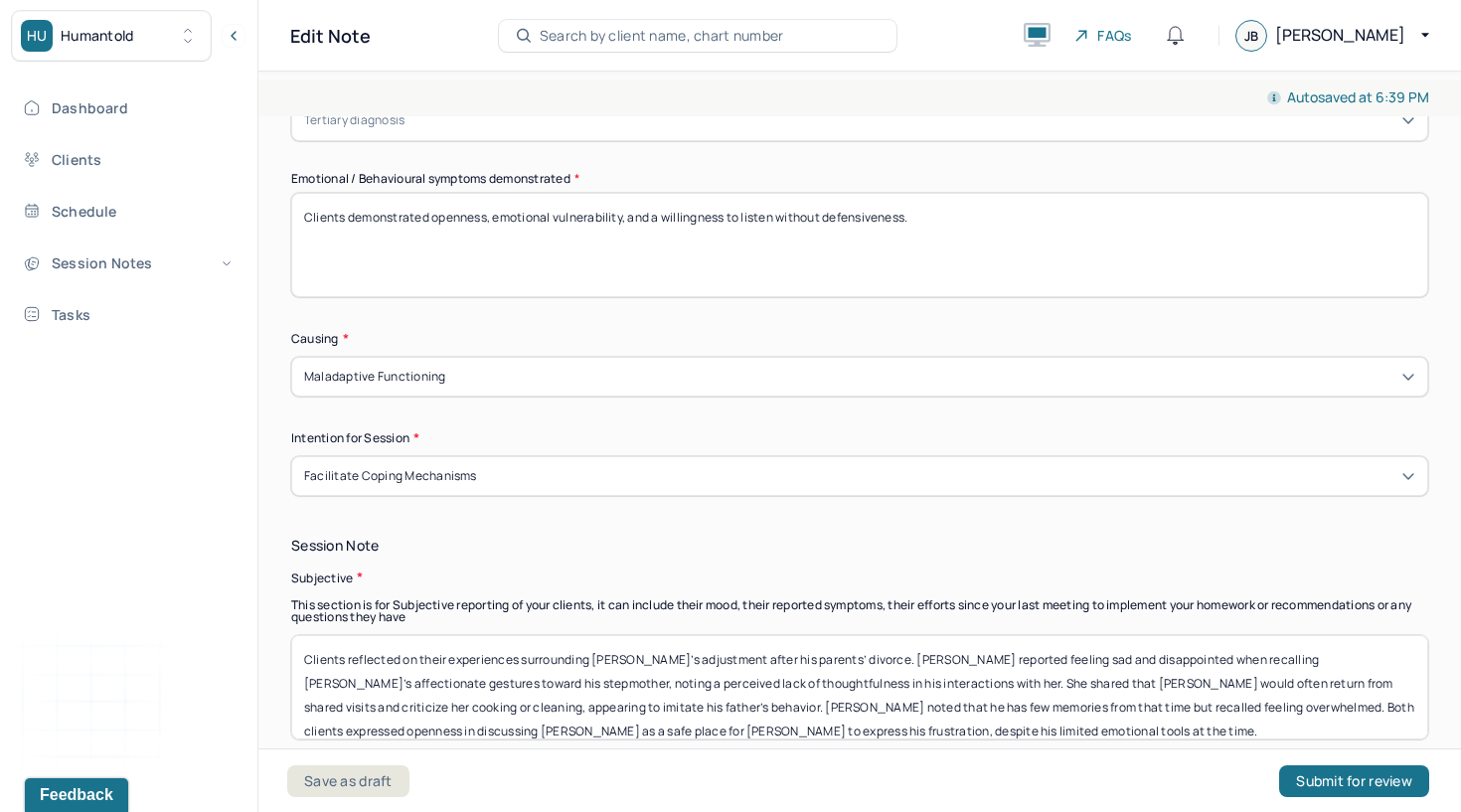 type on "Clients demonstrated openness, emotional vulnerability, and a willingness to listen without defensiveness." 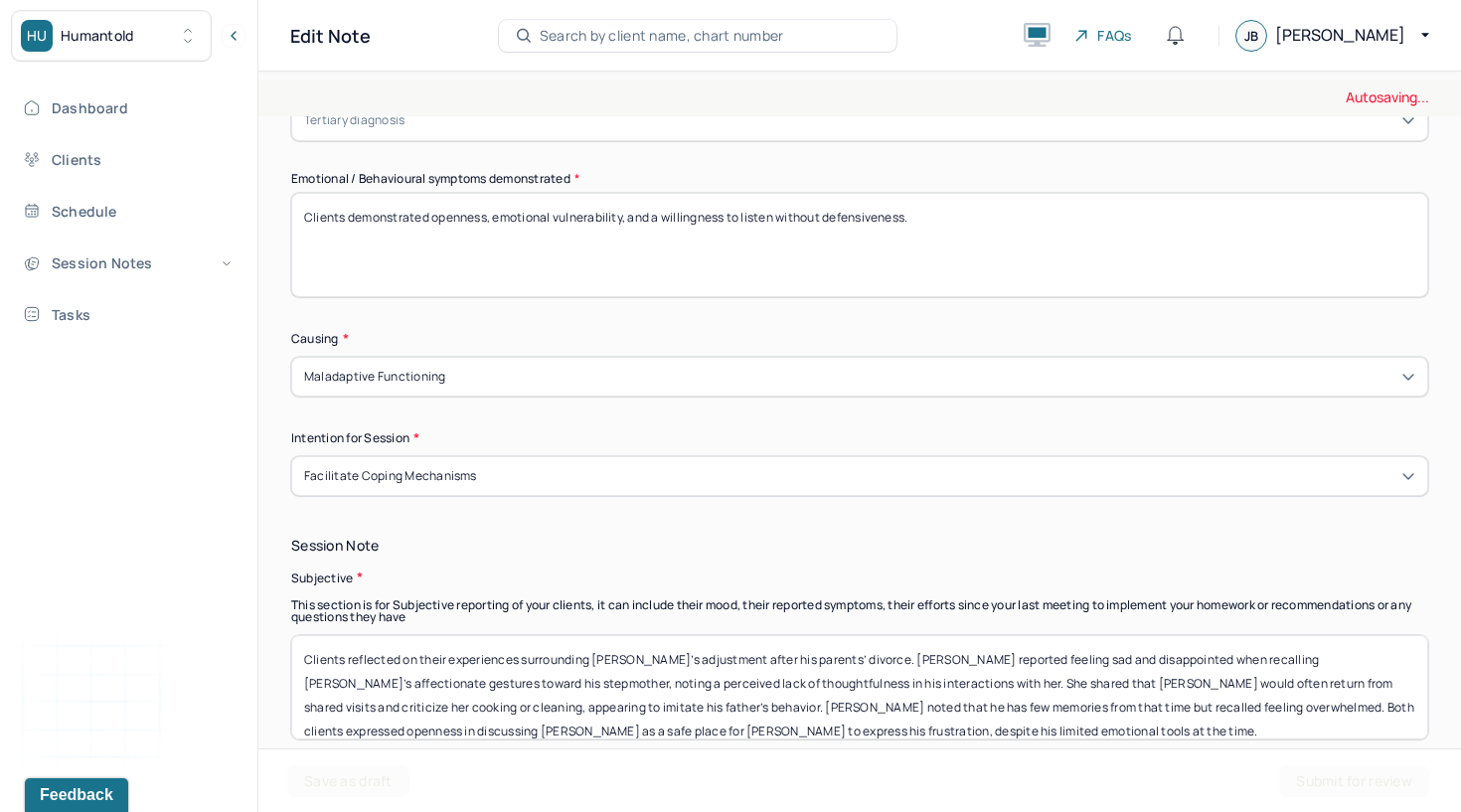 scroll, scrollTop: 0, scrollLeft: 0, axis: both 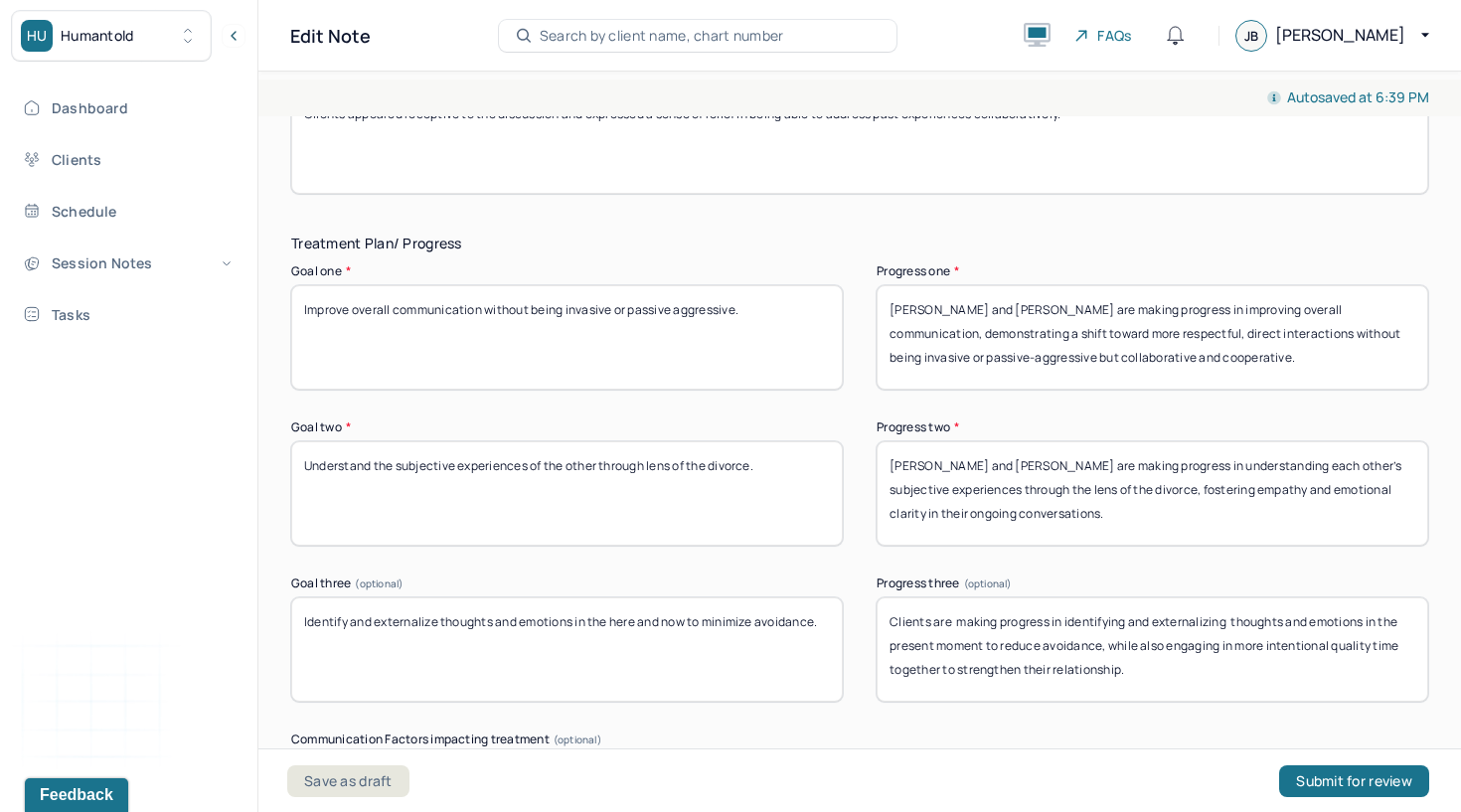 click on "Improve overall communication without being invasive or passive aggressive." at bounding box center (567, 337) 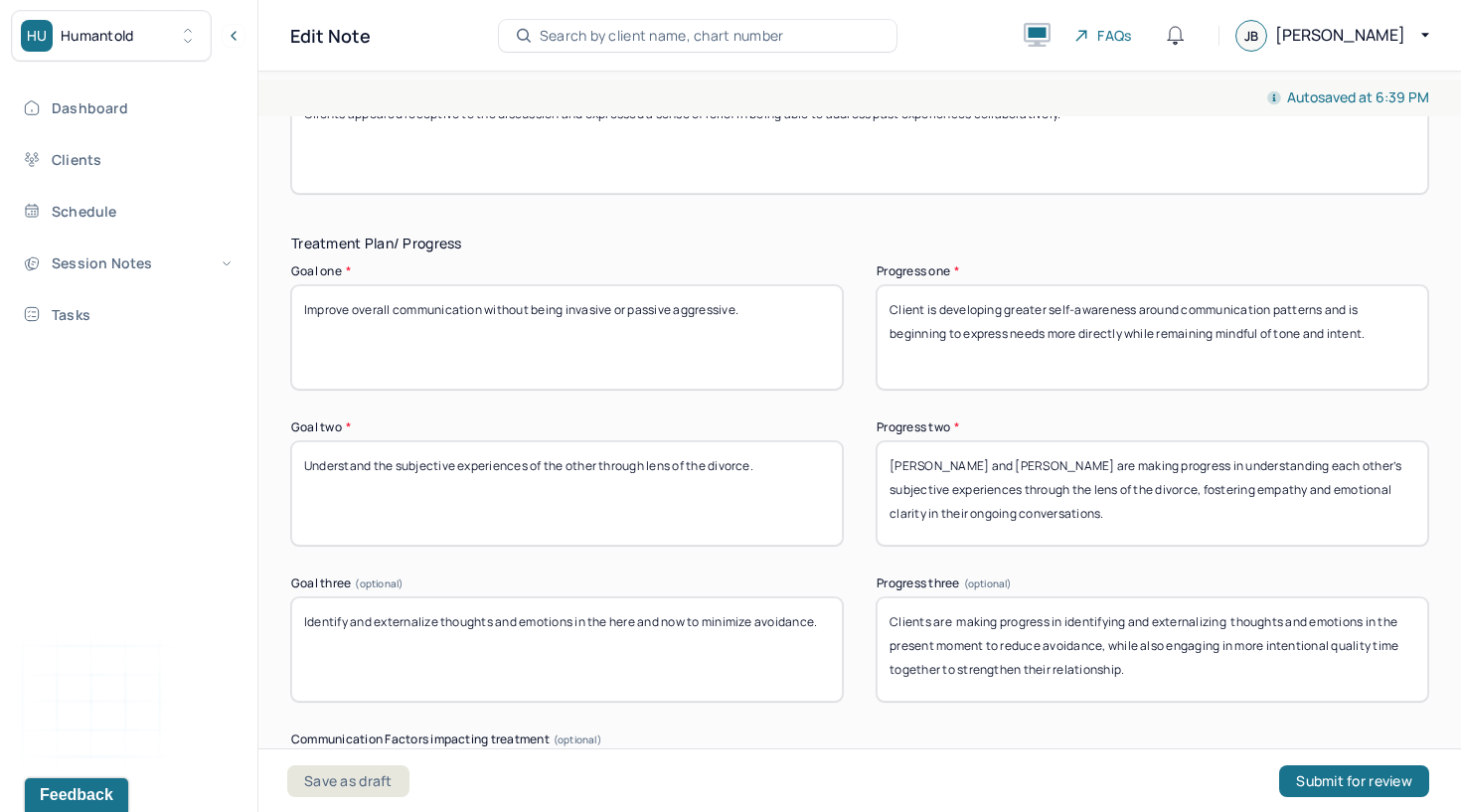 click on "[PERSON_NAME] and [PERSON_NAME] are making progress in improving overall communication, demonstrating a shift toward more respectful, direct interactions without being invasive or passive-aggressive but collaborative and cooperative." at bounding box center (1152, 337) 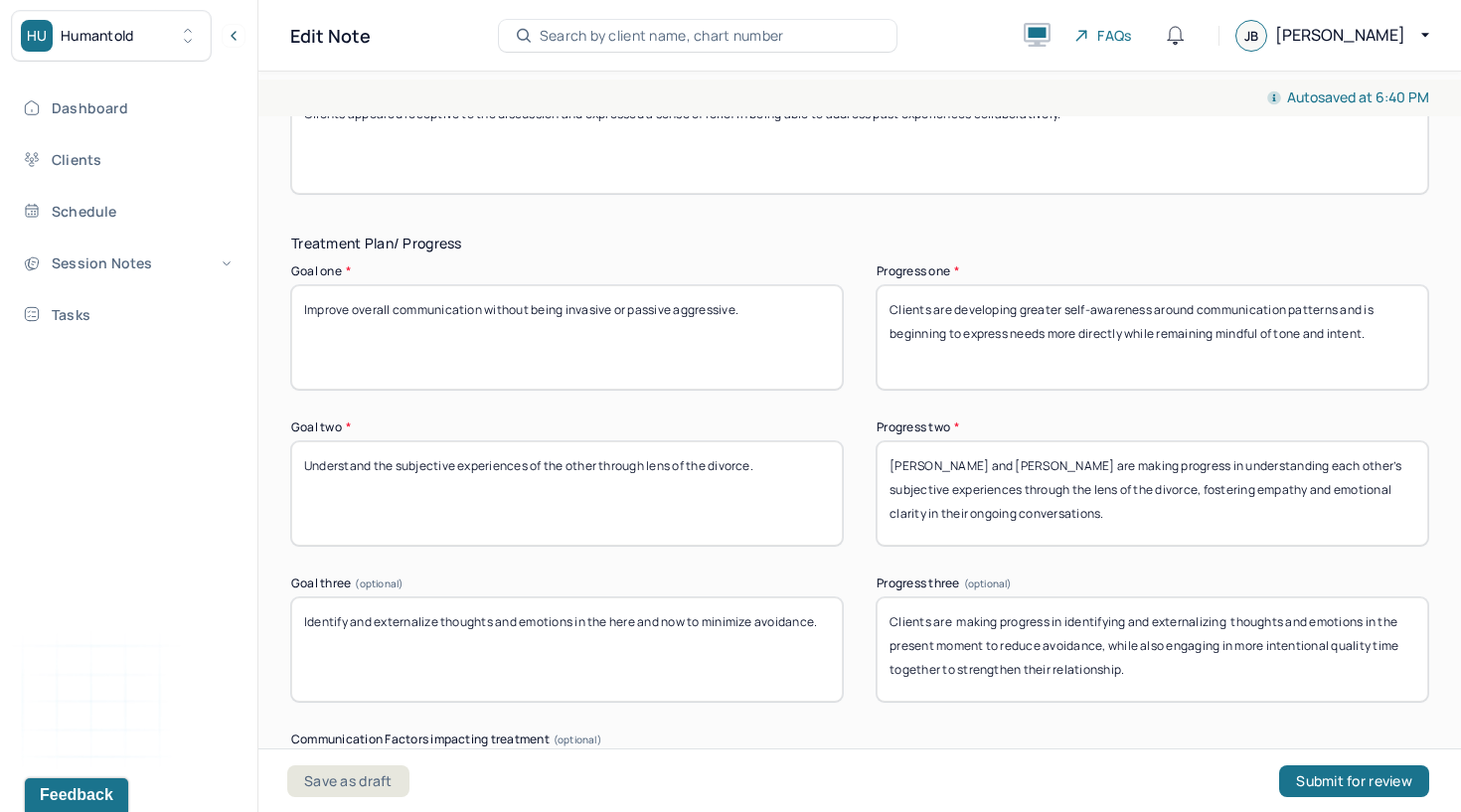 click on "Clients are developing greater self-awareness around communication patterns and is beginning to express needs more directly while remaining mindful of tone and intent." at bounding box center [1152, 337] 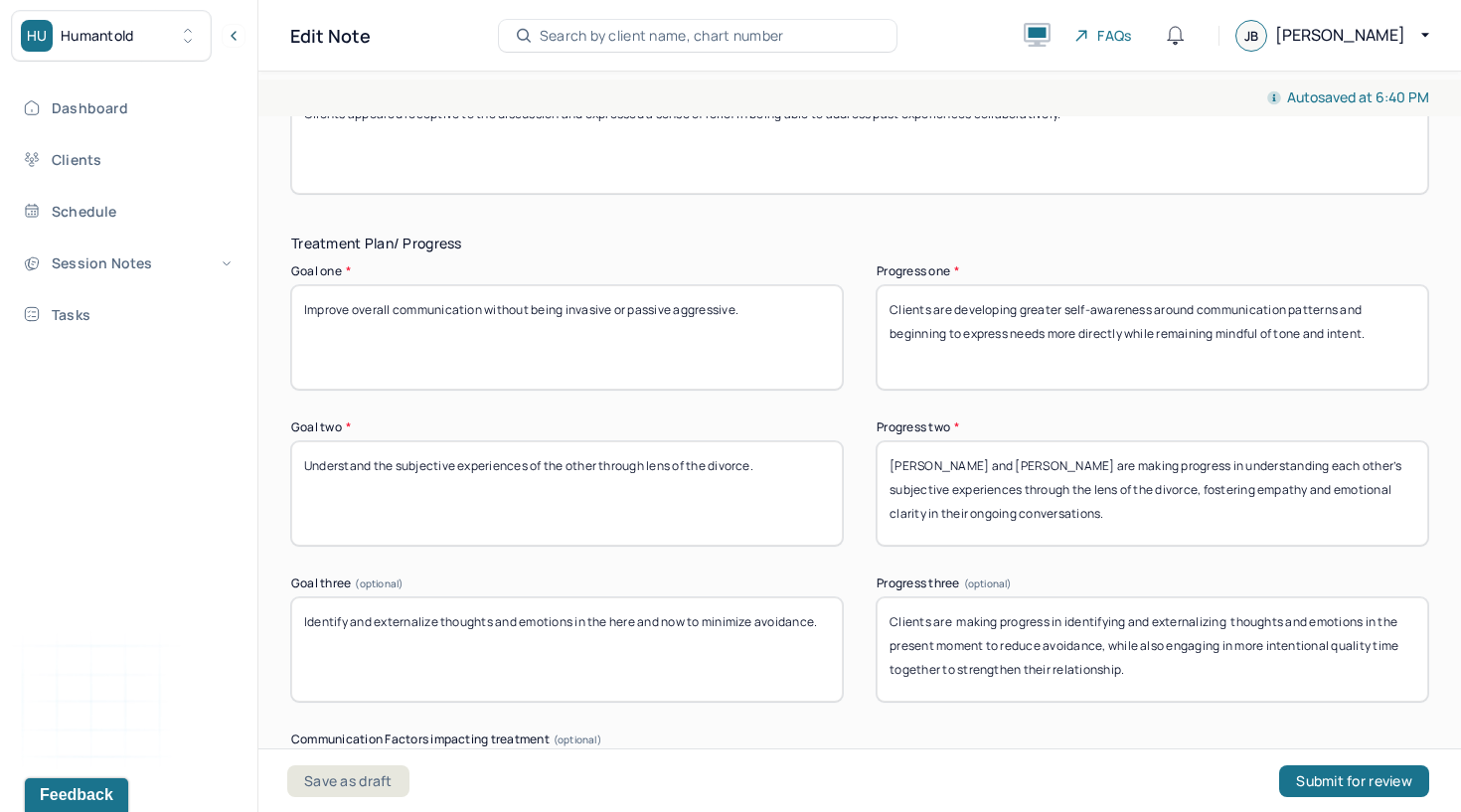 type on "Clients are developing greater self-awareness around communication patterns and  beginning to express needs more directly while remaining mindful of tone and intent." 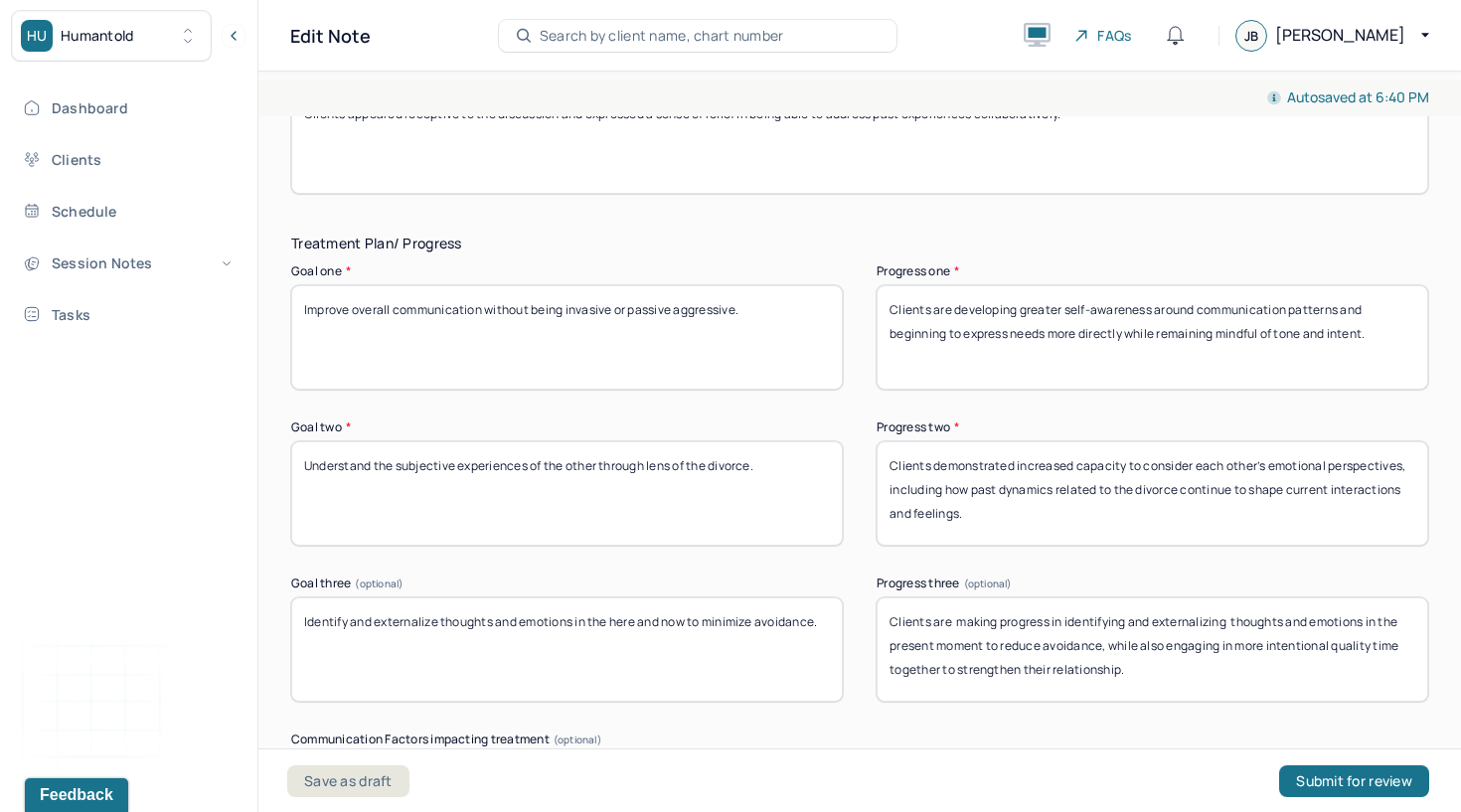 type on "Clients demonstrated increased capacity to consider each other’s emotional perspectives, including how past dynamics related to the divorce continue to shape current interactions and feelings." 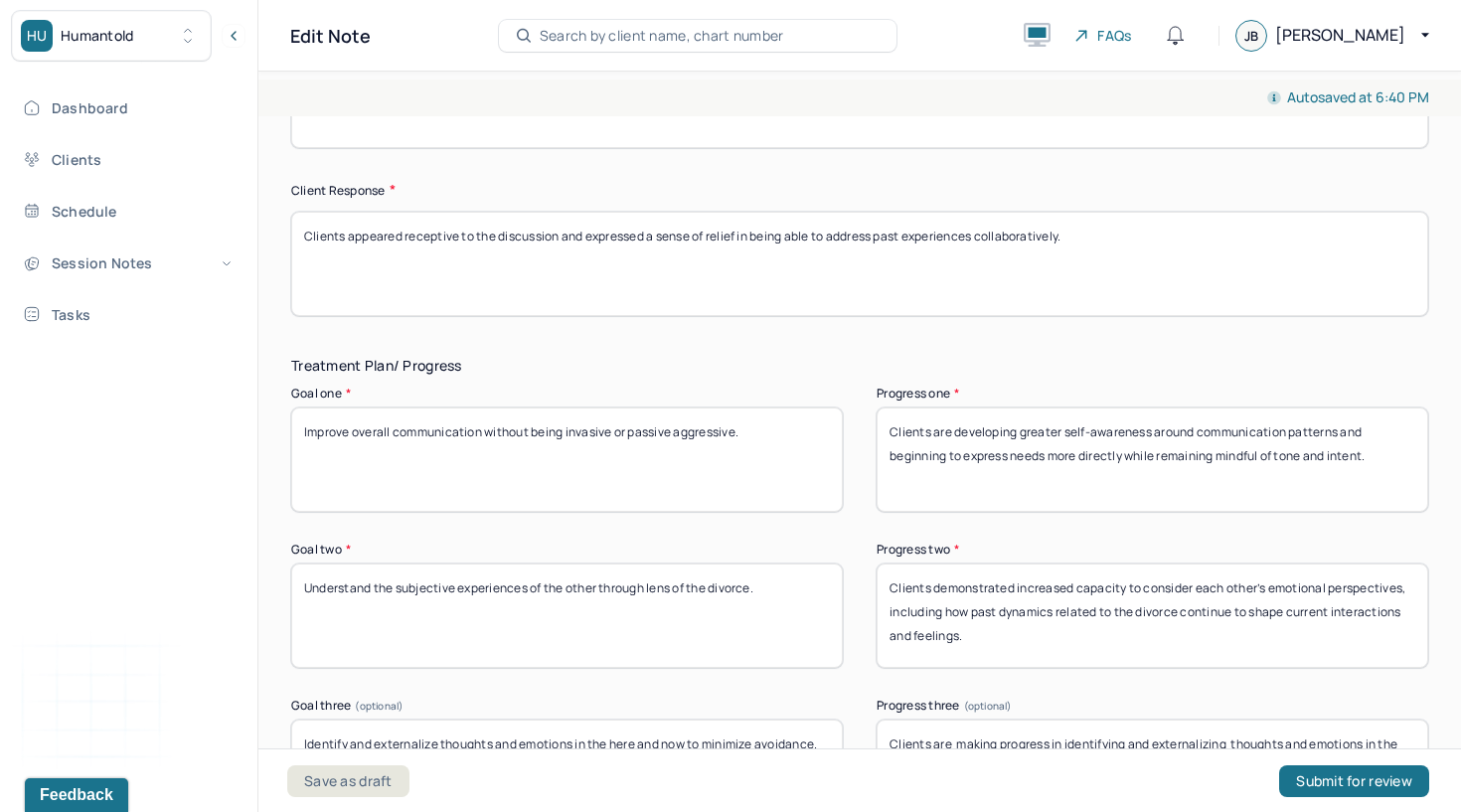 scroll, scrollTop: 3109, scrollLeft: 0, axis: vertical 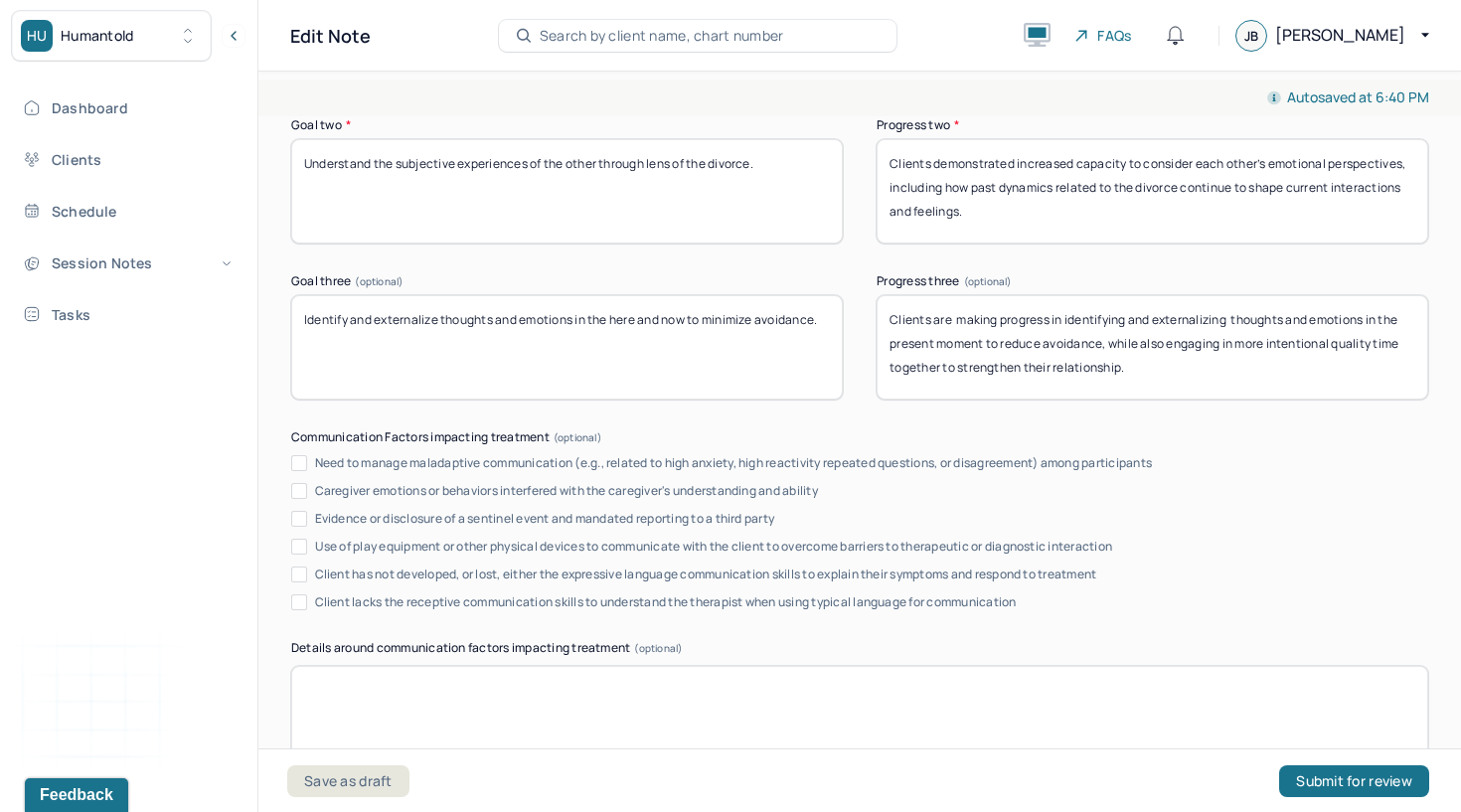 click on "Clients are  making progress in identifying and externalizing  thoughts and emotions in the present moment to reduce avoidance, while also engaging in more intentional quality time together to strengthen their relationship." at bounding box center (1152, 347) 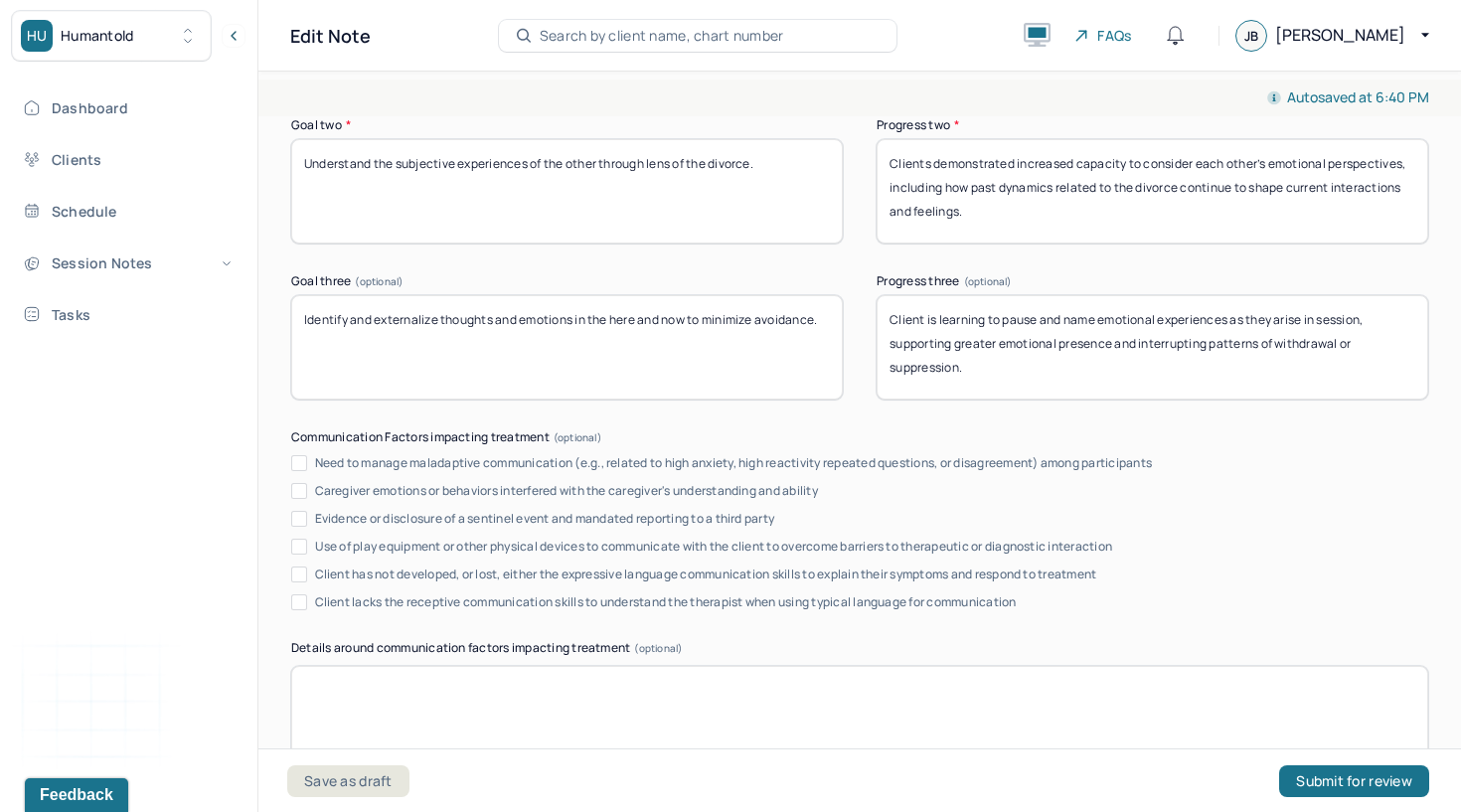 click on "Clients are  making progress in identifying and externalizing  thoughts and emotions in the present moment to reduce avoidance, while also engaging in more intentional quality time together to strengthen their relationship." at bounding box center [1152, 347] 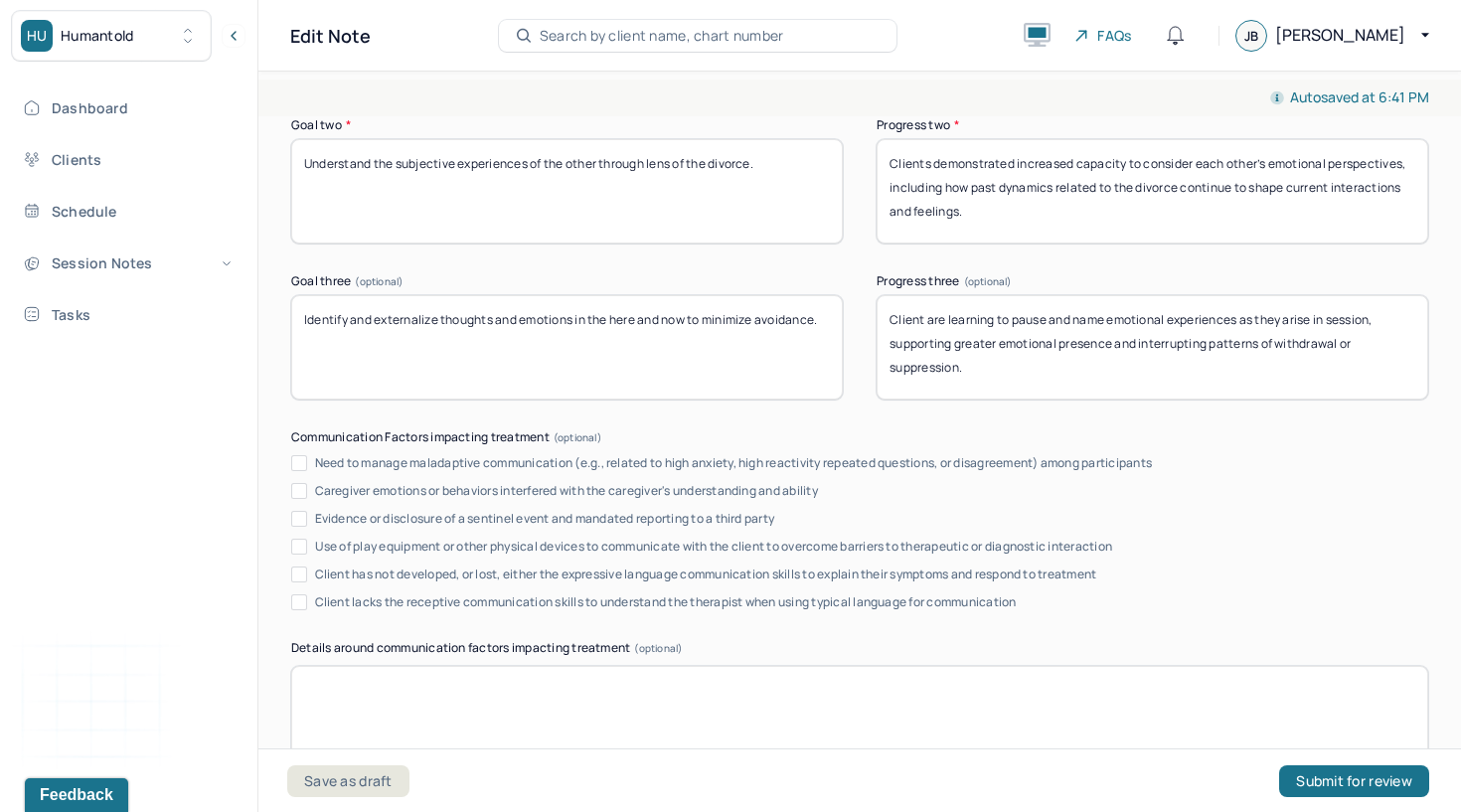 type on "Client are learning to pause and name emotional experiences as they arise in session, supporting greater emotional presence and interrupting patterns of withdrawal or suppression." 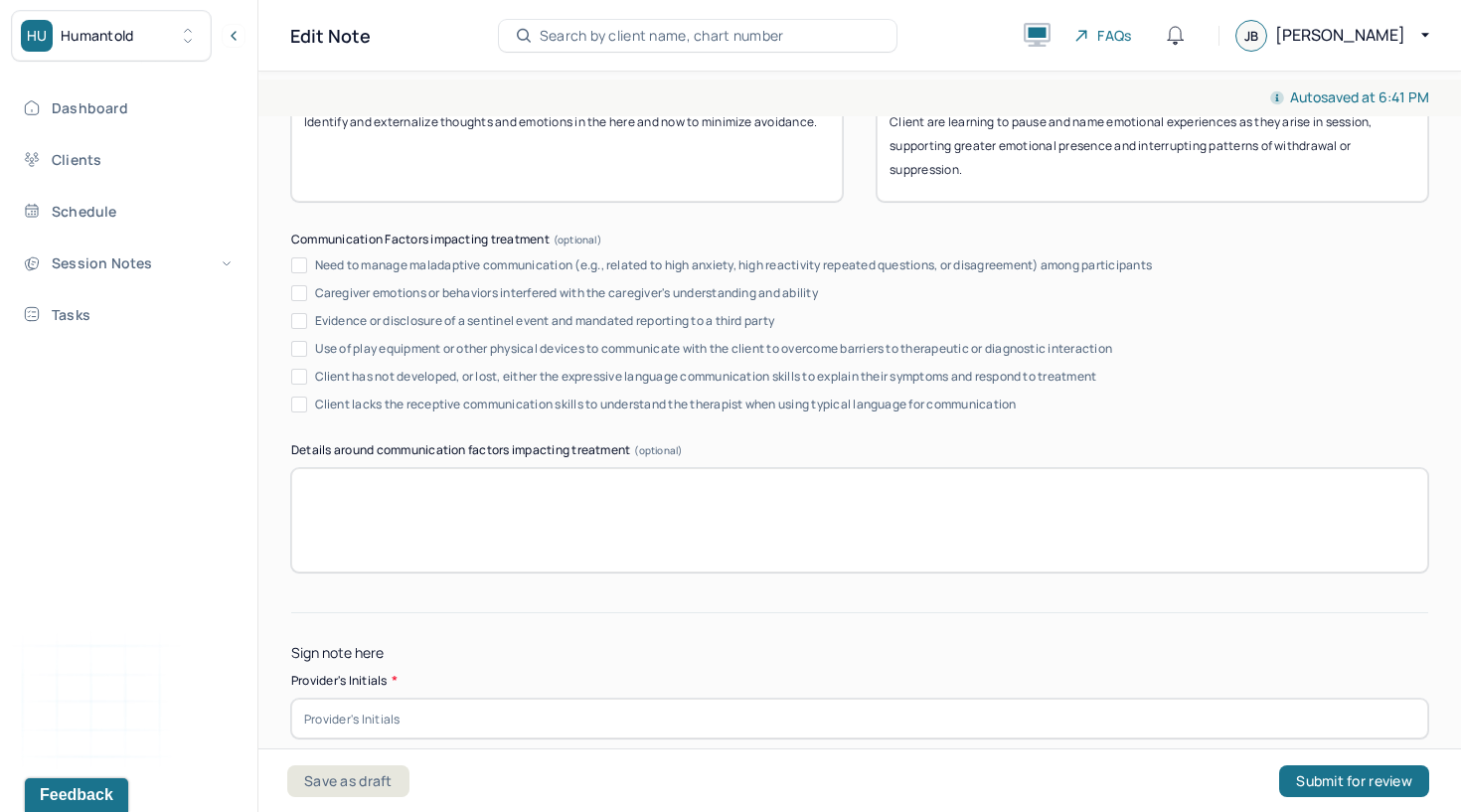 click at bounding box center (860, 719) 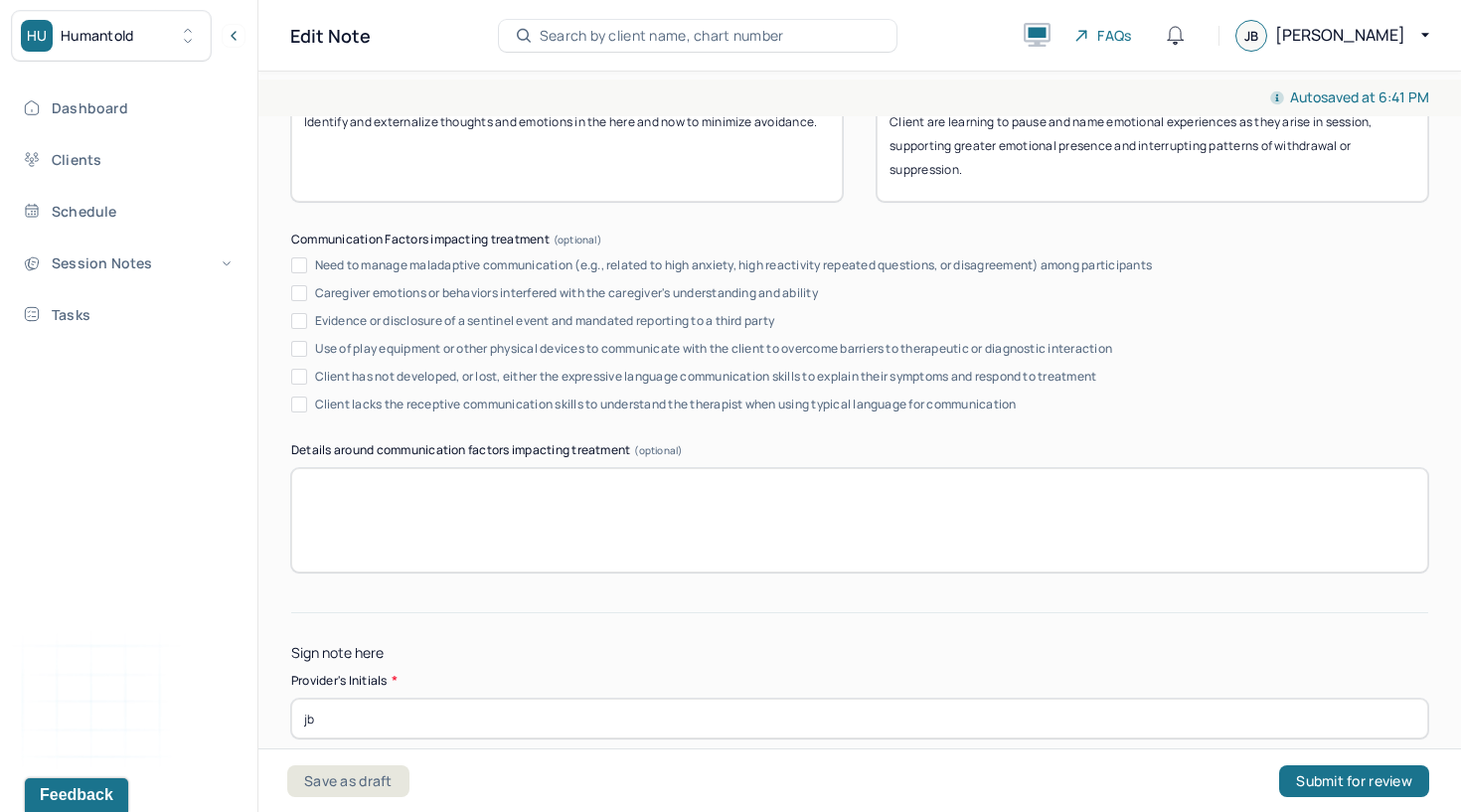 type on "jb" 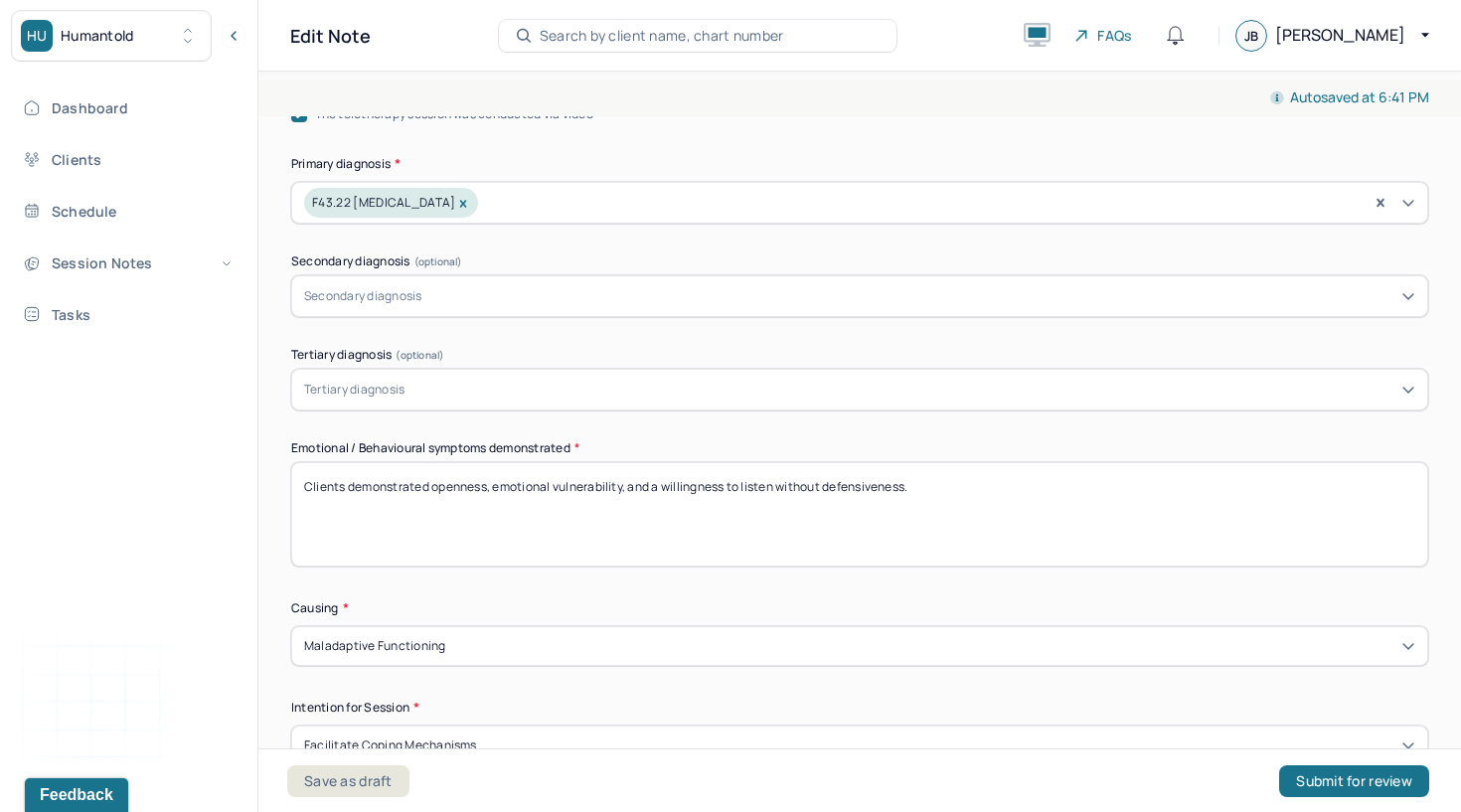 scroll, scrollTop: 730, scrollLeft: 0, axis: vertical 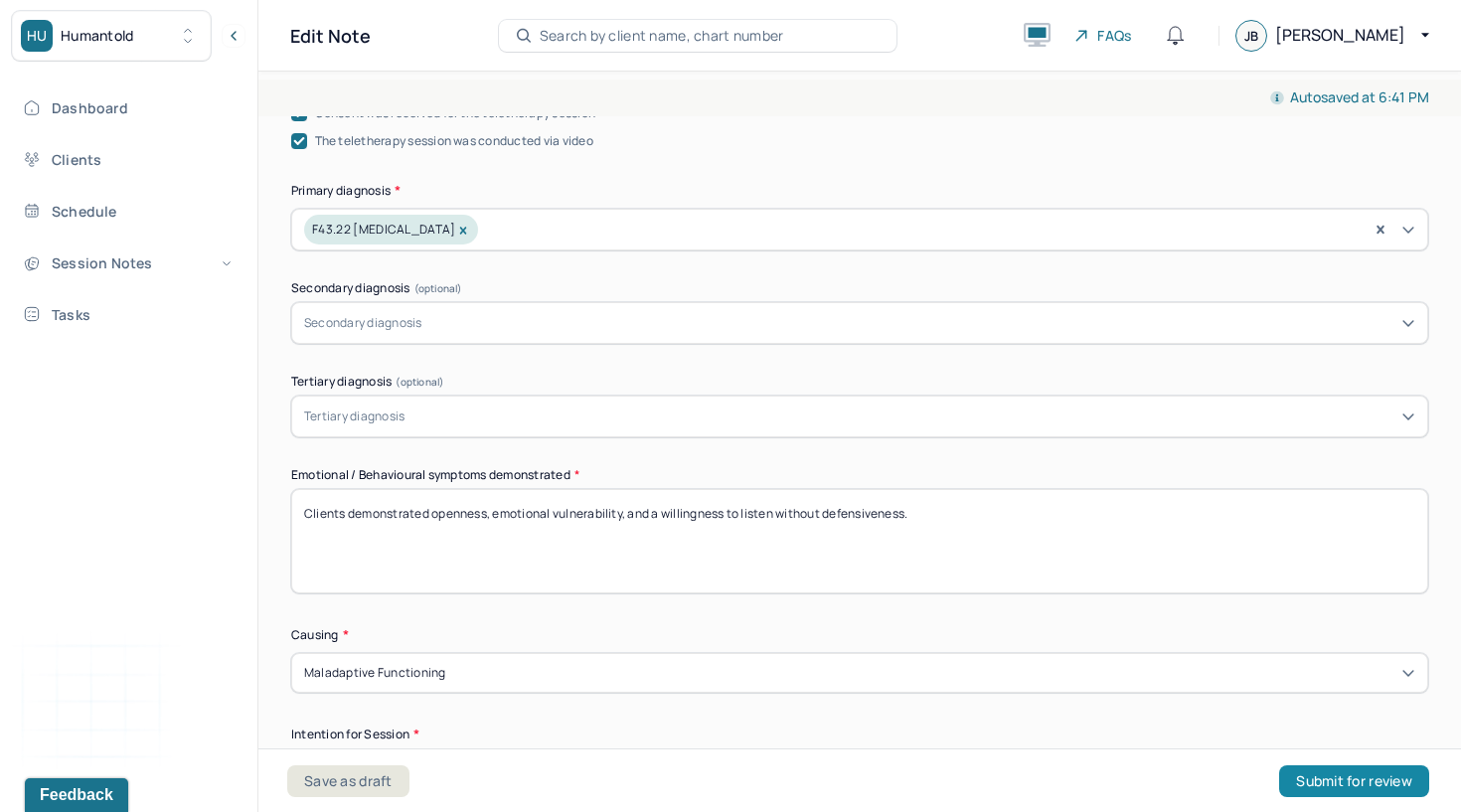 click on "Submit for review" at bounding box center [1354, 781] 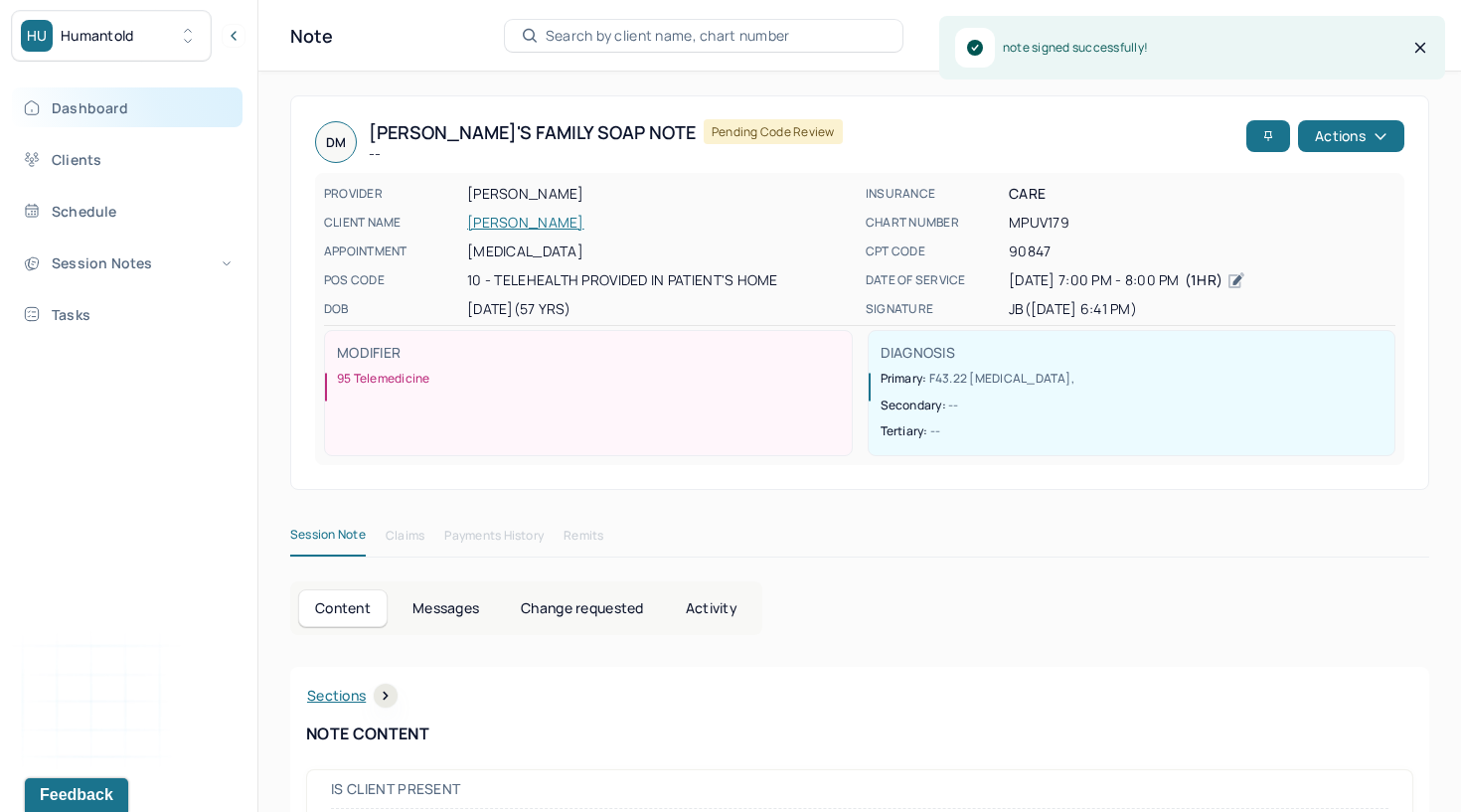 click on "Dashboard" at bounding box center (127, 107) 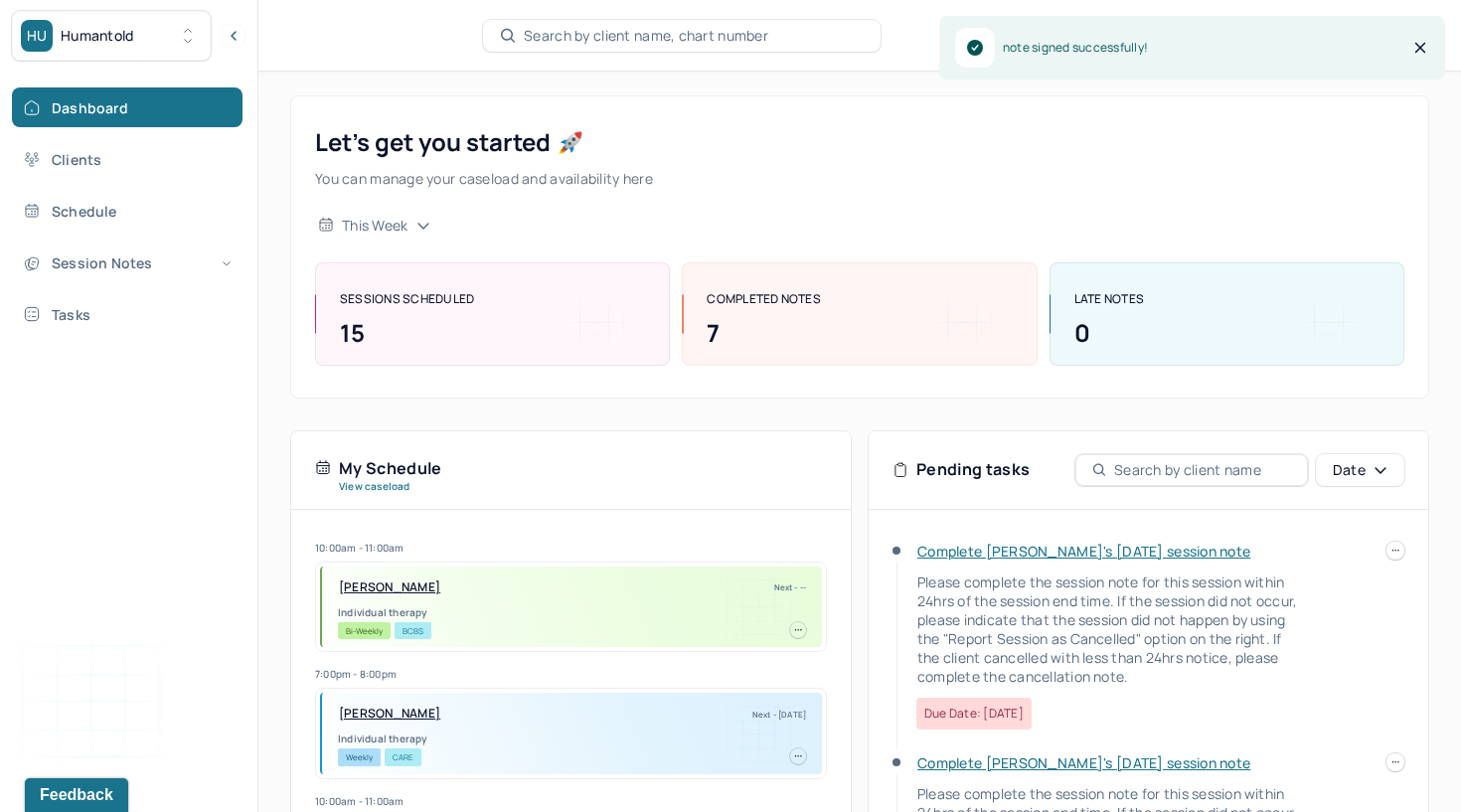 click on "Complete [PERSON_NAME]'s [DATE] session note" at bounding box center (1083, 551) 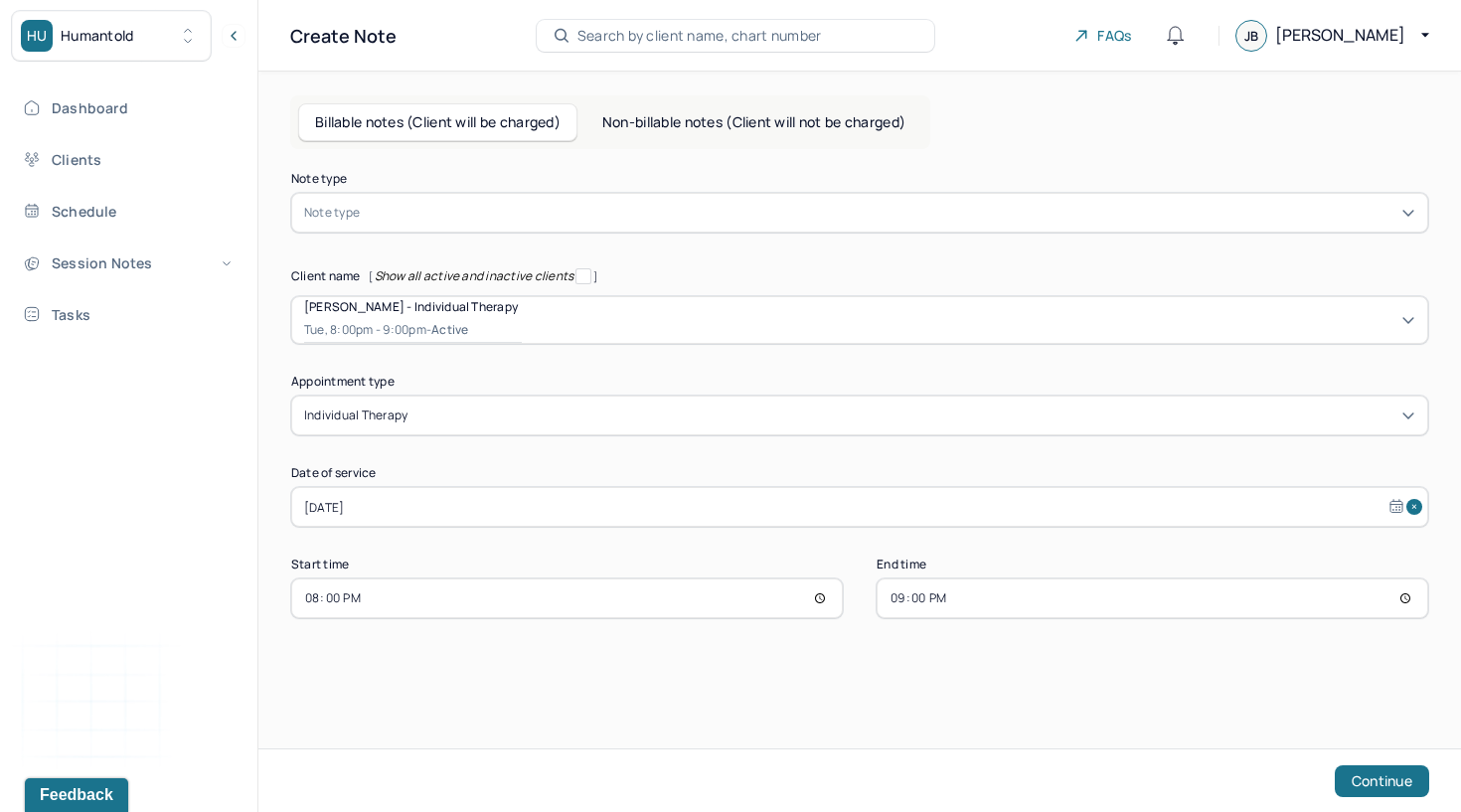 click at bounding box center (890, 213) 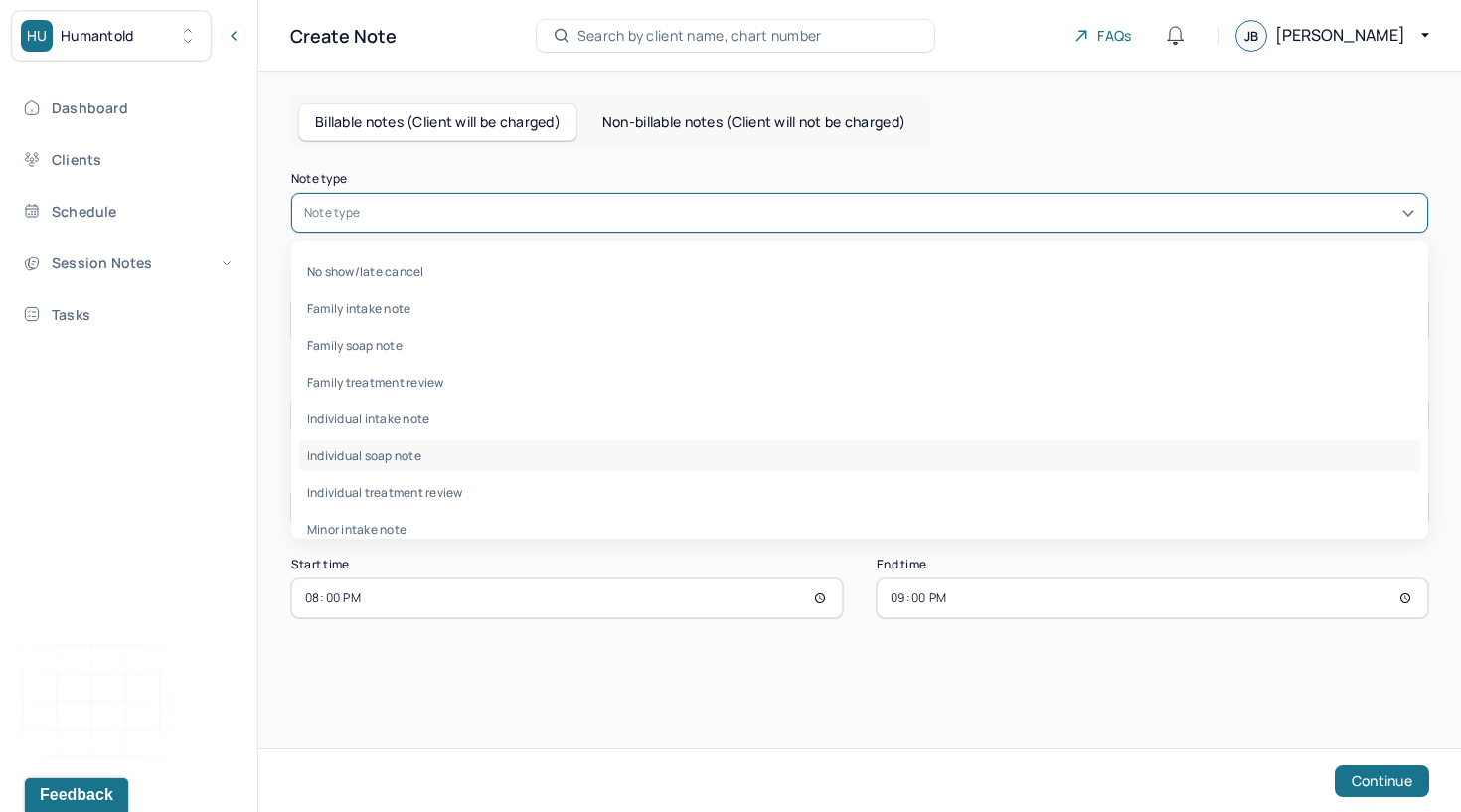 click on "Individual soap note" at bounding box center [860, 455] 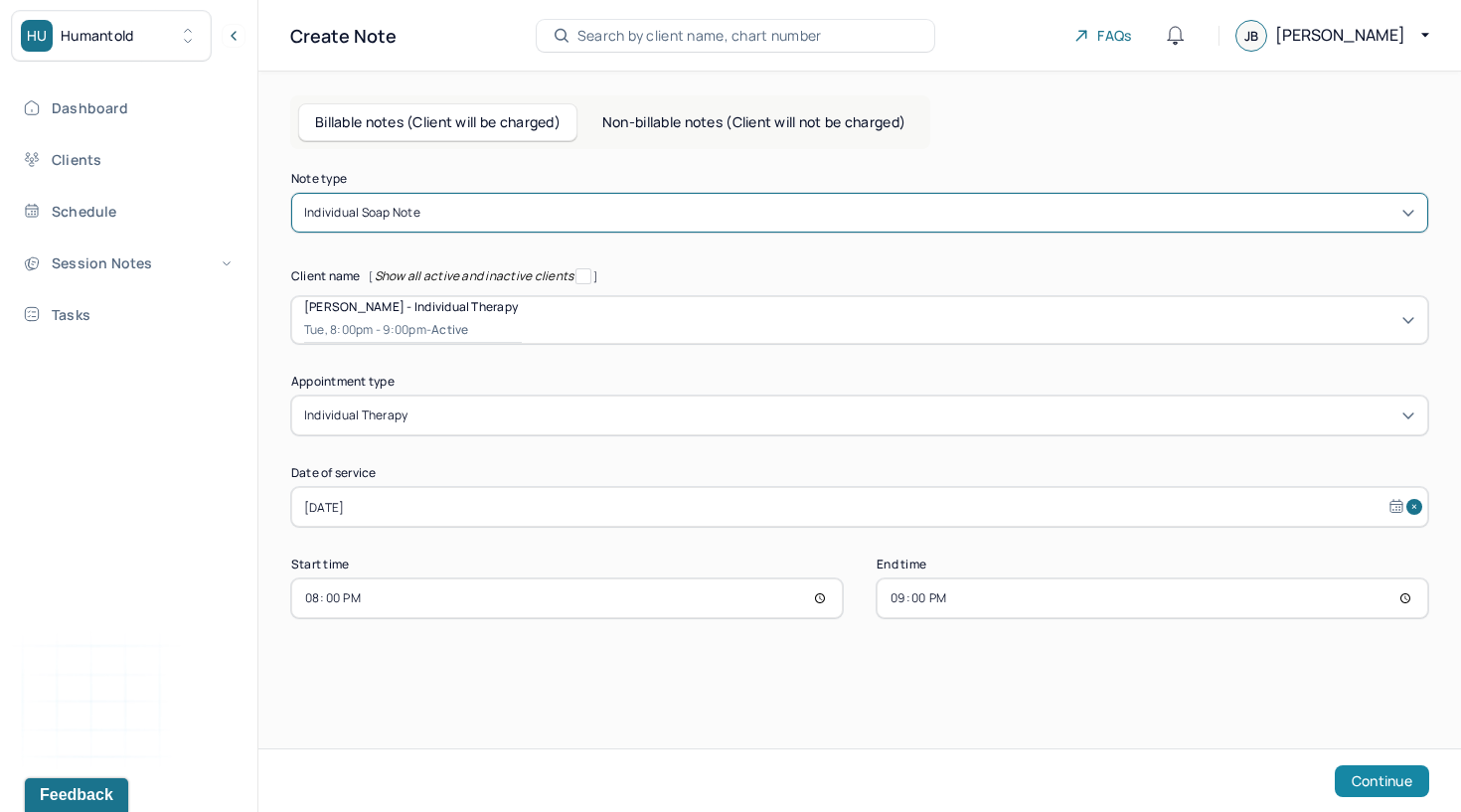 click on "Continue" at bounding box center (1381, 781) 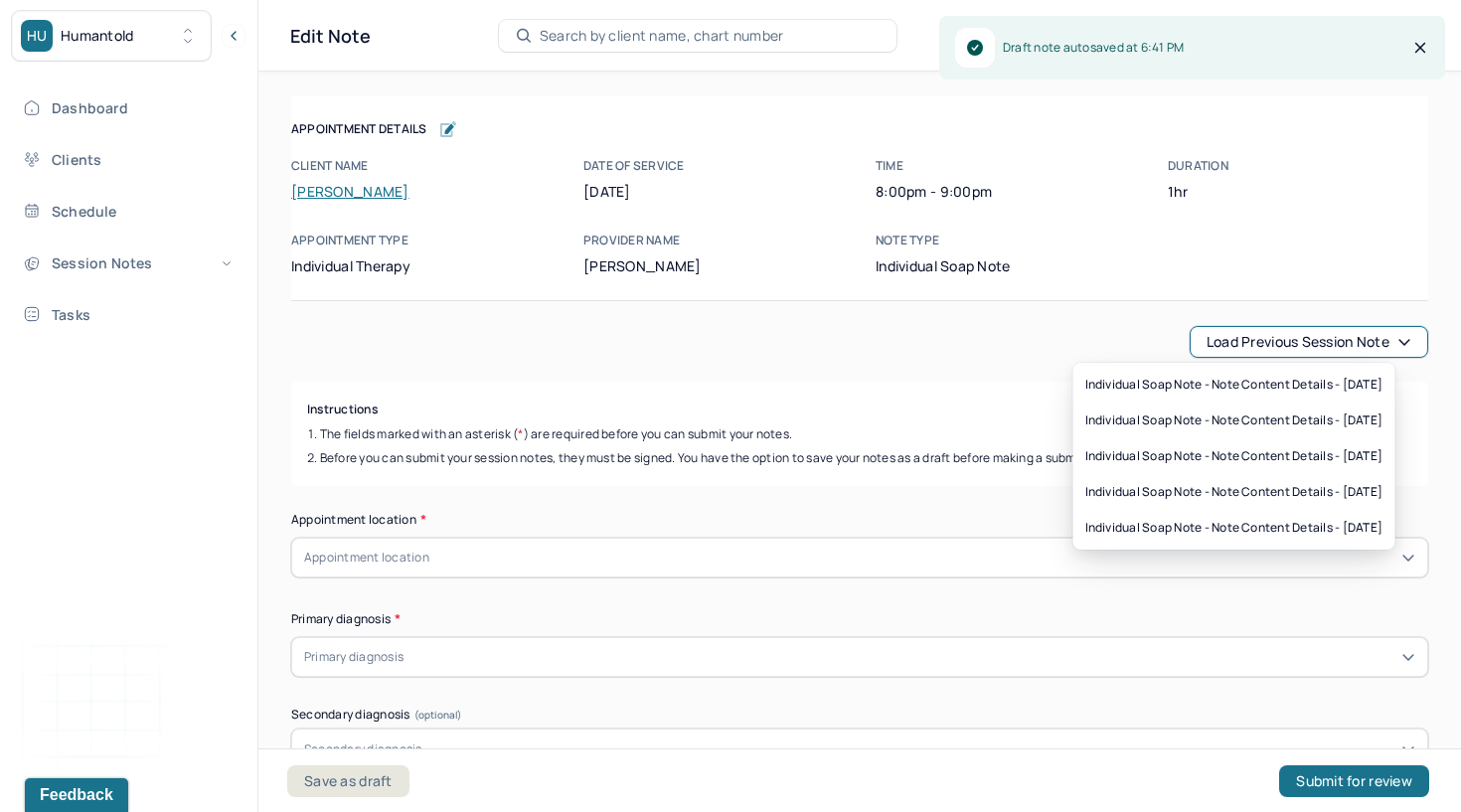 click on "Load previous session note" at bounding box center [1309, 342] 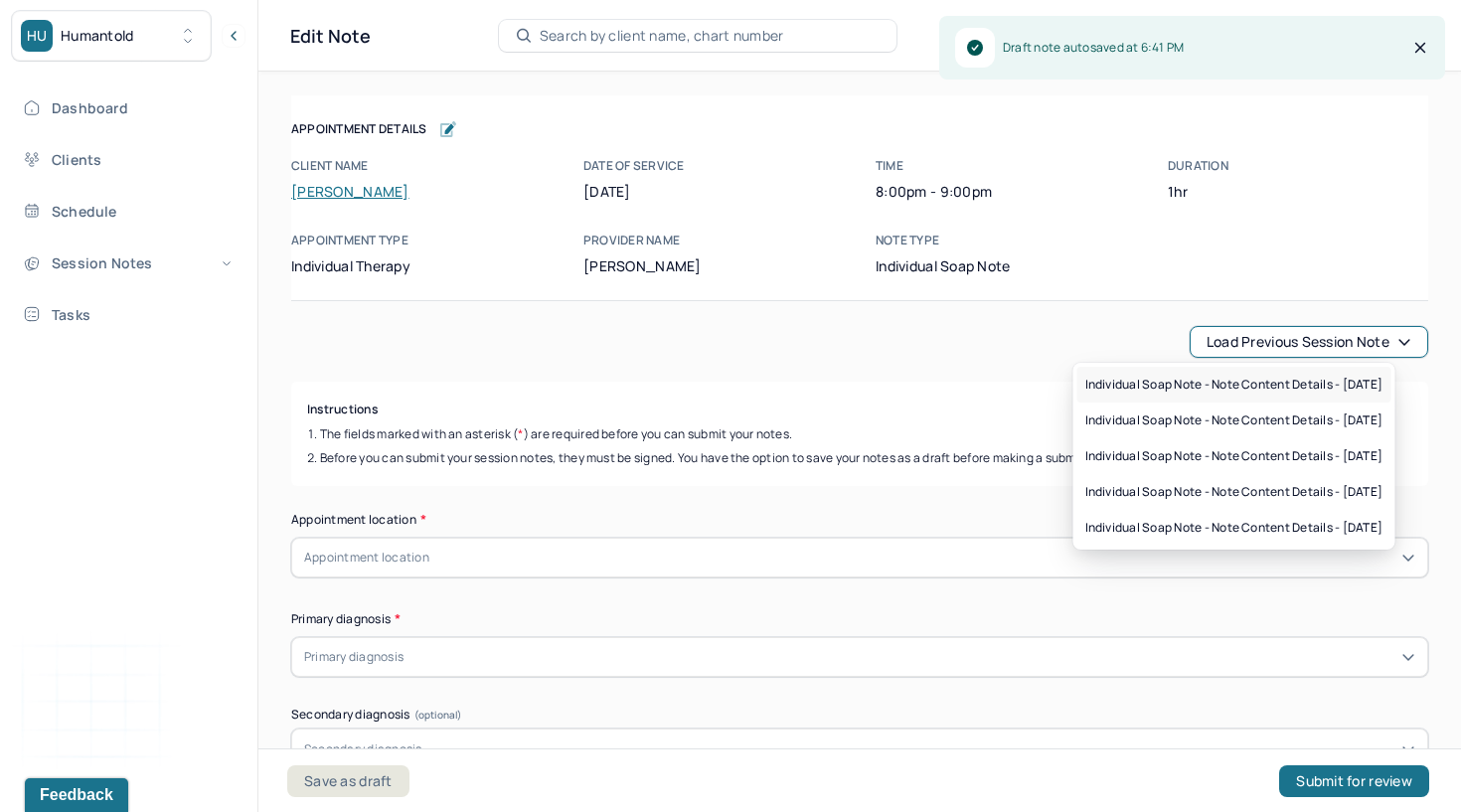click on "Individual soap note   - Note content Details -   [DATE]" at bounding box center [1234, 385] 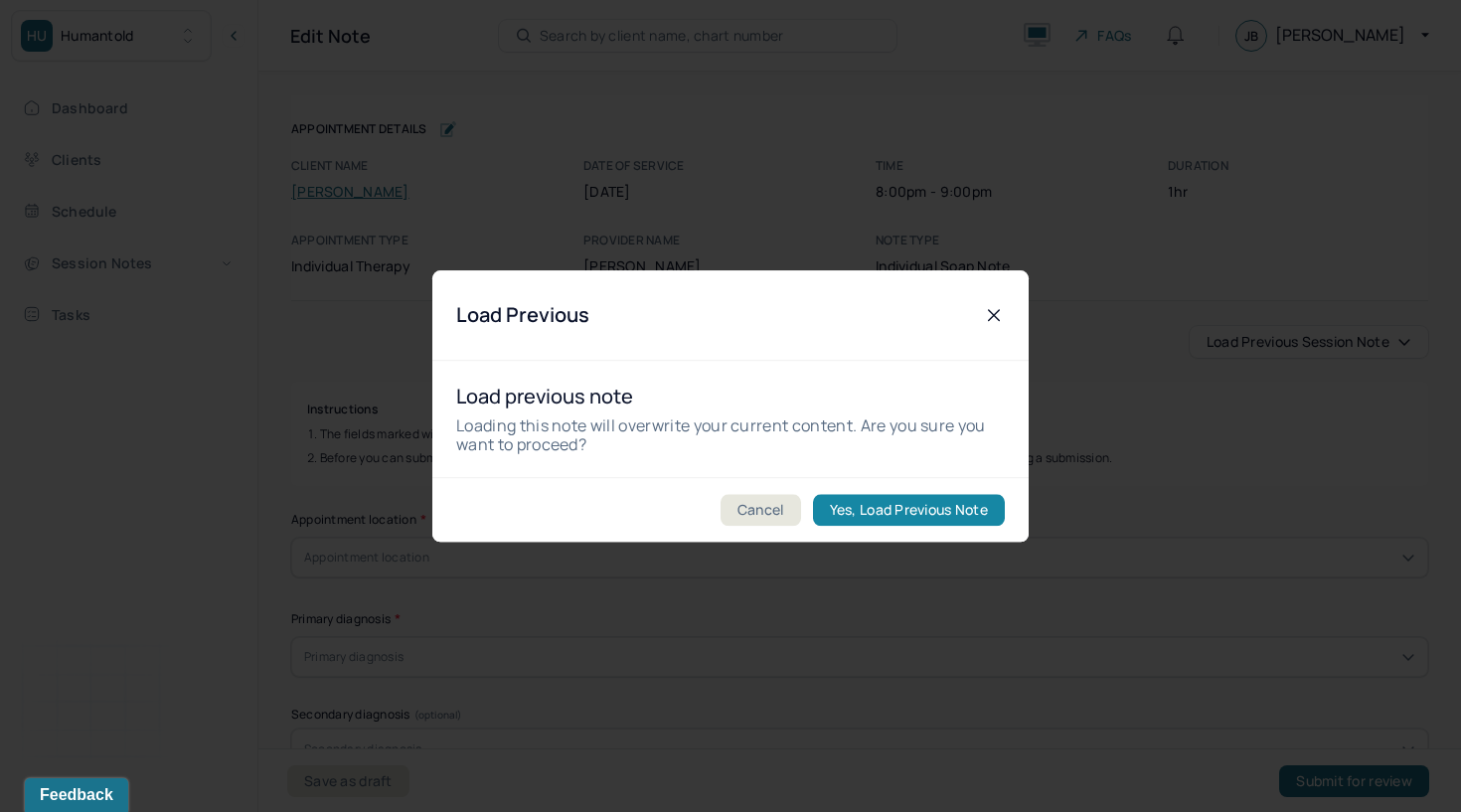 click on "Yes, Load Previous Note" at bounding box center (908, 510) 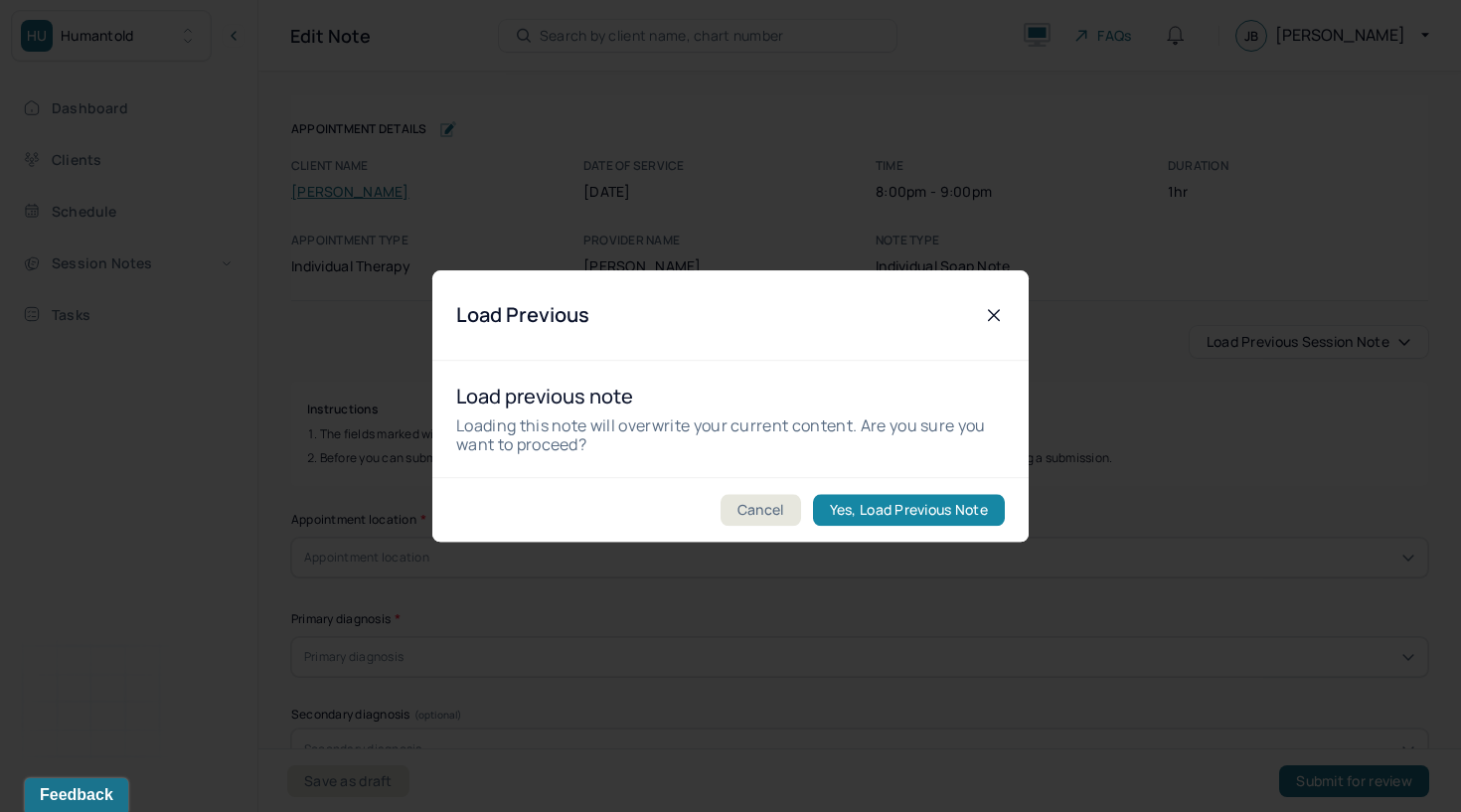 checkbox on "true" 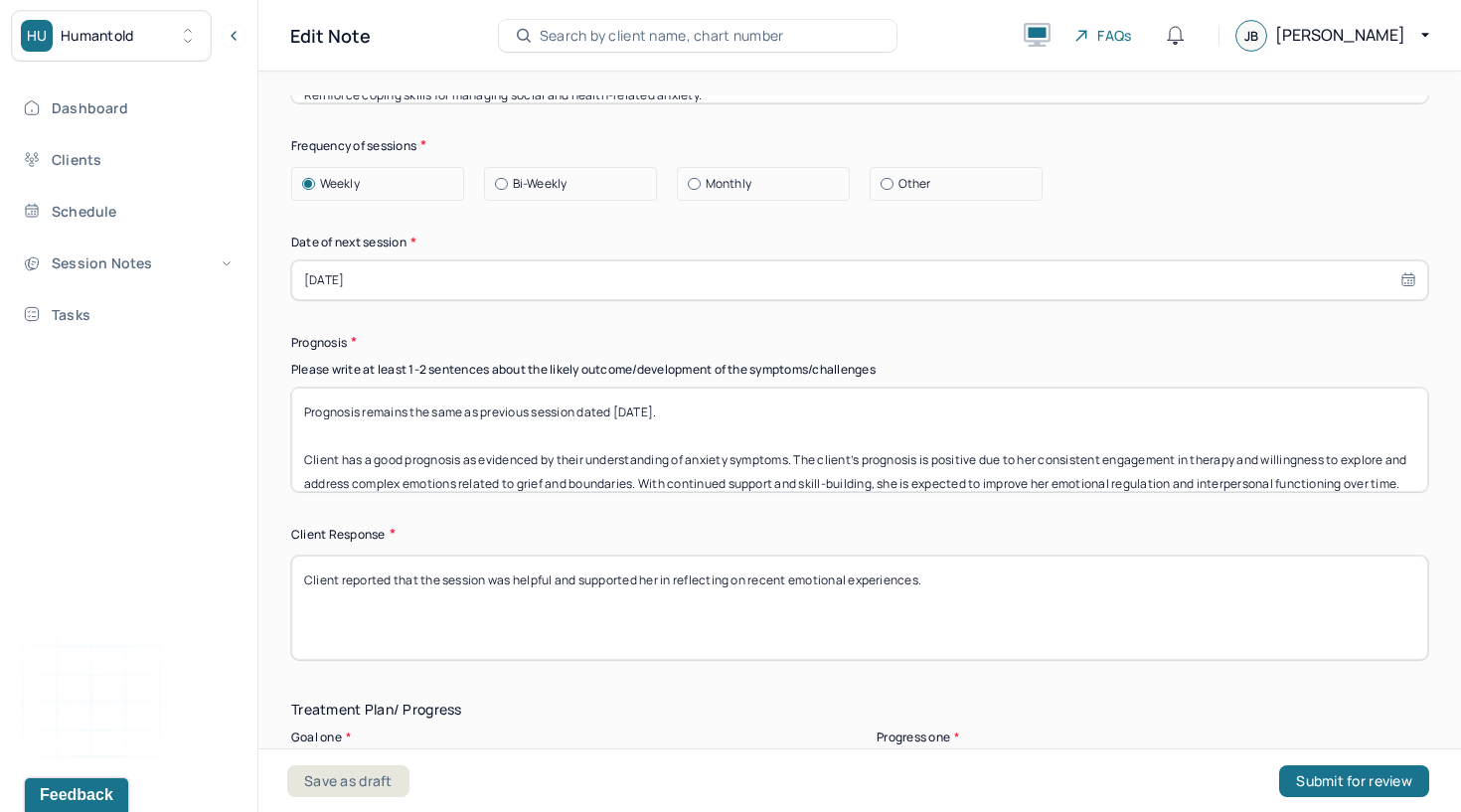 scroll, scrollTop: 2945, scrollLeft: 0, axis: vertical 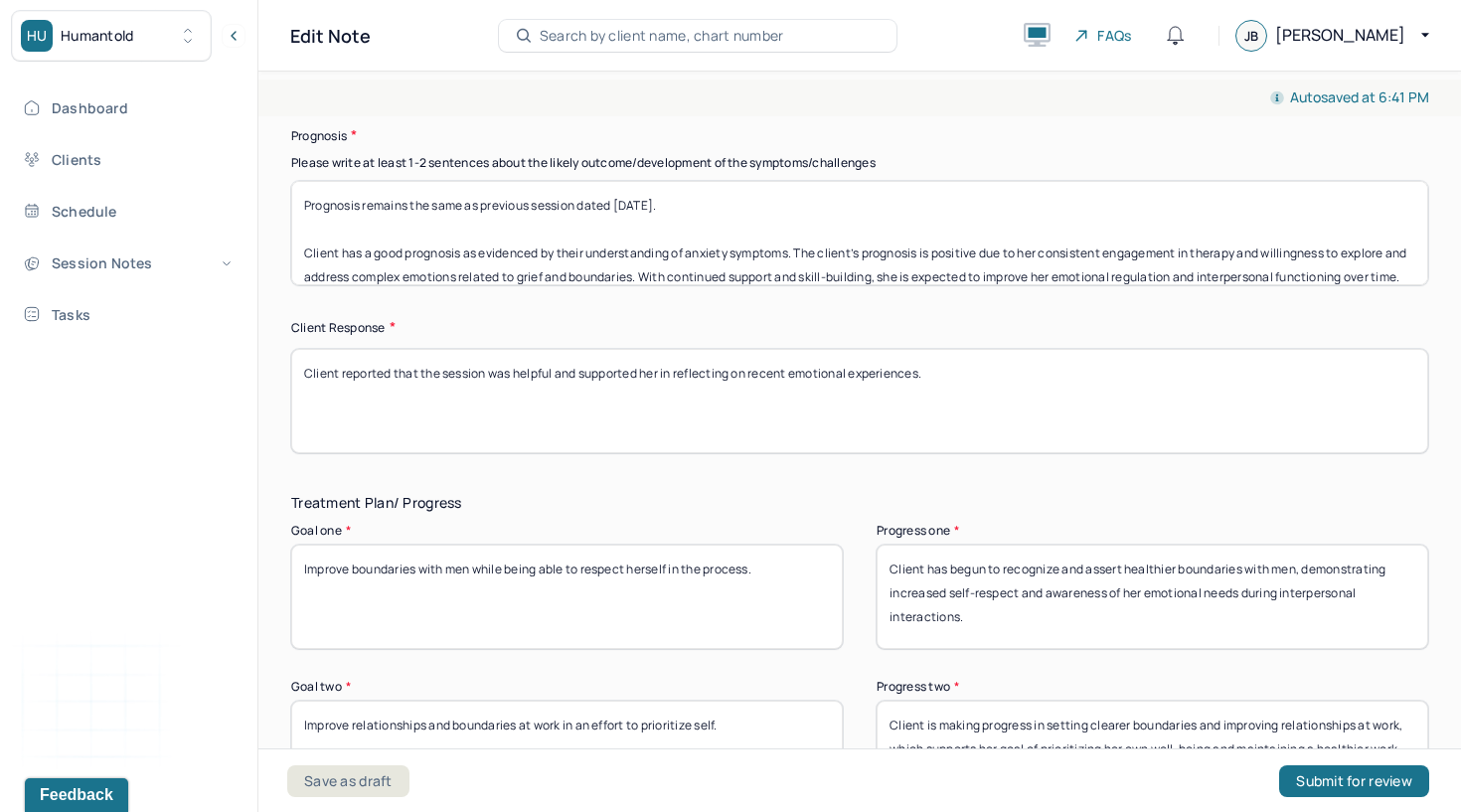 click on "Prognosis remains the same as previous session dated [DATE].
Client has a good prognosis as evidenced by their understanding of anxiety symptoms. The client’s prognosis is positive due to her consistent engagement in therapy and willingness to explore and address complex emotions related to grief and boundaries. With continued support and skill-building, she is expected to improve her emotional regulation and interpersonal functioning over time." at bounding box center (860, 233) 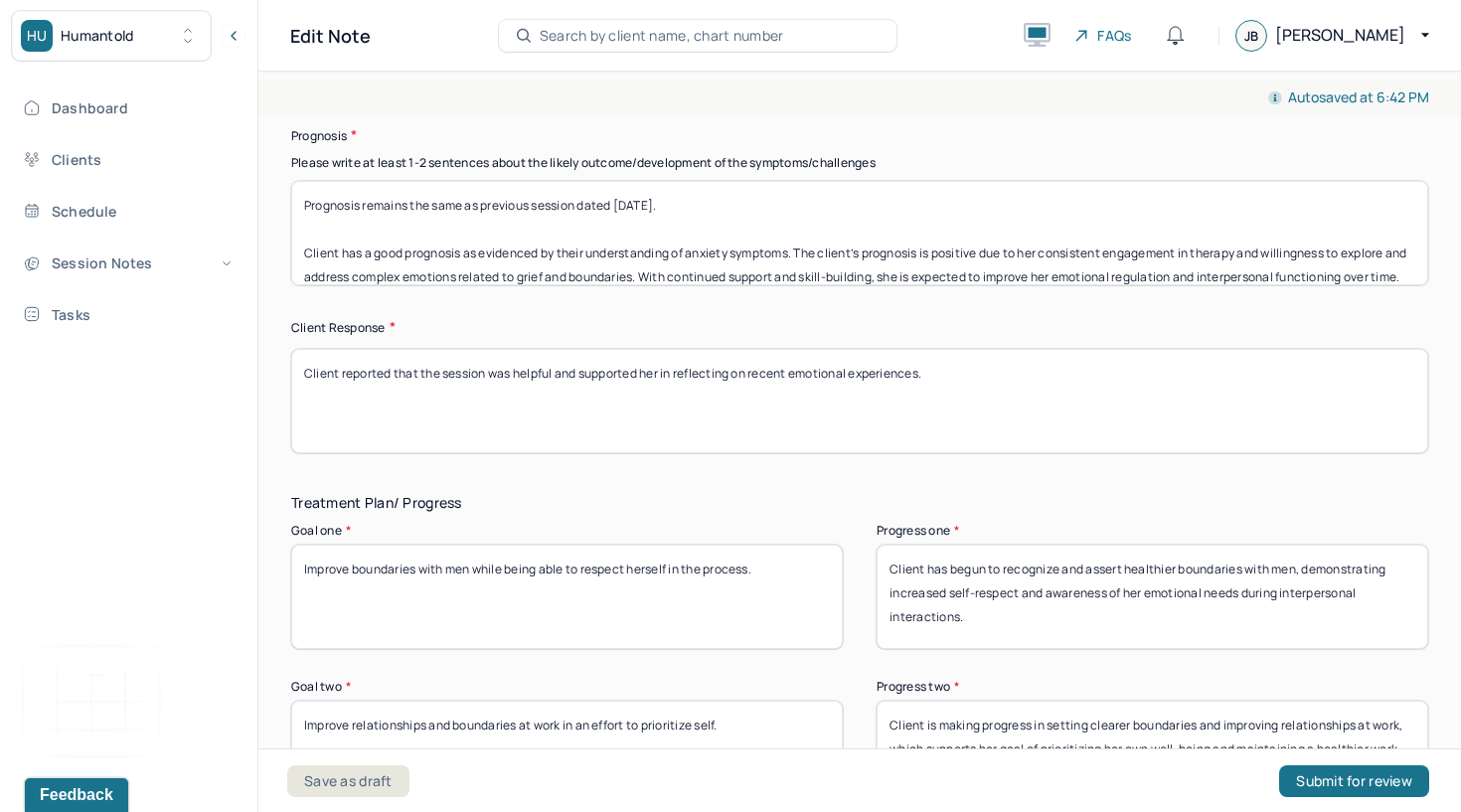 scroll, scrollTop: 40, scrollLeft: 0, axis: vertical 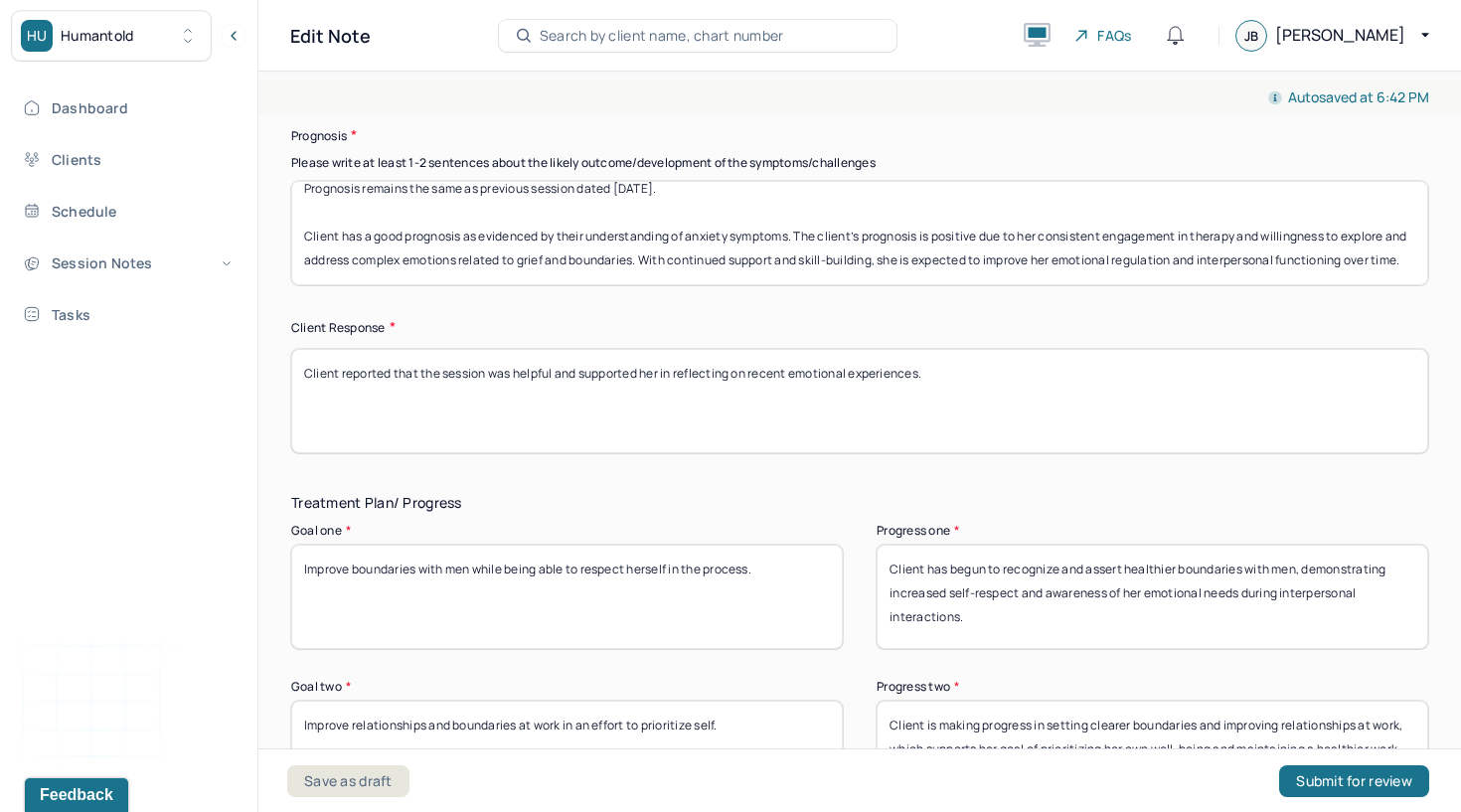 drag, startPoint x: 800, startPoint y: 258, endPoint x: 799, endPoint y: 310, distance: 52.009614 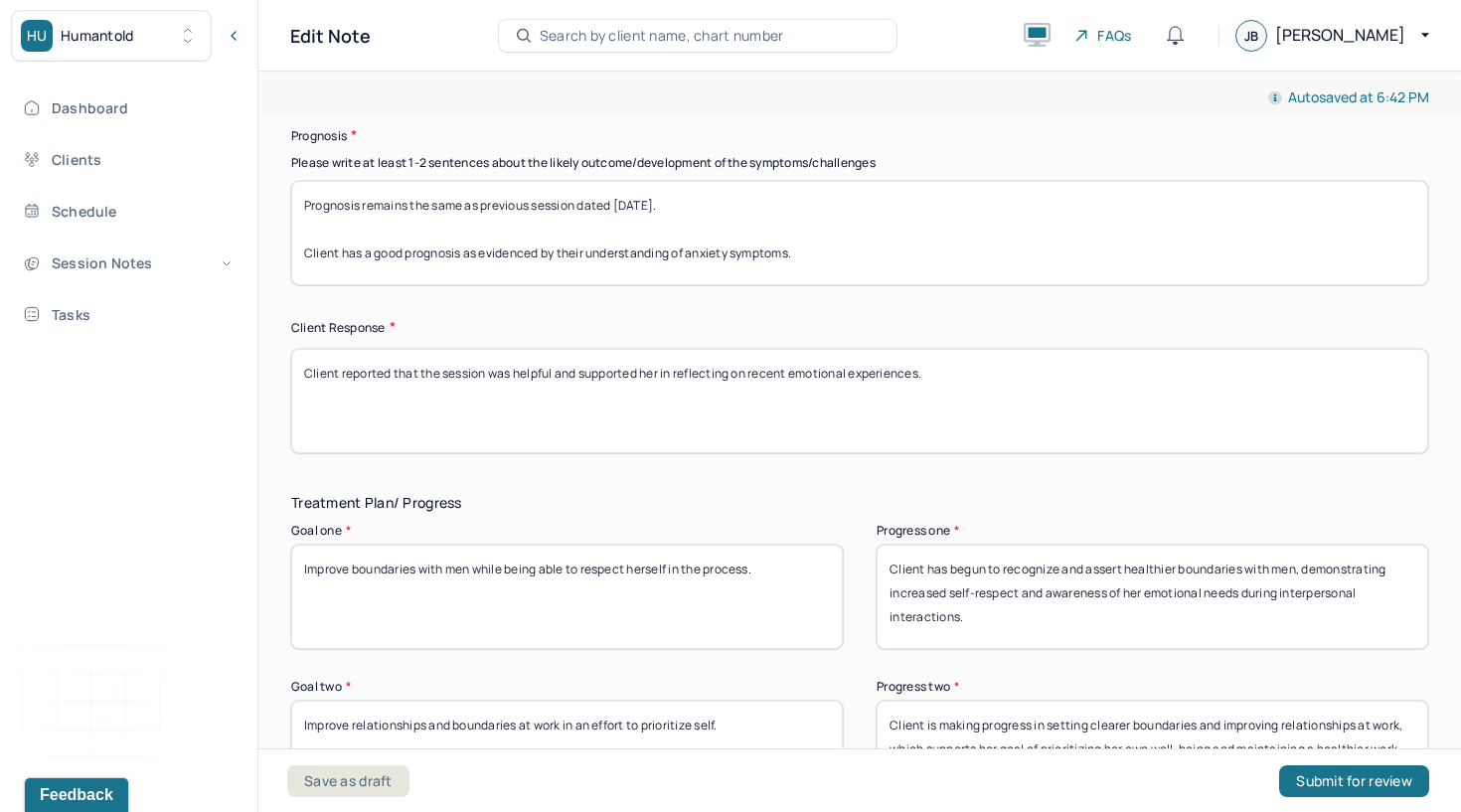 scroll, scrollTop: 0, scrollLeft: 0, axis: both 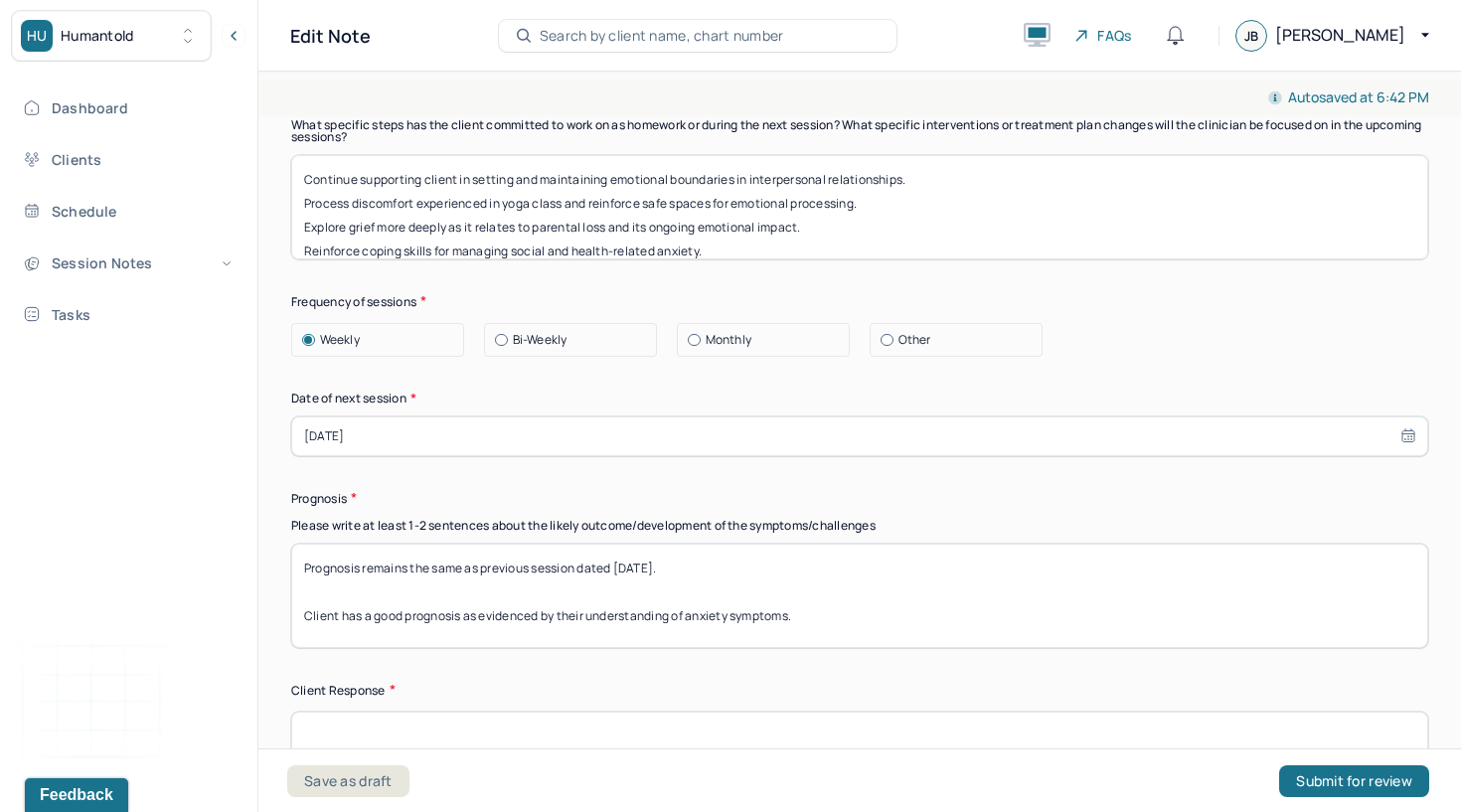 type 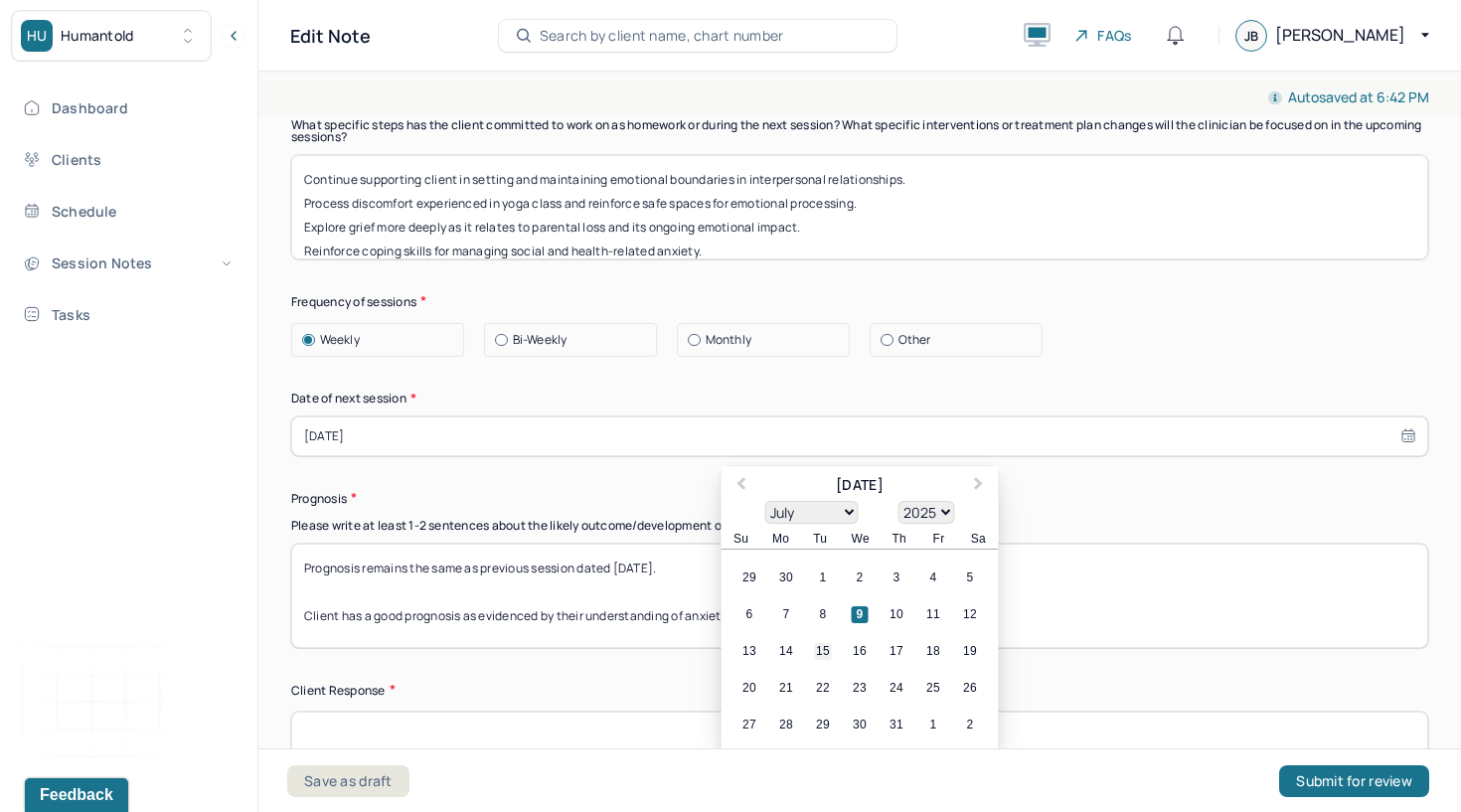 click on "15" at bounding box center [823, 651] 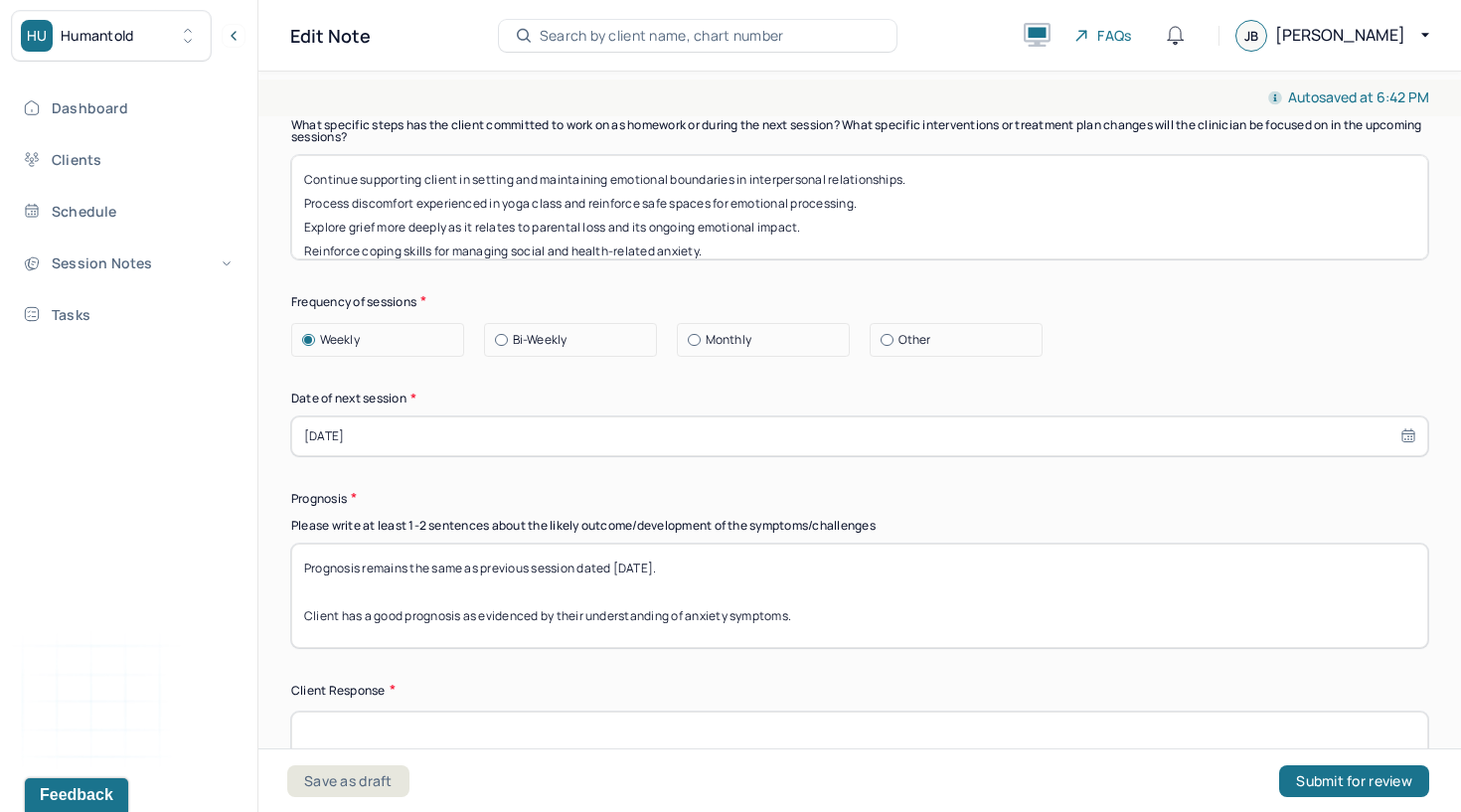 scroll, scrollTop: 40, scrollLeft: 0, axis: vertical 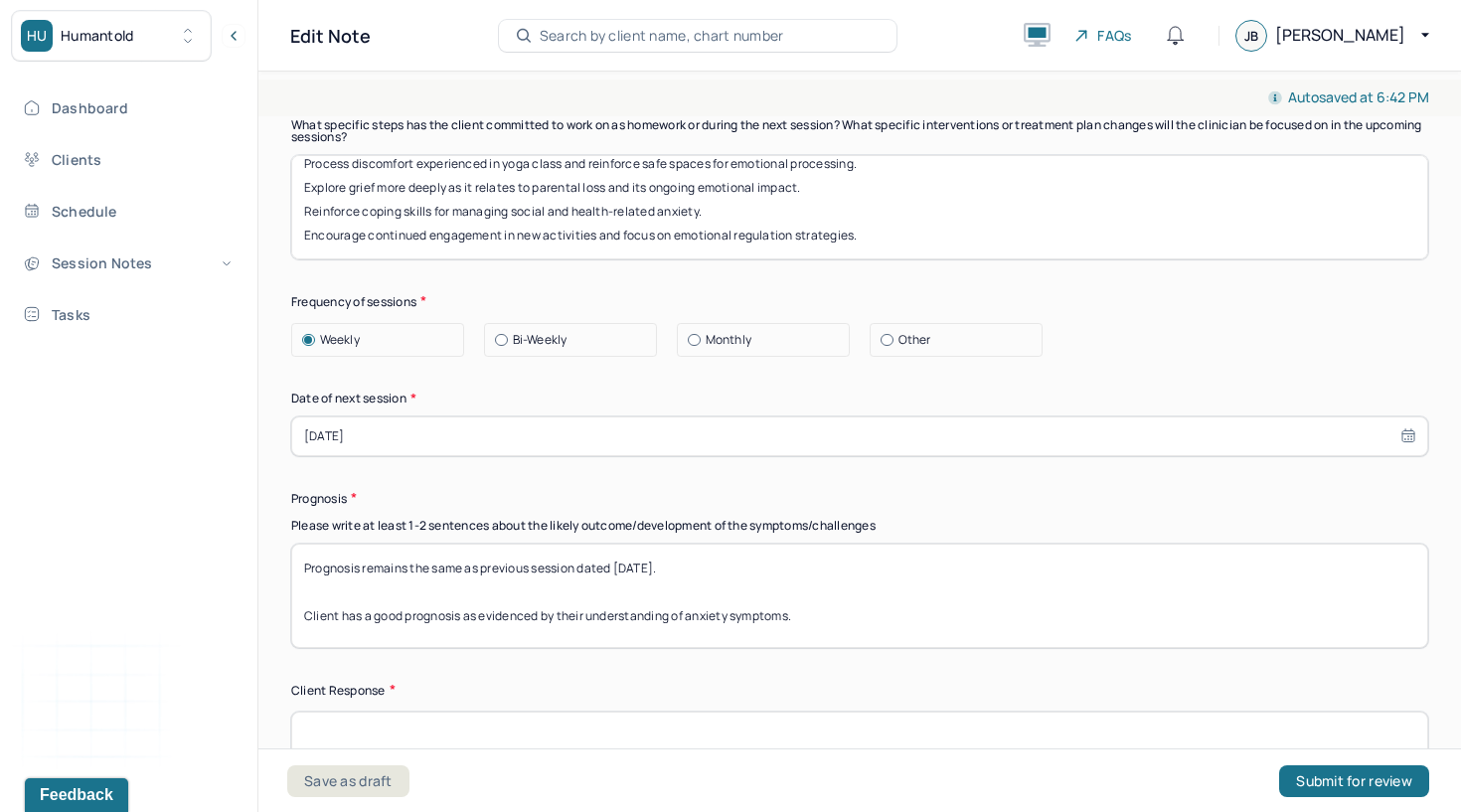 drag, startPoint x: 299, startPoint y: 192, endPoint x: 332, endPoint y: 369, distance: 180.04999 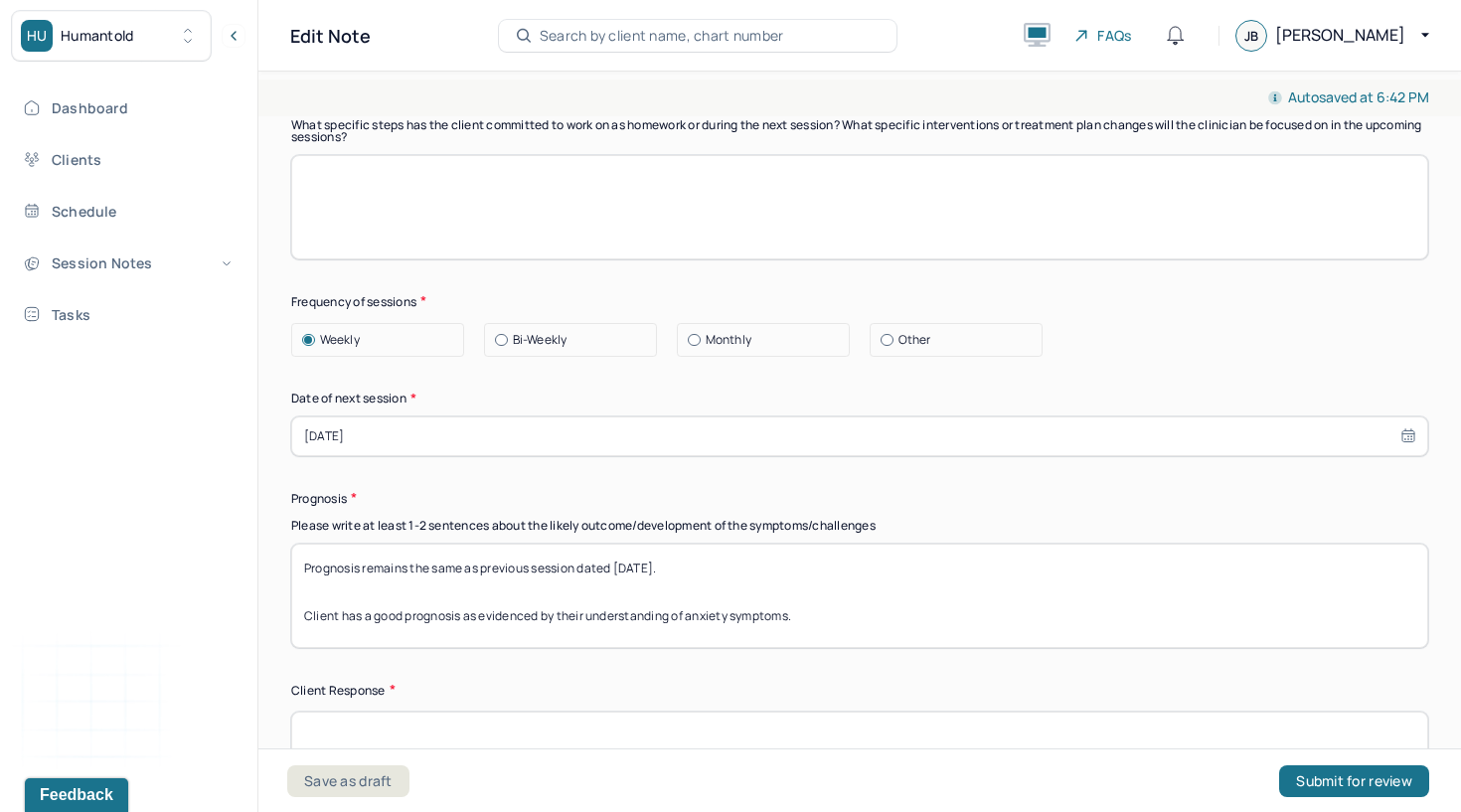 scroll, scrollTop: 0, scrollLeft: 0, axis: both 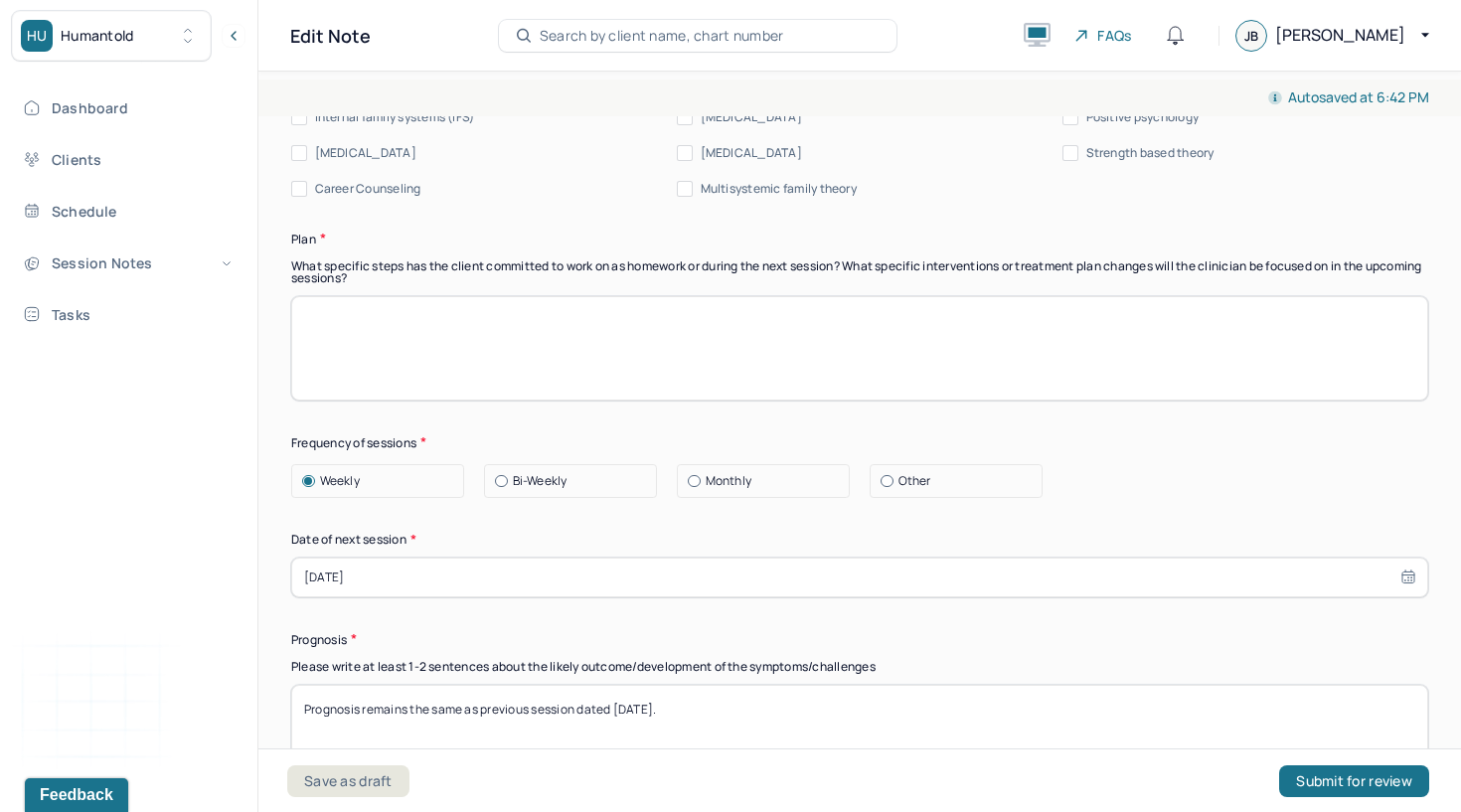 paste on "Continue to support client in building confidence in medical advocacy and emotional preparation for appointments. Address ongoing [MEDICAL_DATA] using CBT and mindfulness-based strategies. Explore evolving interpersonal boundaries and their emotional impact in upcoming sessions." 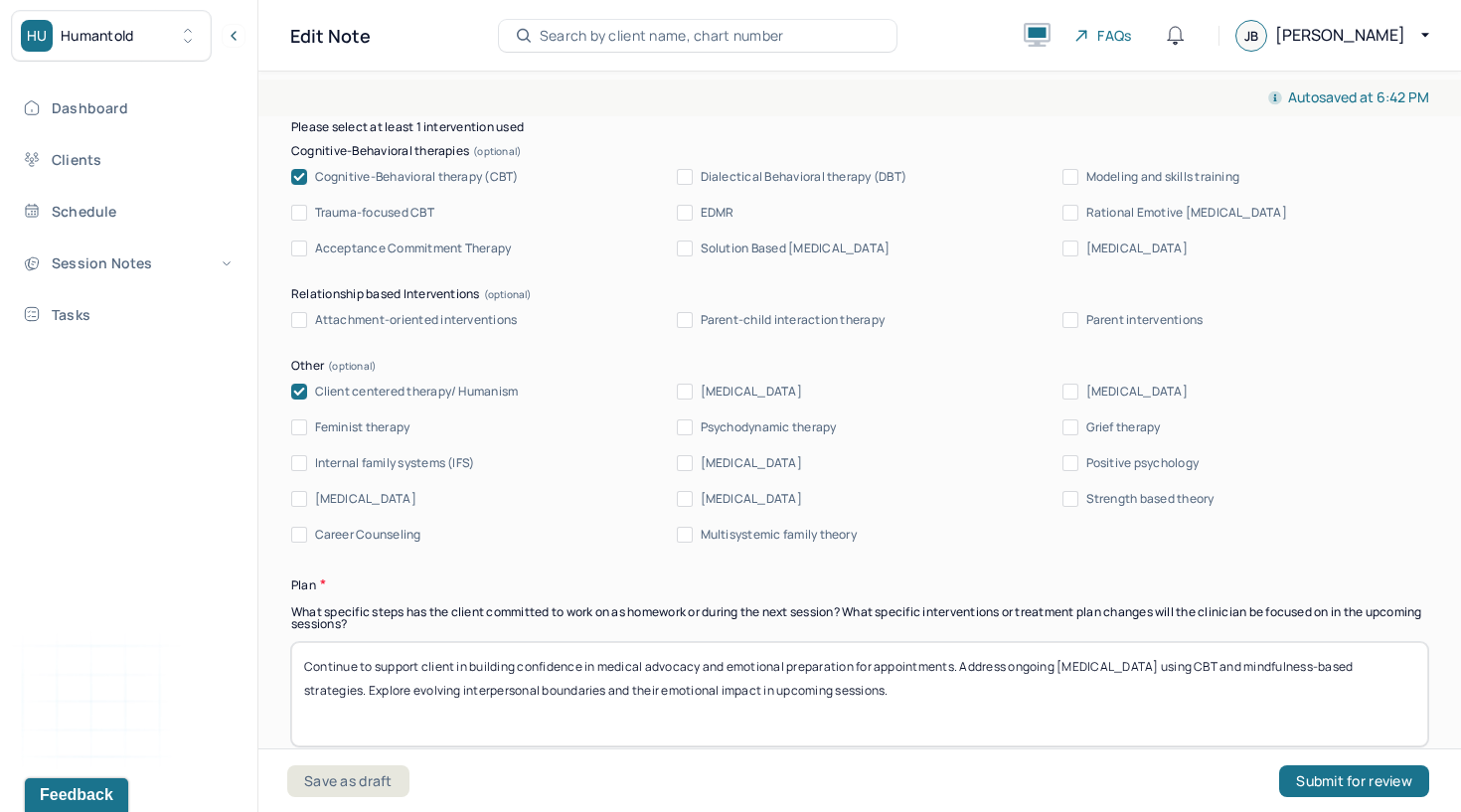 scroll, scrollTop: 1829, scrollLeft: 0, axis: vertical 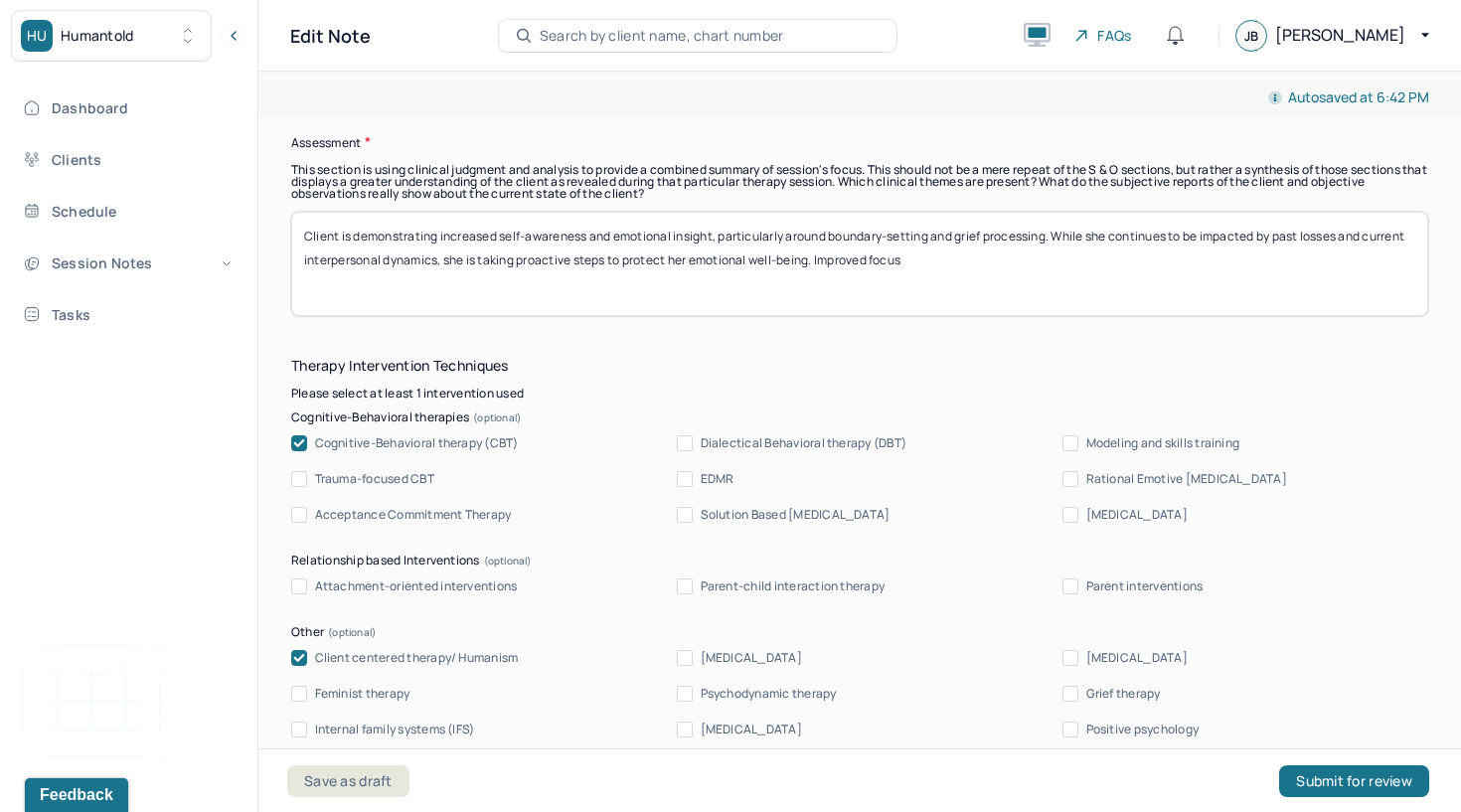 type on "Continue to support client in building confidence in medical advocacy and emotional preparation for appointments. Address ongoing [MEDICAL_DATA] using CBT and mindfulness-based strategies. Explore evolving interpersonal boundaries and their emotional impact in upcoming sessions." 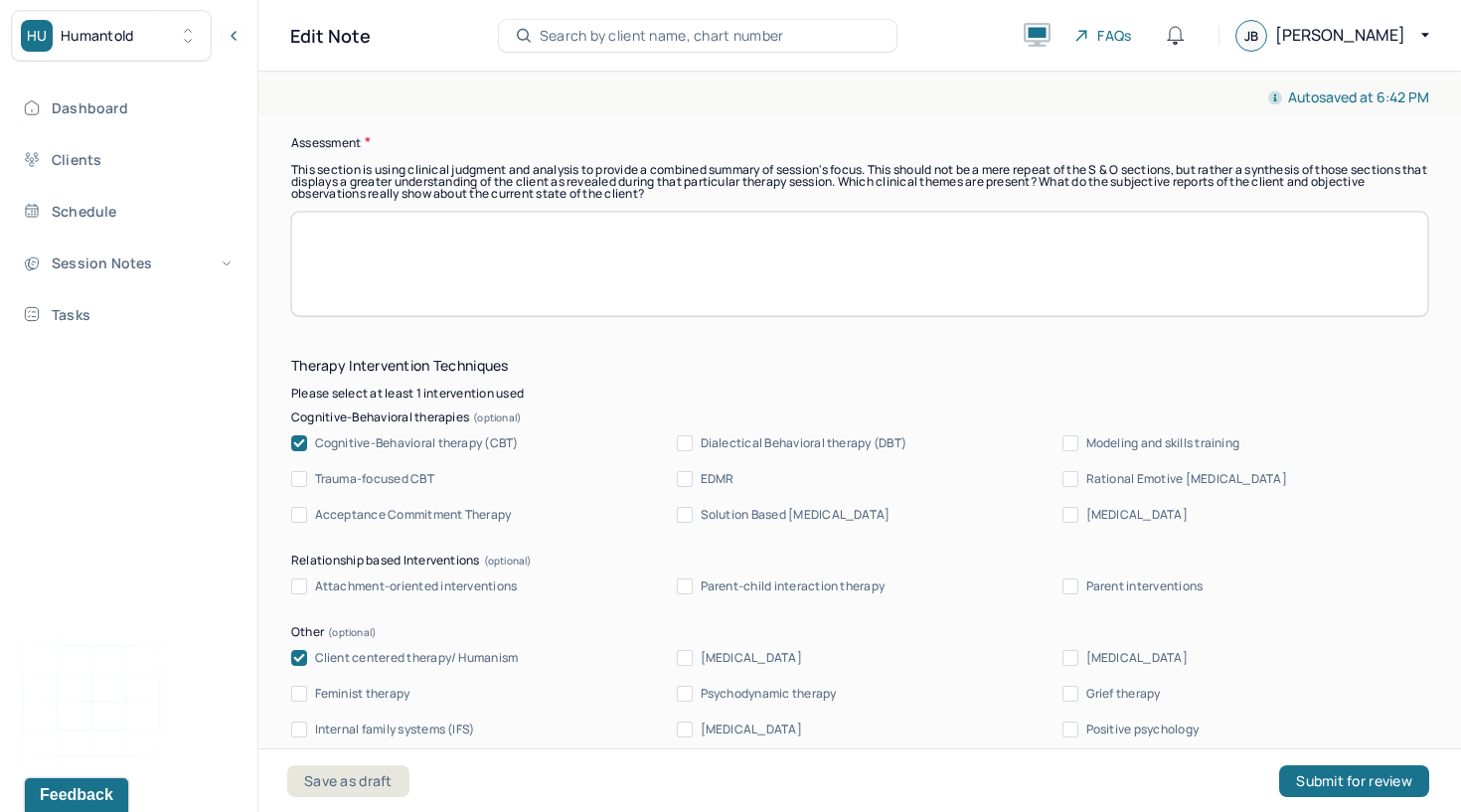 paste on "Client is making progress in recognizing patterns in emotional responses and identifying shifts in self-perception. [MEDICAL_DATA] remains elevated but is being approached with greater awareness. Insight into interpersonal boundaries is increasing, reflecting growth in self-awareness and emotional regulation." 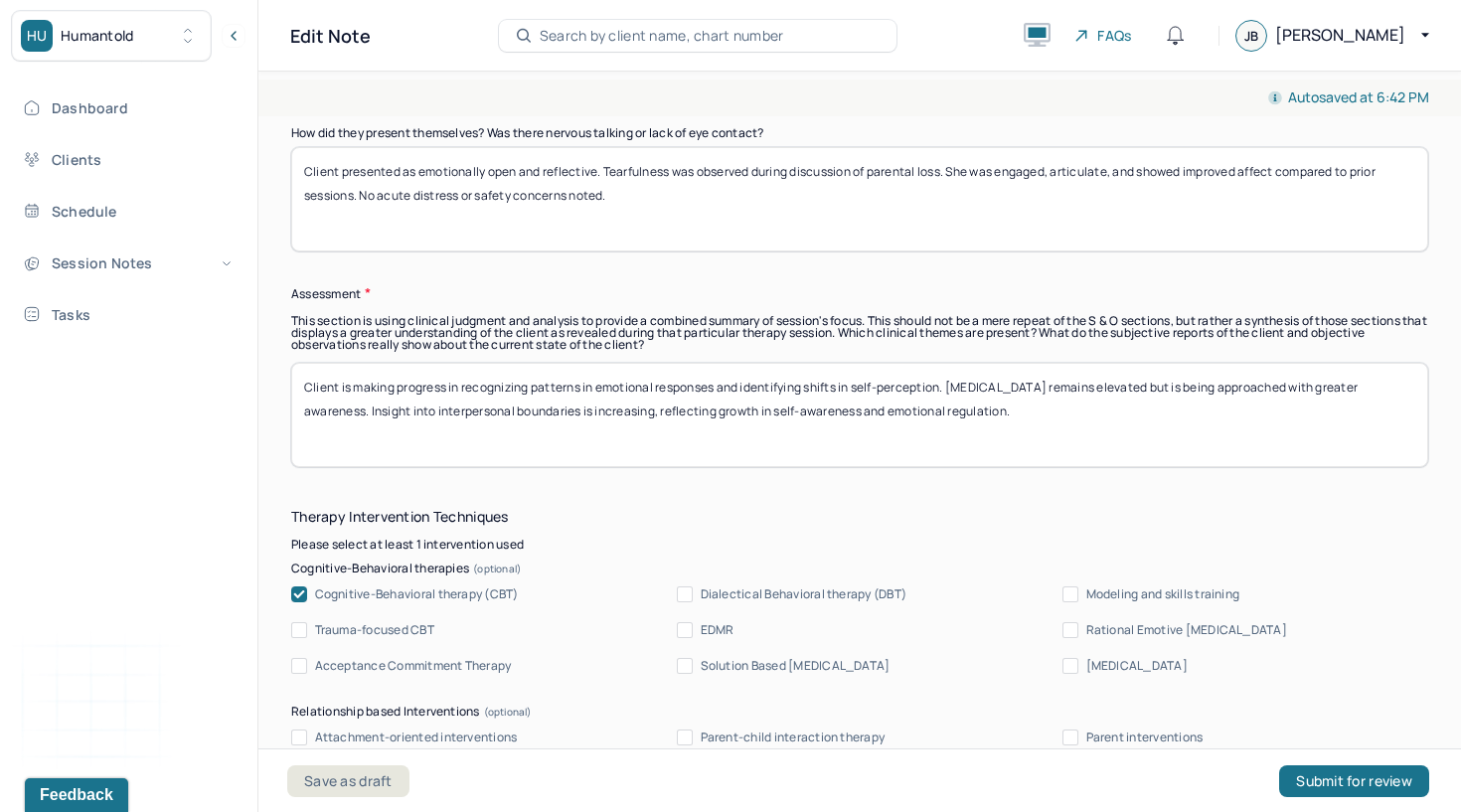 scroll, scrollTop: 1643, scrollLeft: 0, axis: vertical 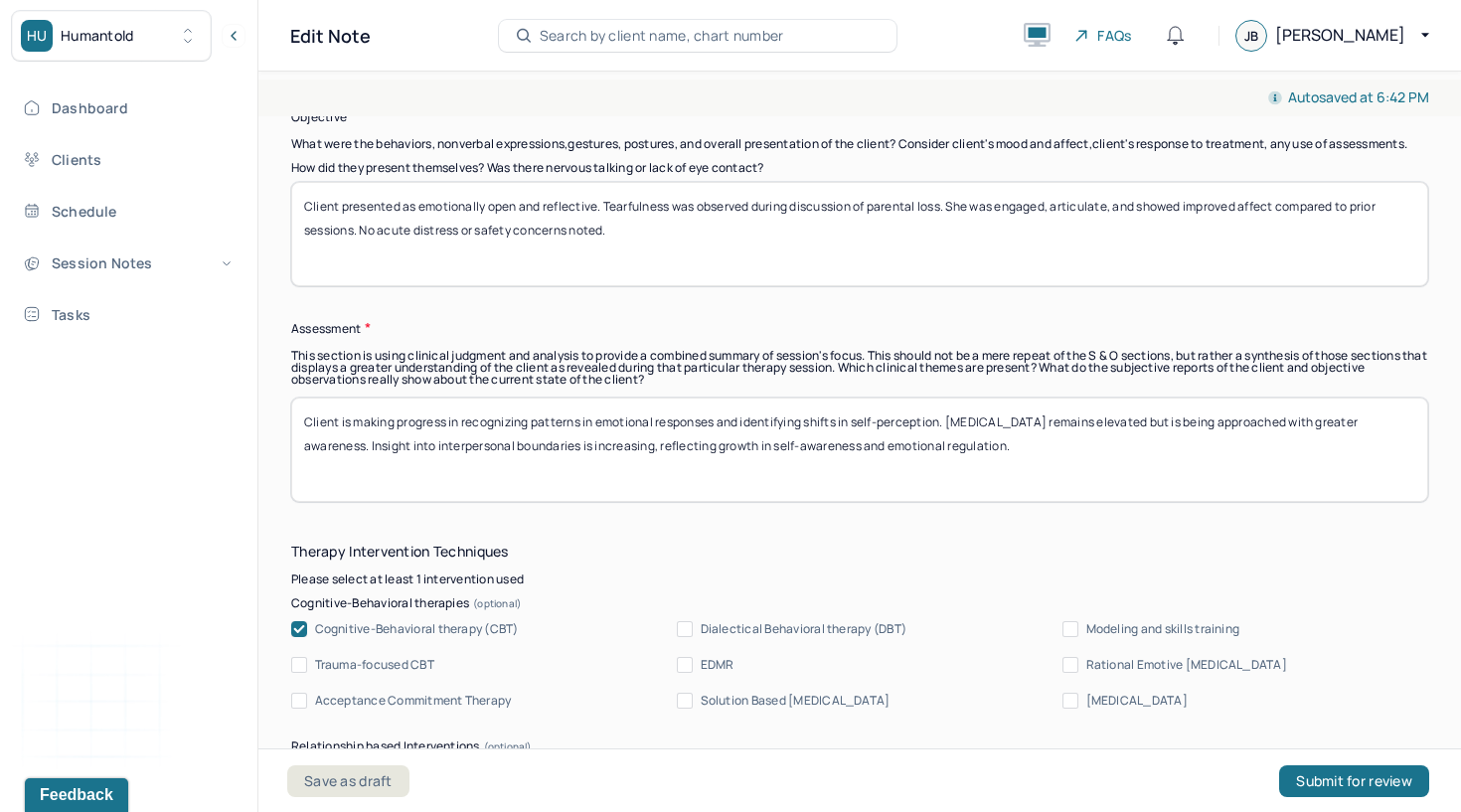 type on "Client is making progress in recognizing patterns in emotional responses and identifying shifts in self-perception. [MEDICAL_DATA] remains elevated but is being approached with greater awareness. Insight into interpersonal boundaries is increasing, reflecting growth in self-awareness and emotional regulation." 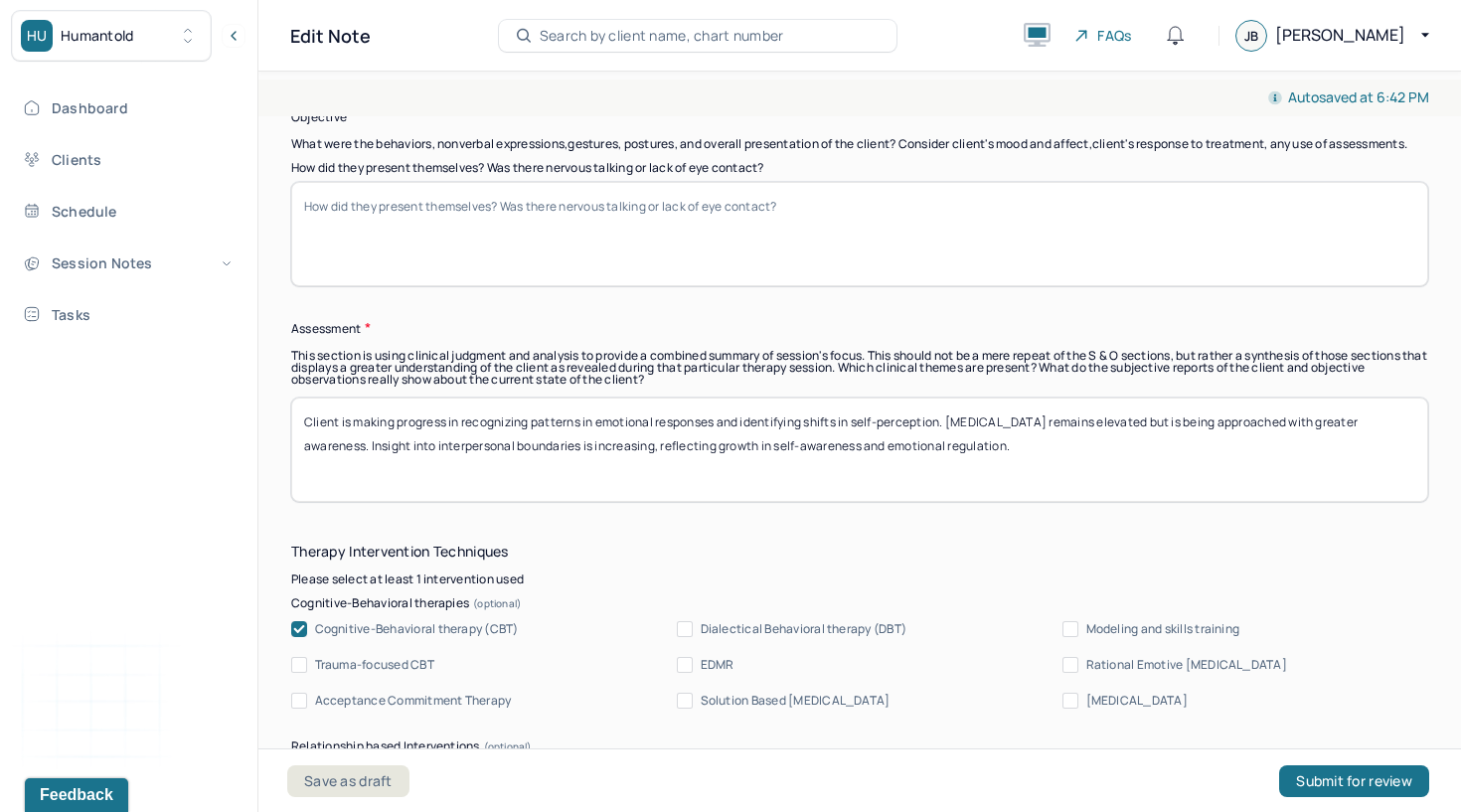 paste on "Client presented with thoughtful insight, appropriate affect, and engaged in collaborative reflection. No acute distress noted, though anxiety remained a prominent theme. Client participated actively in problem-solving strategies regarding future medical appointments." 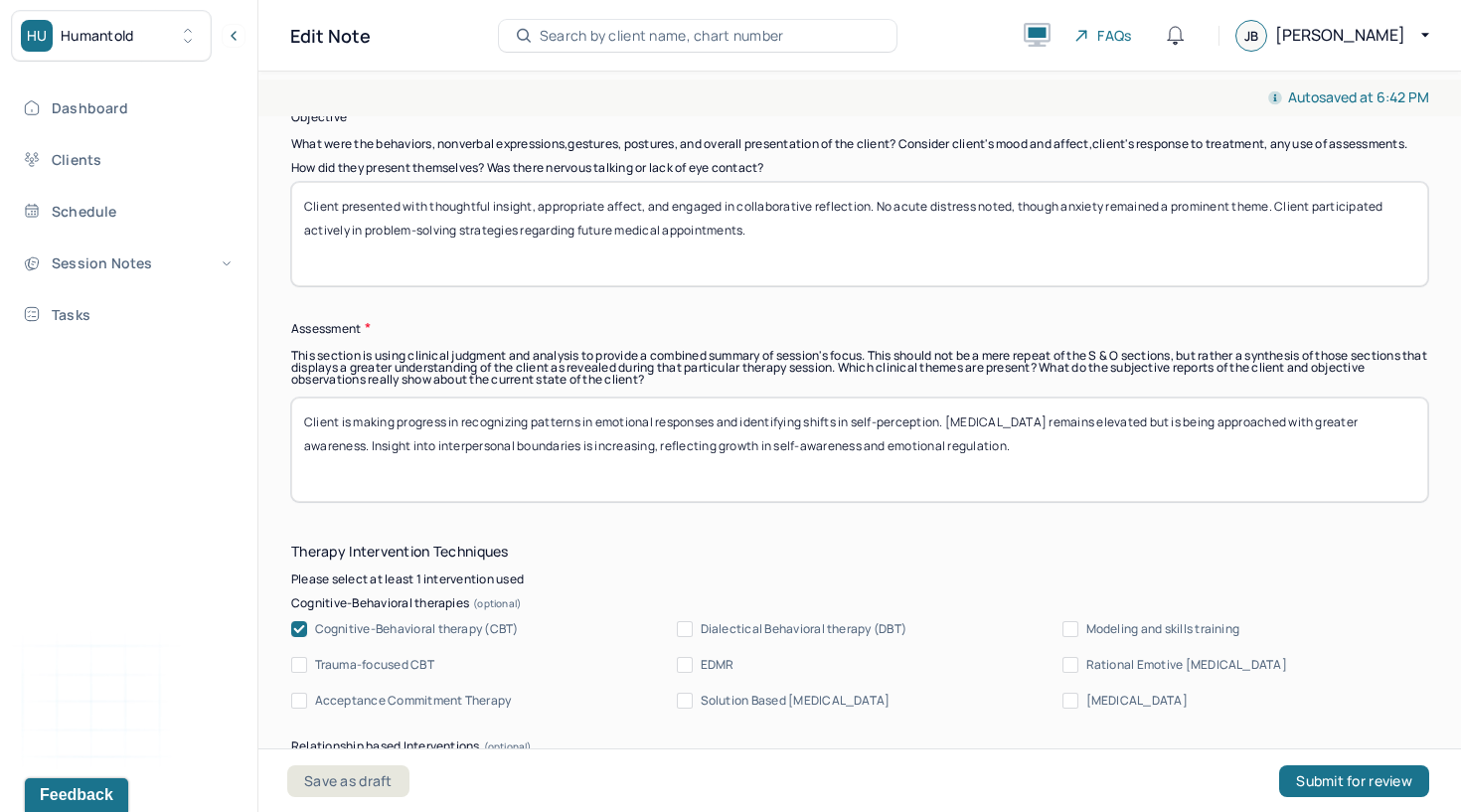 scroll, scrollTop: 0, scrollLeft: 0, axis: both 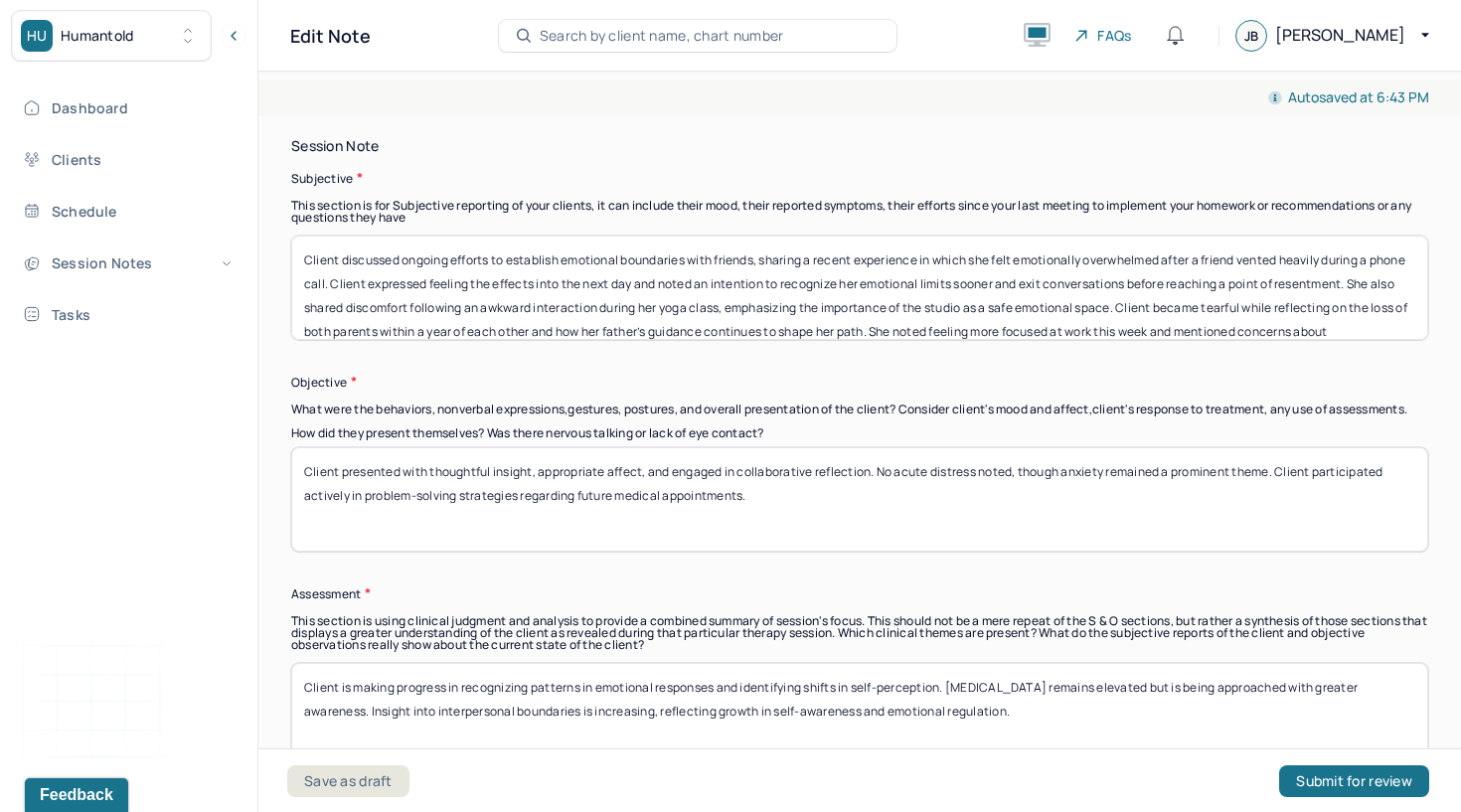 type on "Client presented with thoughtful insight, appropriate affect, and engaged in collaborative reflection. No acute distress noted, though anxiety remained a prominent theme. Client participated actively in problem-solving strategies regarding future medical appointments." 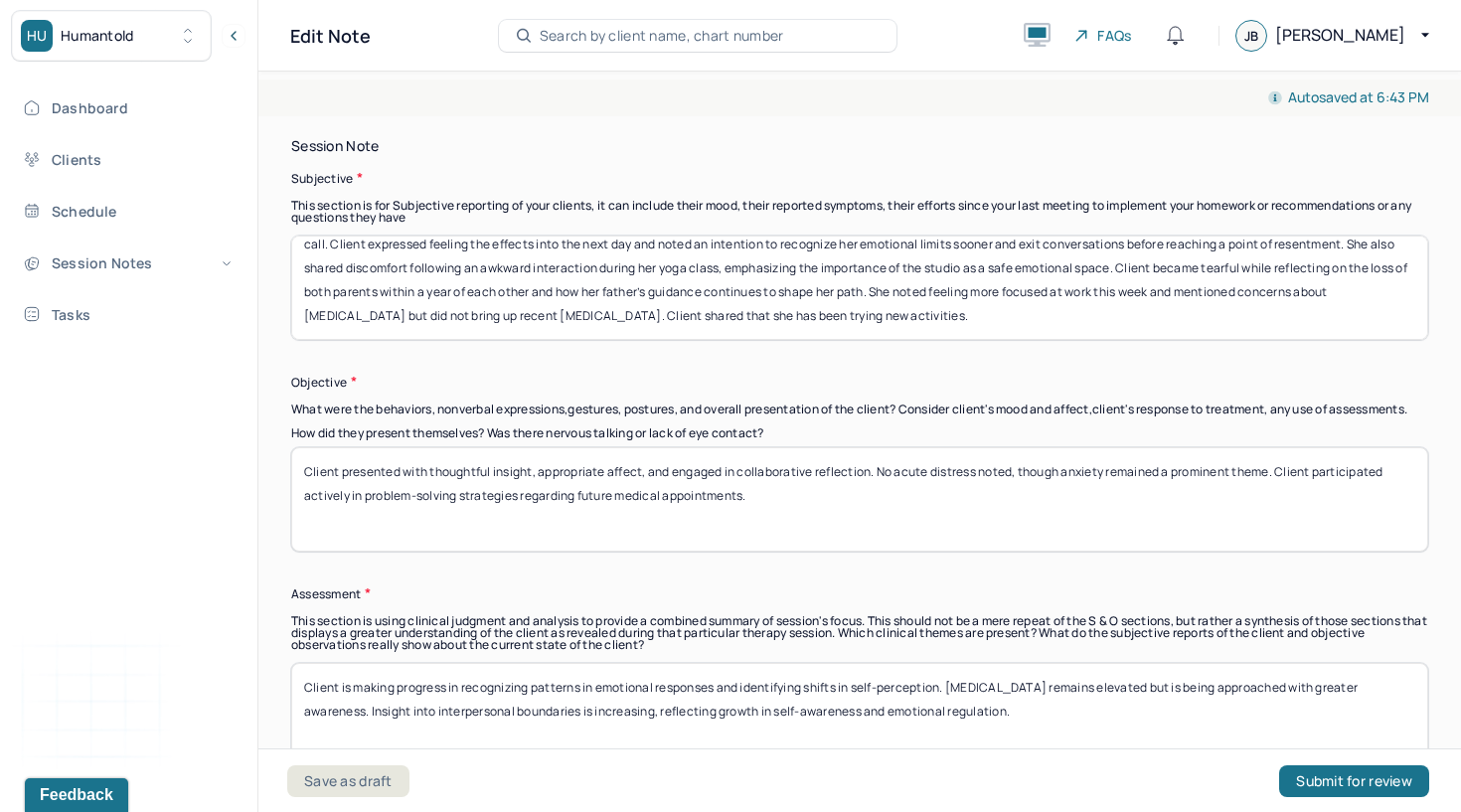 drag, startPoint x: 304, startPoint y: 250, endPoint x: 302, endPoint y: 377, distance: 127.01575 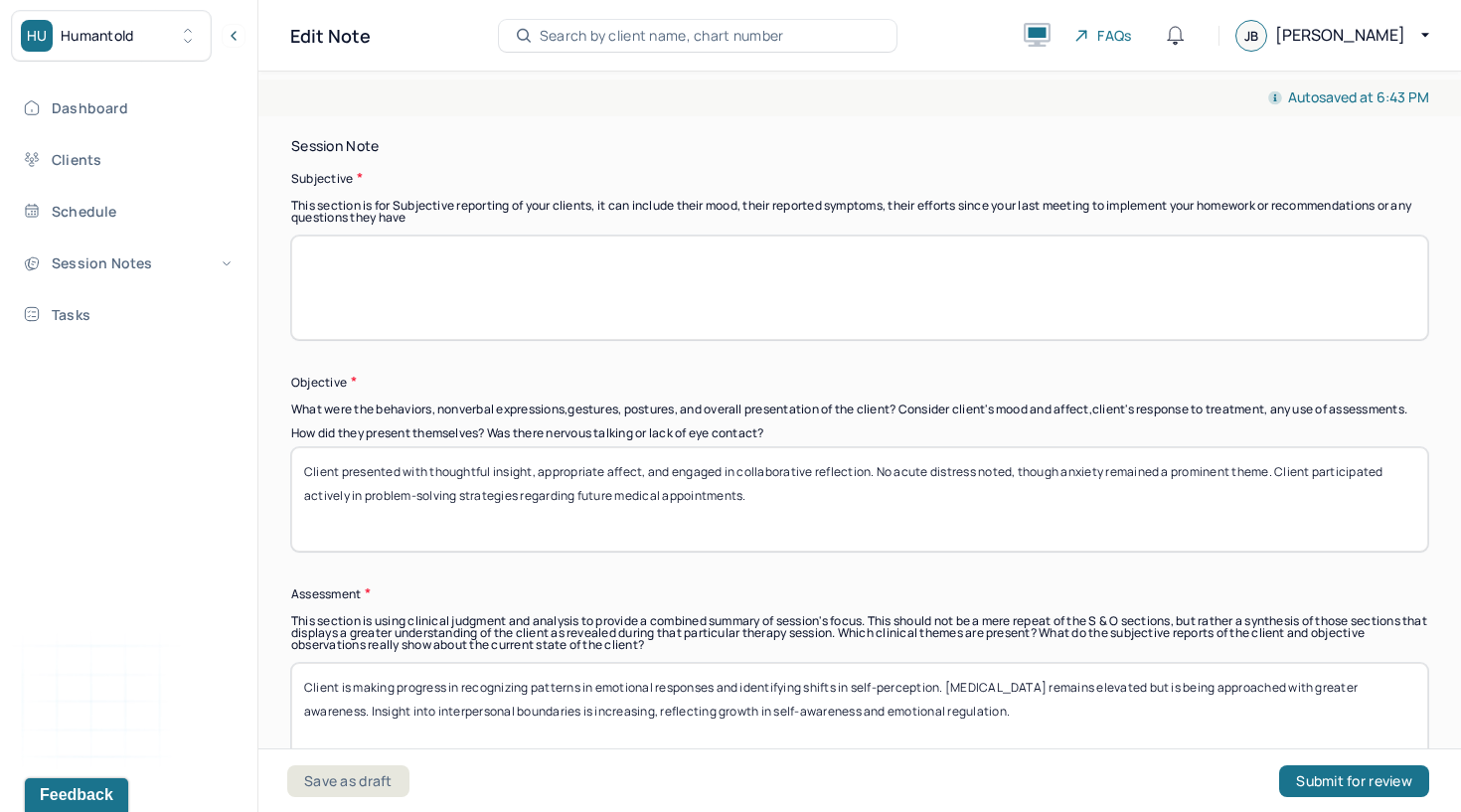 scroll, scrollTop: 0, scrollLeft: 0, axis: both 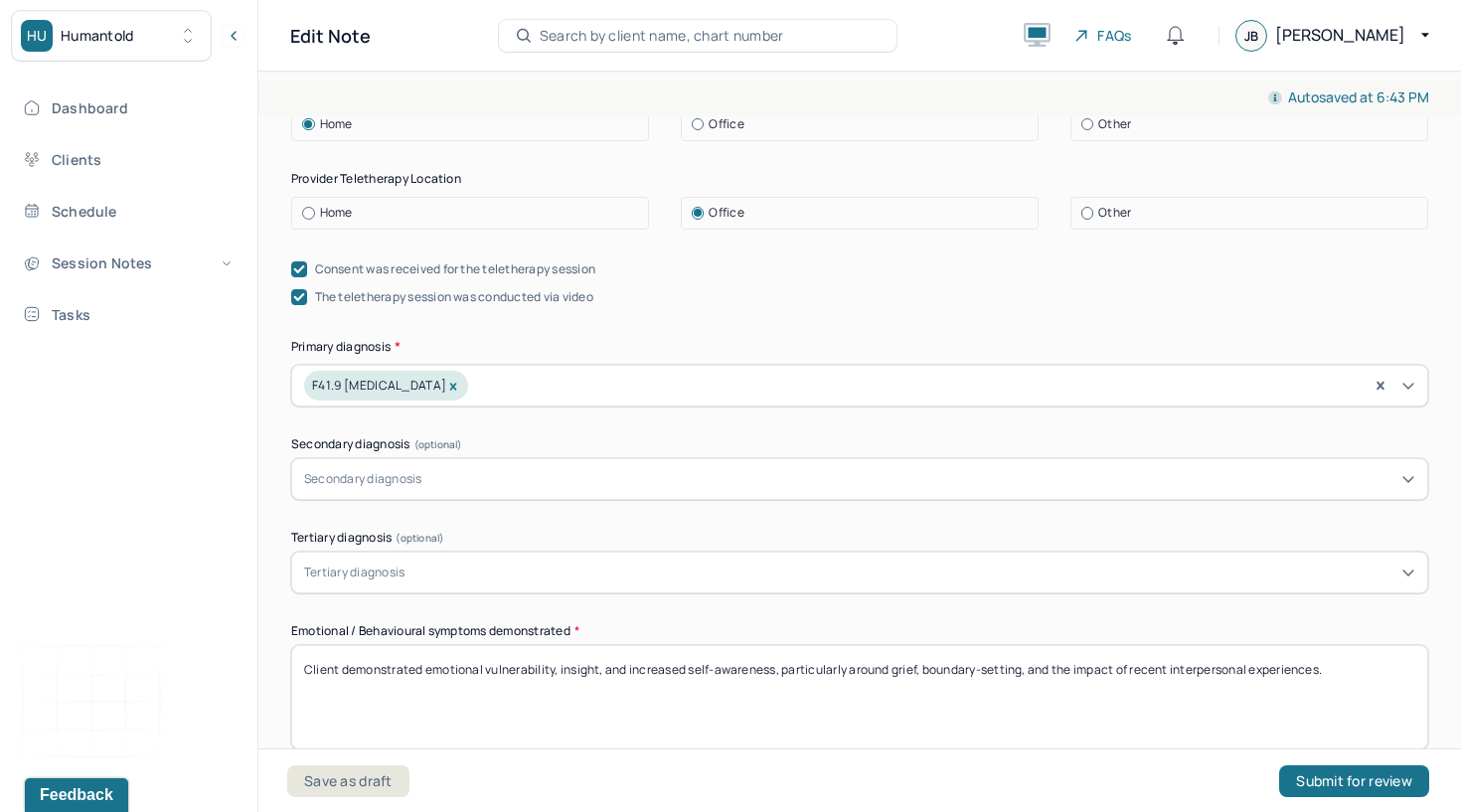 click on "Home" at bounding box center [336, 213] 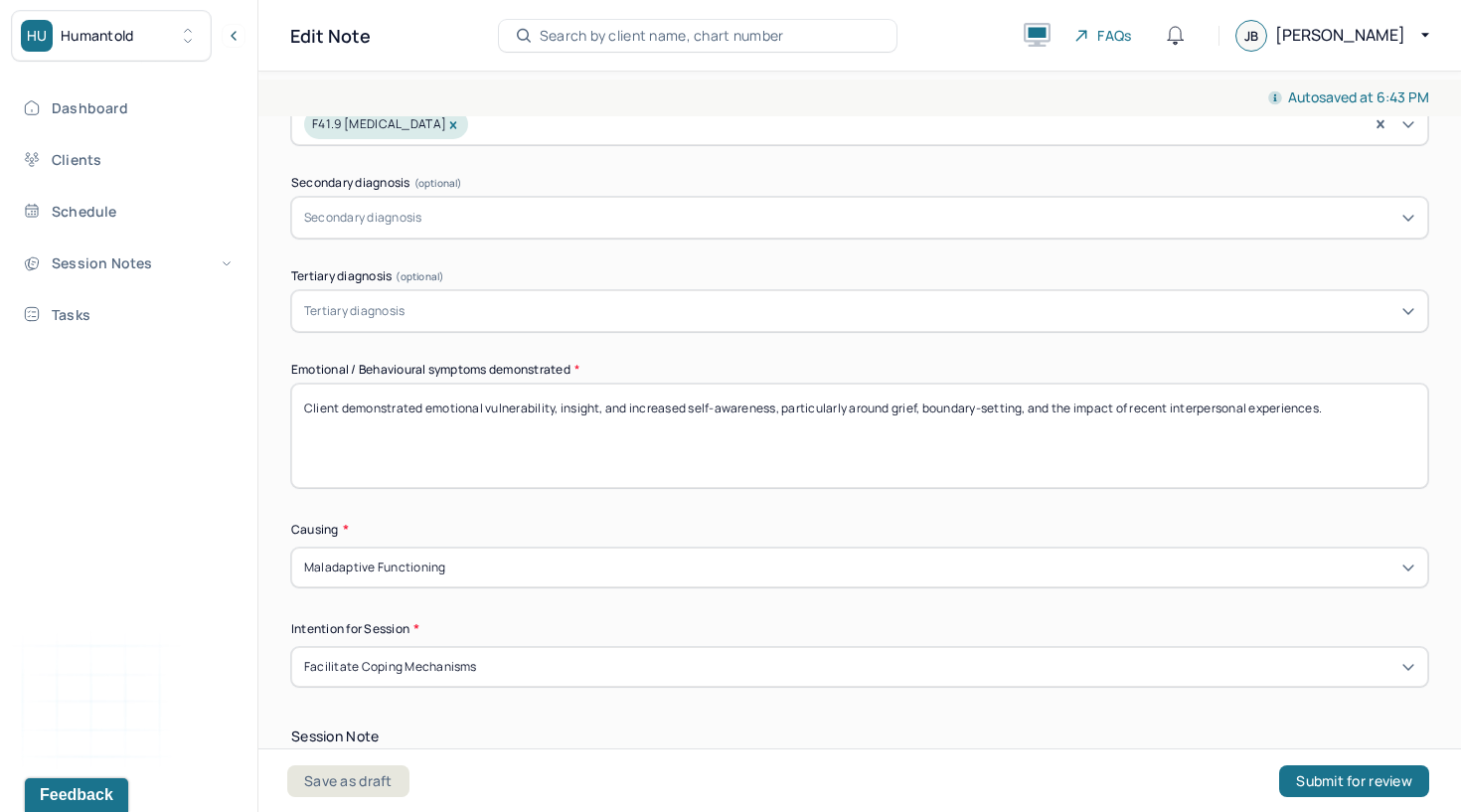 scroll, scrollTop: 904, scrollLeft: 0, axis: vertical 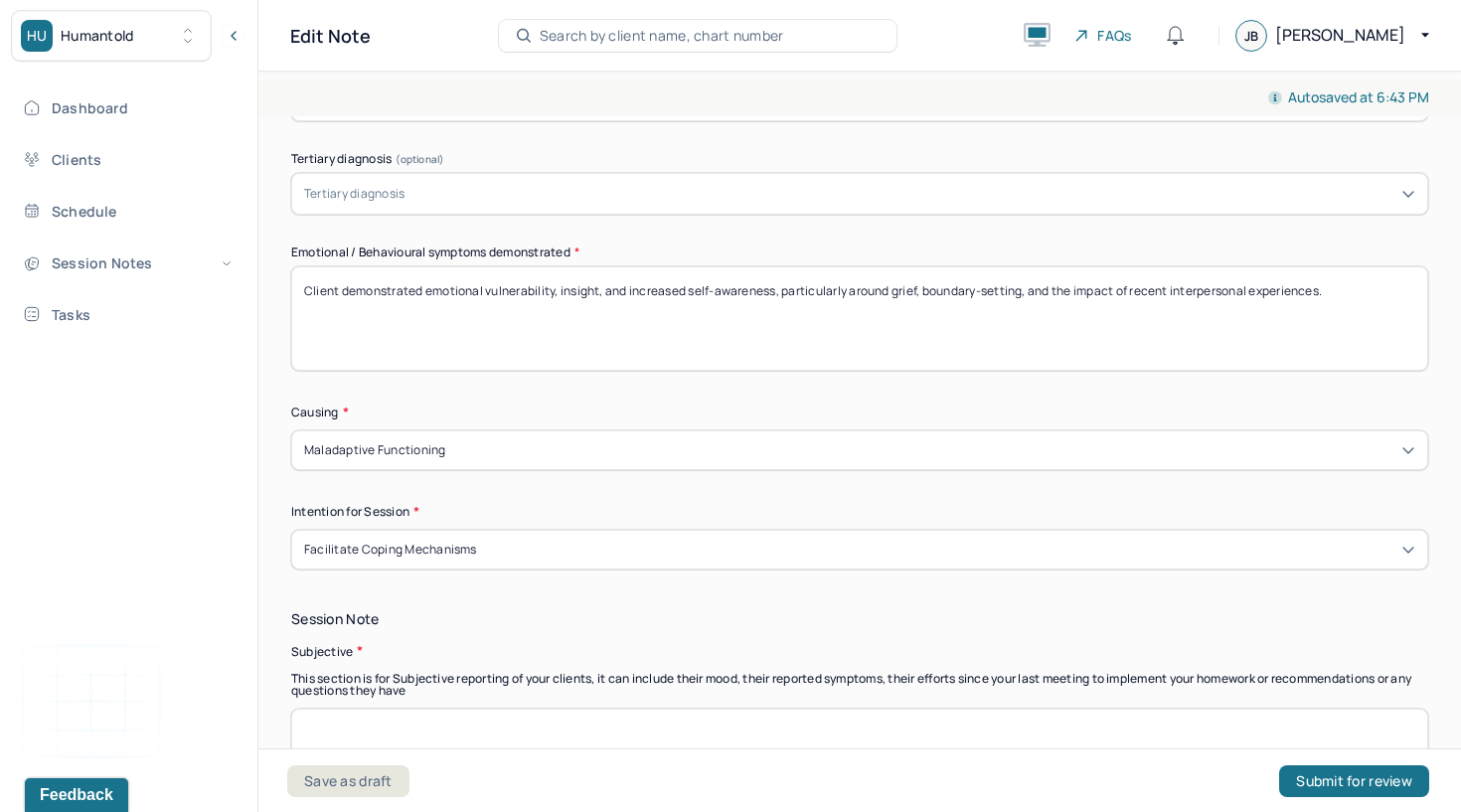click on "Client demonstrated emotional vulnerability, insight, and increased self-awareness, particularly around grief, boundary-setting, and the impact of recent interpersonal experiences." at bounding box center (860, 318) 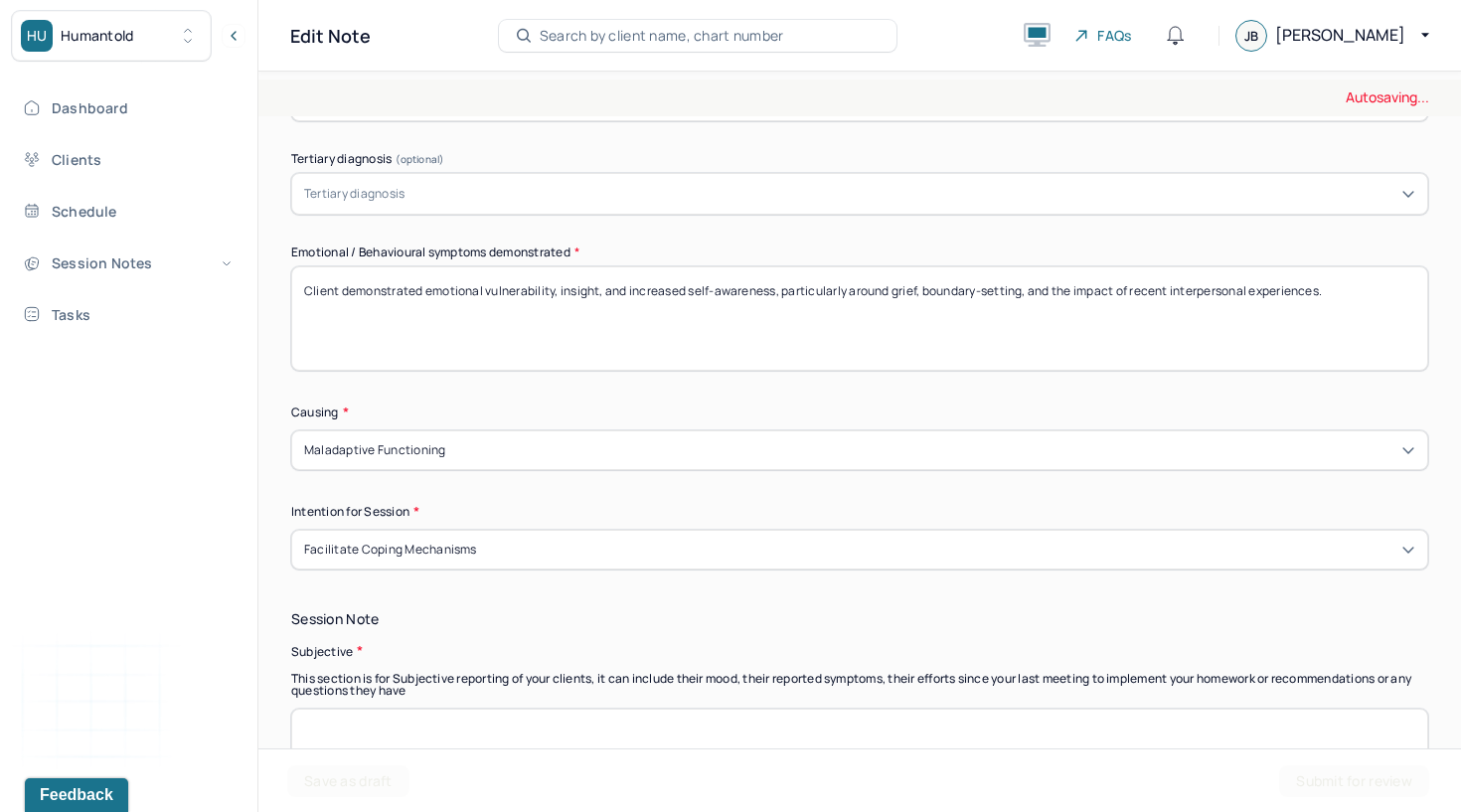 click on "Client demonstrated emotional vulnerability, insight, and increased self-awareness, particularly around grief, boundary-setting, and the impact of recent interpersonal experiences." at bounding box center [860, 318] 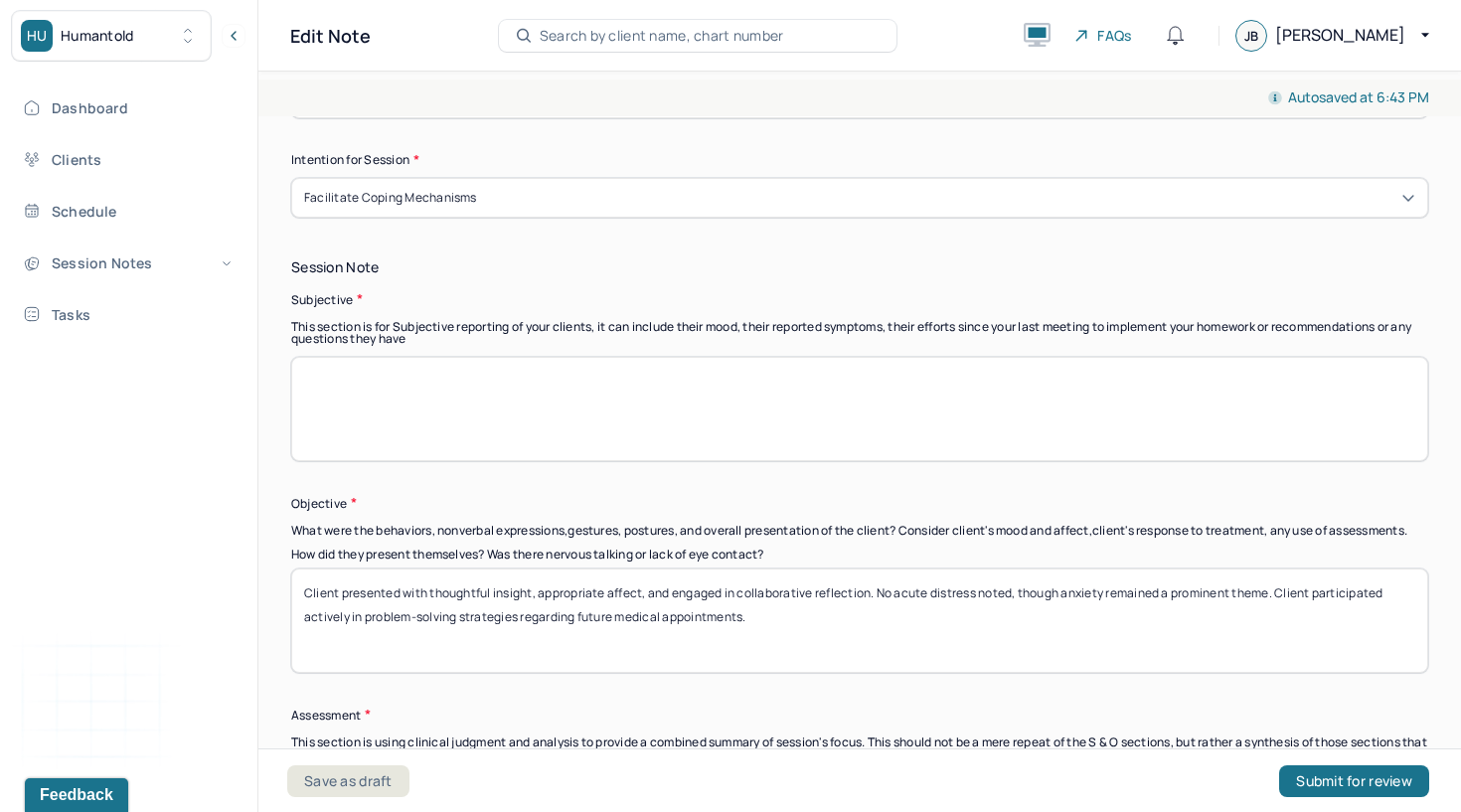 scroll, scrollTop: 1278, scrollLeft: 0, axis: vertical 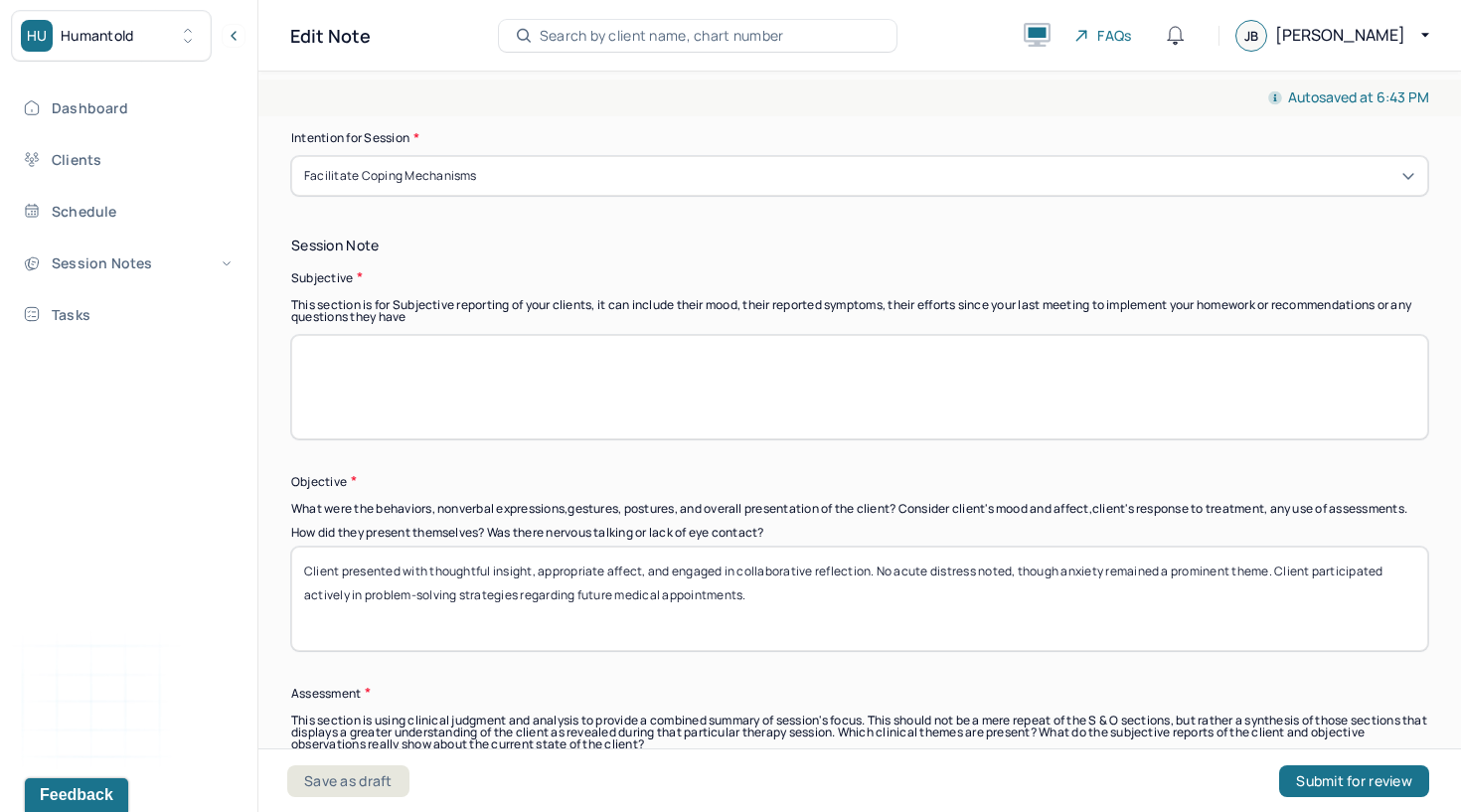 type 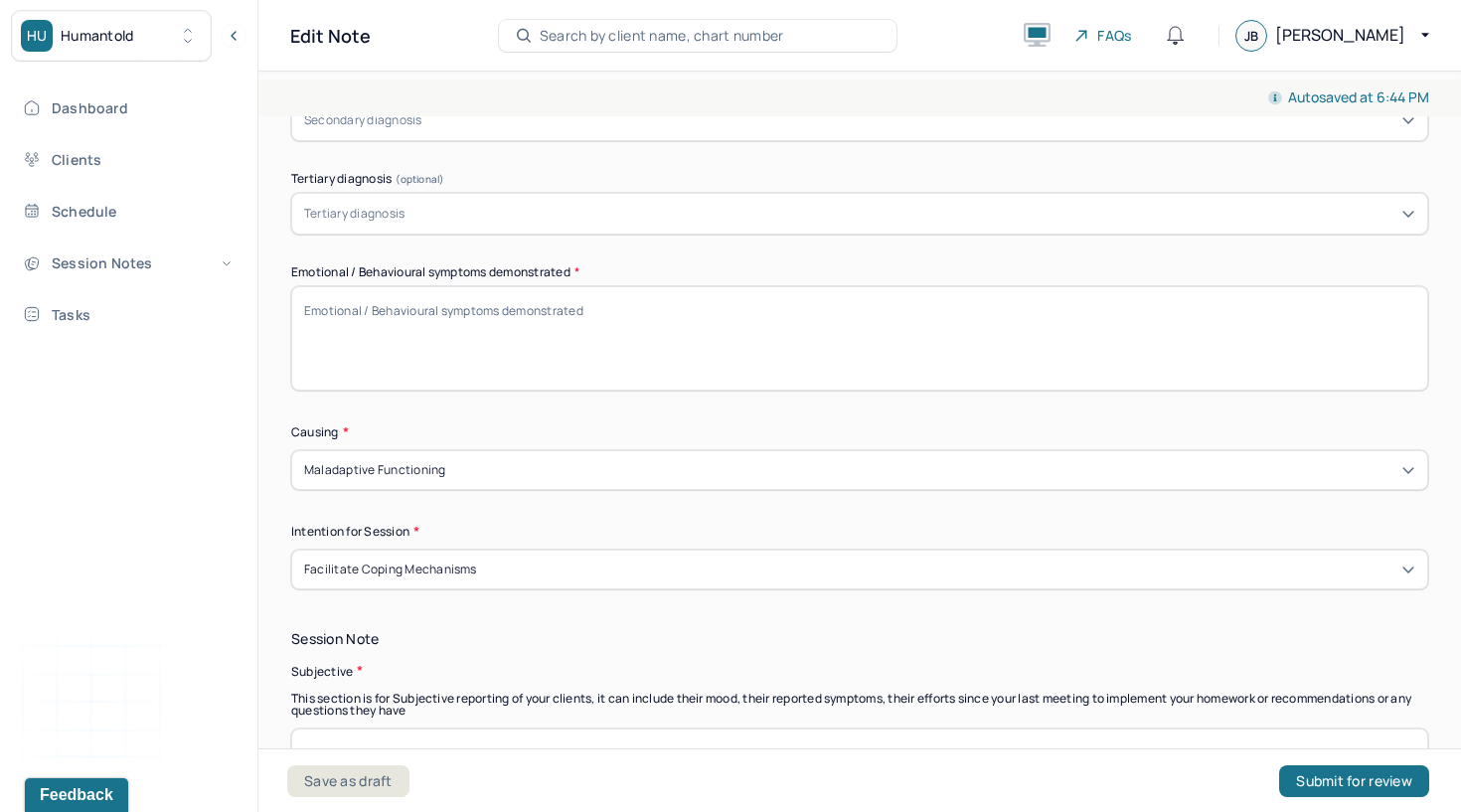 scroll, scrollTop: 849, scrollLeft: 0, axis: vertical 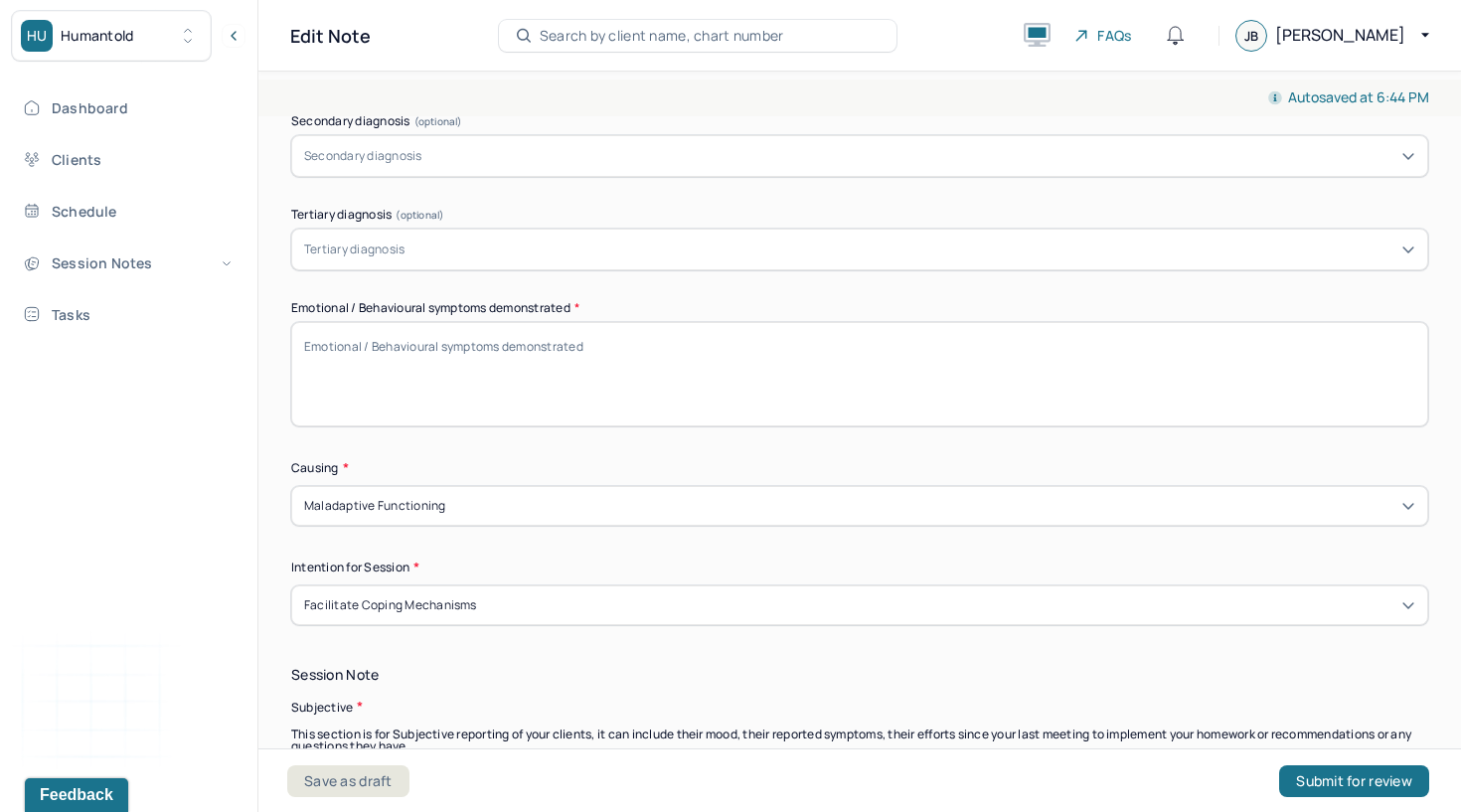 type on "Client discussed ongoing concerns following a recent dermatology follow-up, noting feelings of being flustered during the brief appointment and disappointment in her ability to clearly express her concerns. She reflected on her continued struggles with health-related anxiety, which she links to multiple distressing health experiences over the past year. Client also acknowledged recent emotional pain as part of a healing process, representing a shift away from self-judgment. She reported ongoing evaluation of boundaries within friendships, including with past romantic partners." 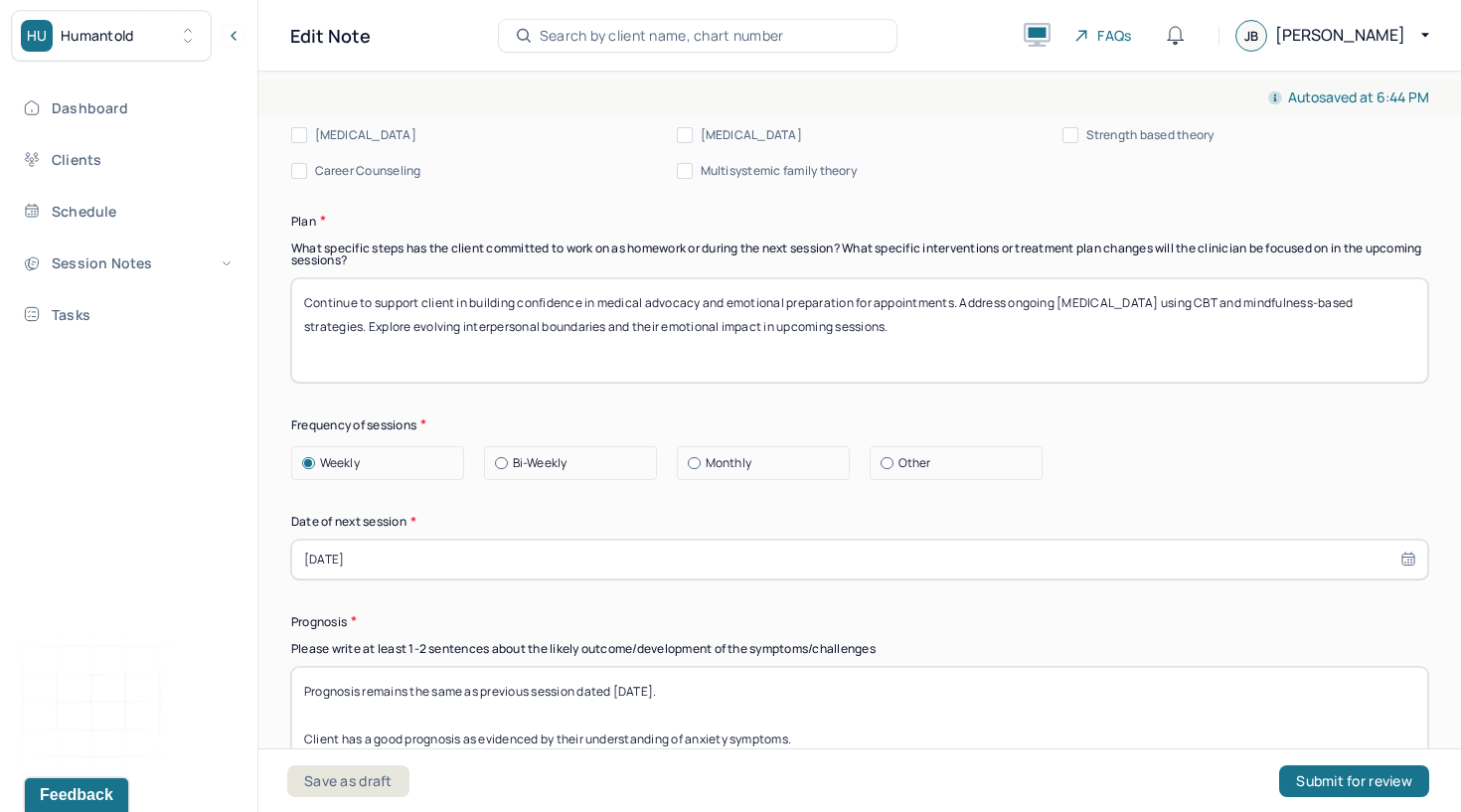 scroll, scrollTop: 2700, scrollLeft: 0, axis: vertical 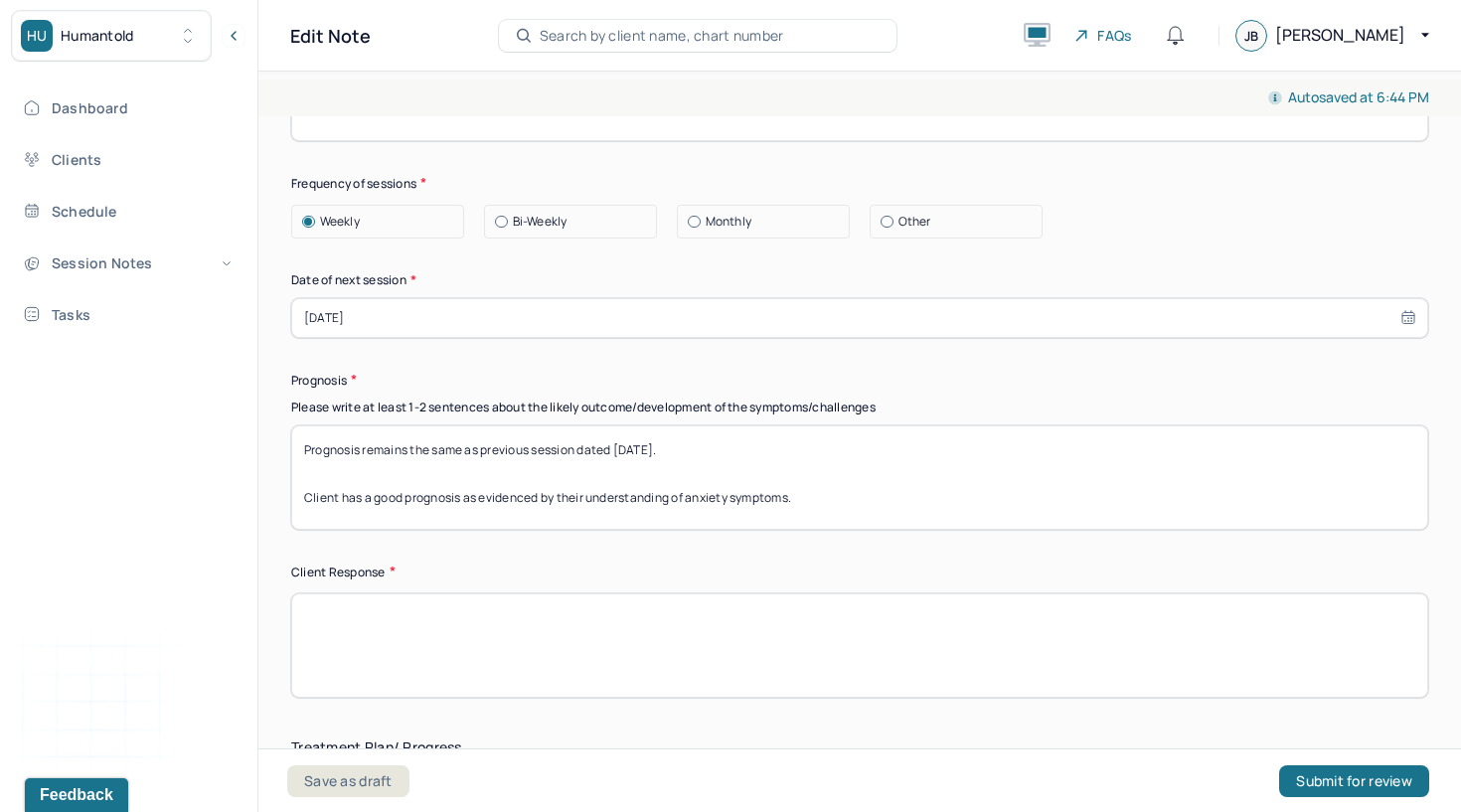 type on "Client demonstrated insight, emotional openness, and a willingness to reflect on patterns contributing to anxiety and interpersonal boundaries." 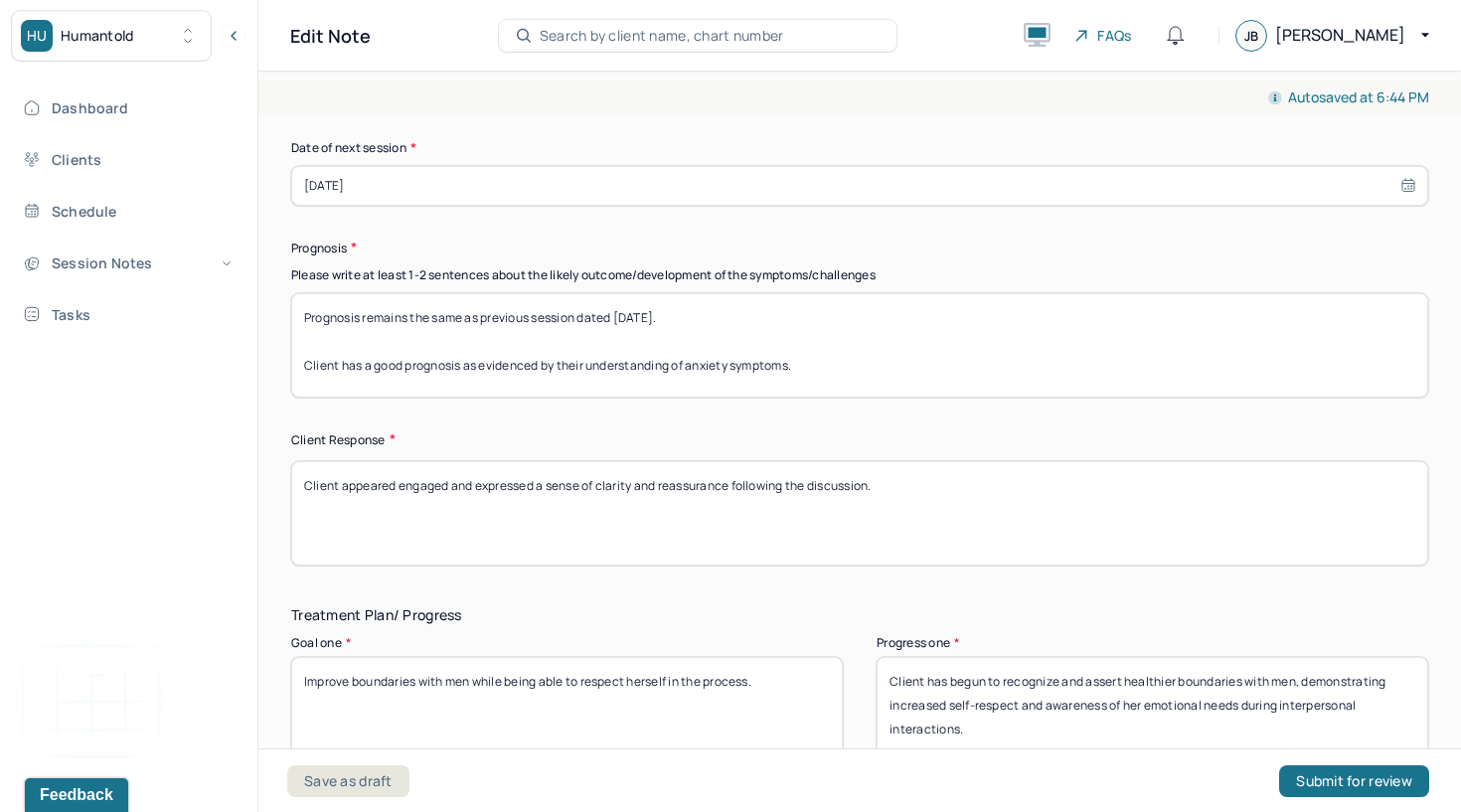 scroll, scrollTop: 2952, scrollLeft: 0, axis: vertical 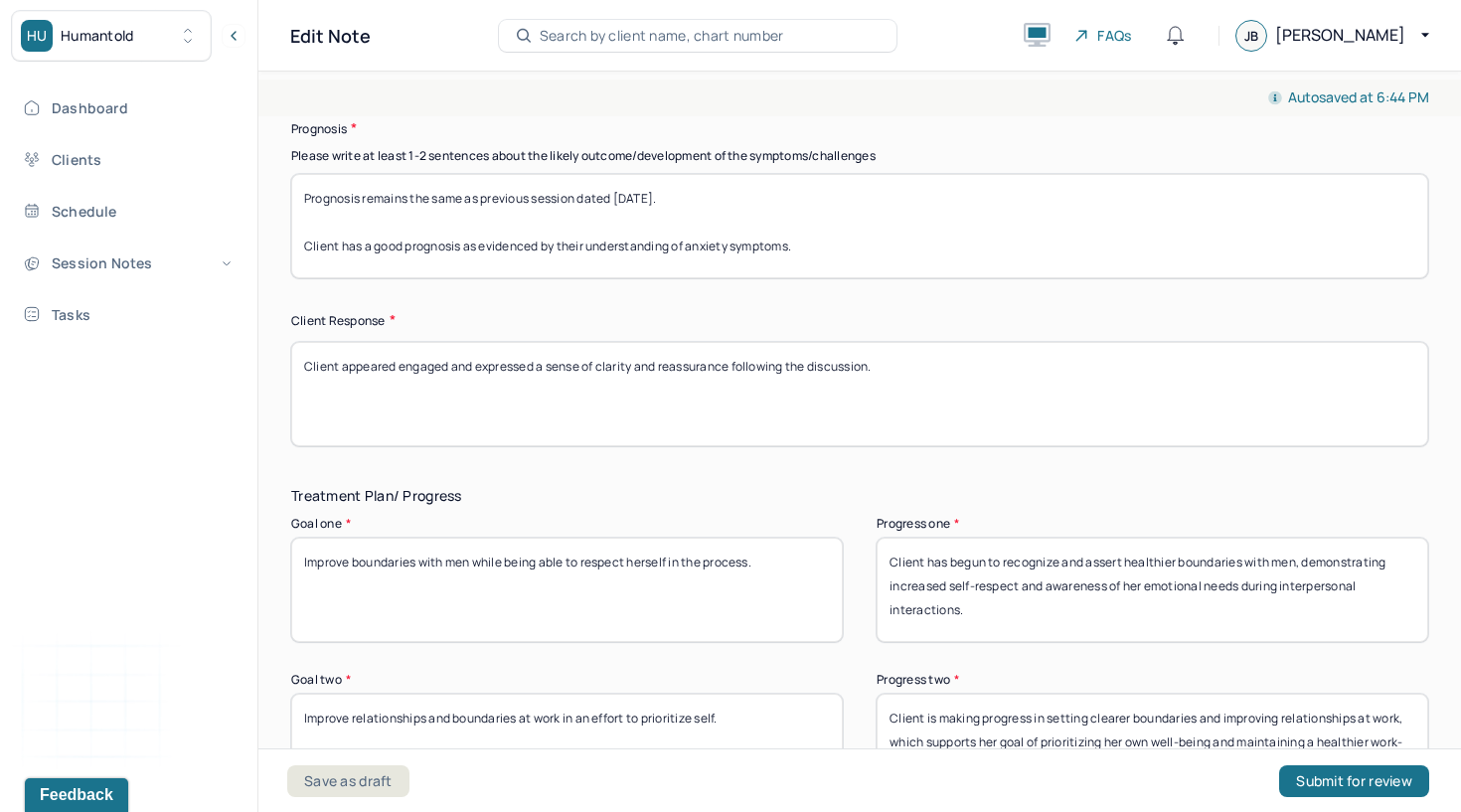 type on "Client appeared engaged and expressed a sense of clarity and reassurance following the discussion." 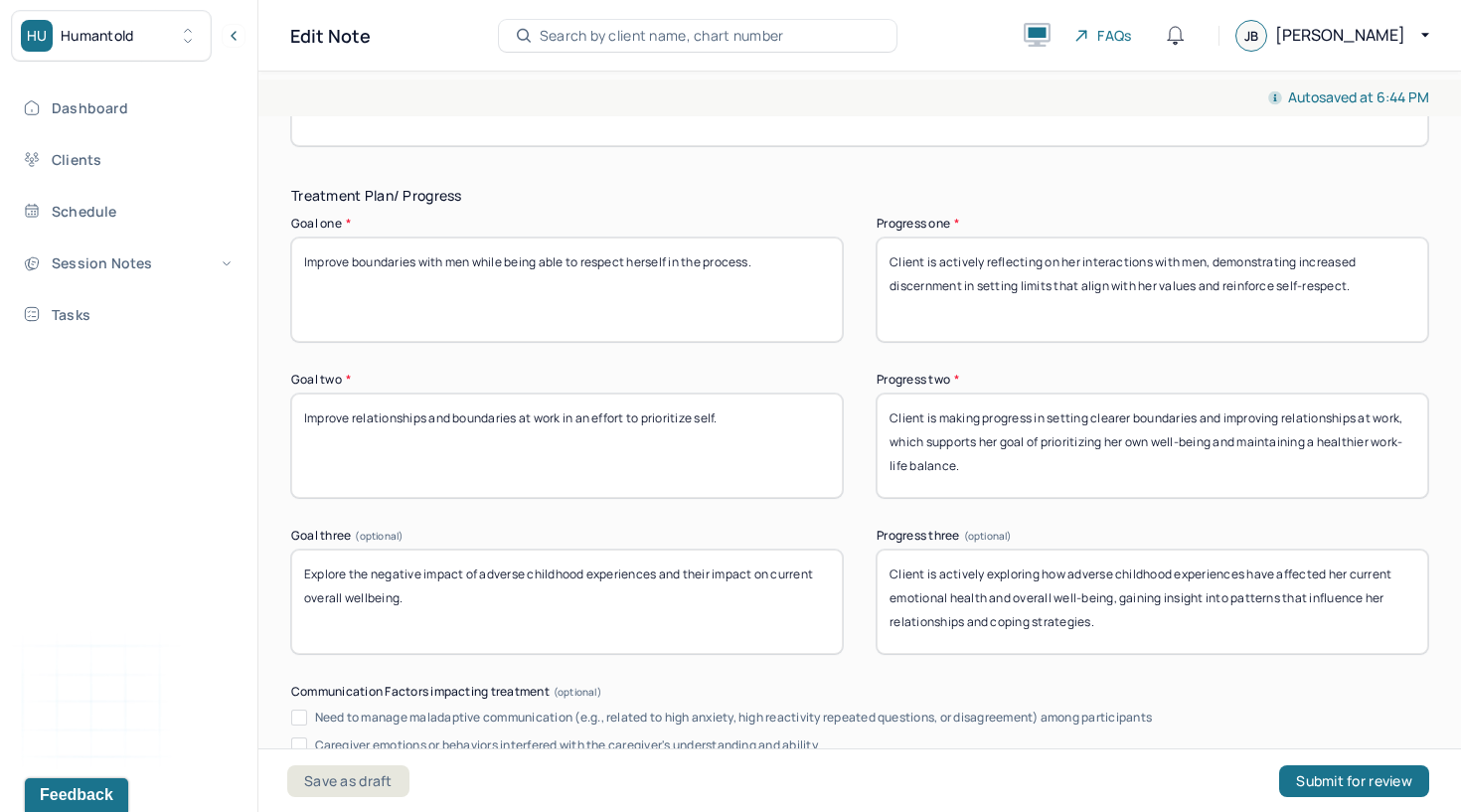 scroll, scrollTop: 3274, scrollLeft: 0, axis: vertical 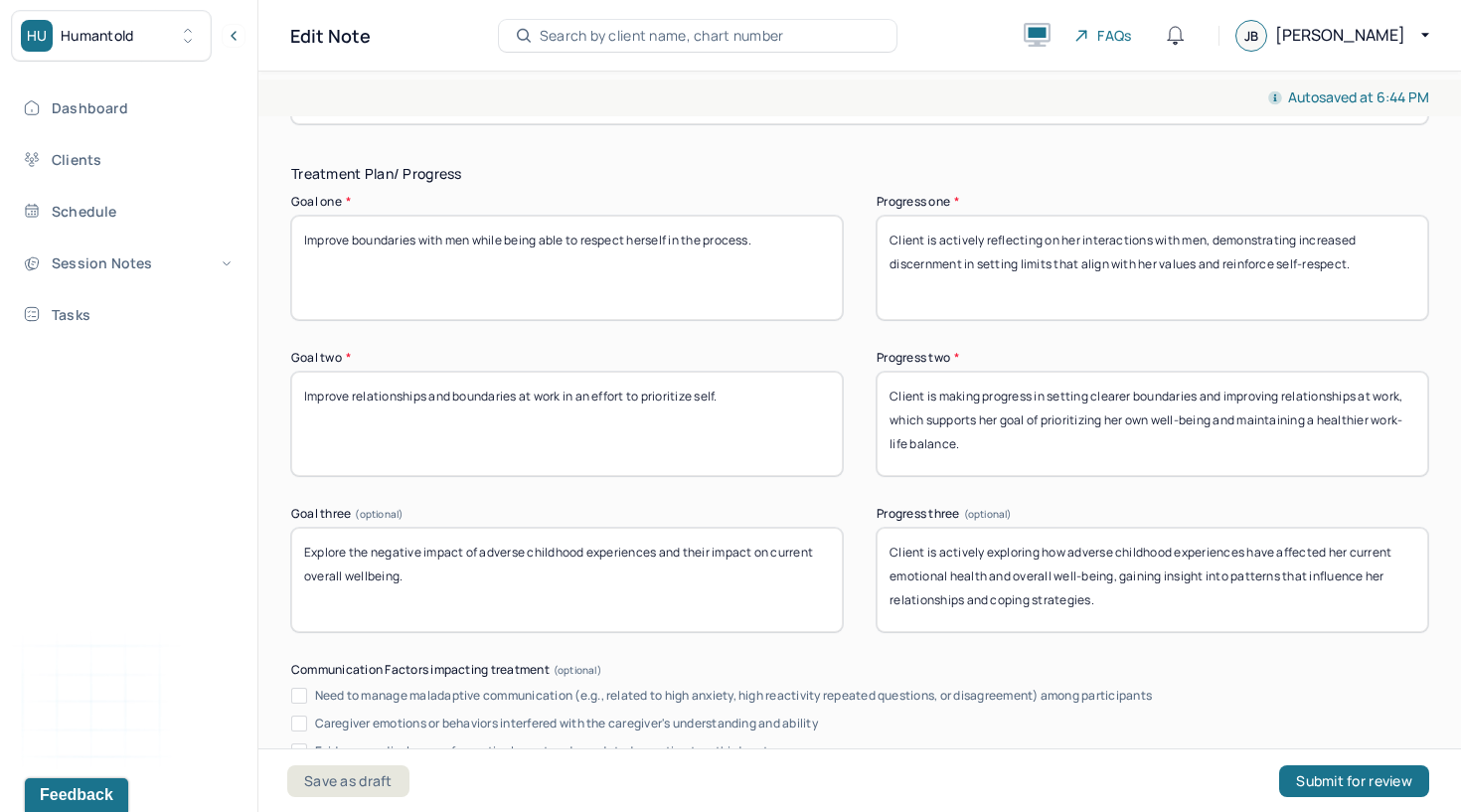 type on "Client is actively reflecting on her interactions with men, demonstrating increased discernment in setting limits that align with her values and reinforce self-respect." 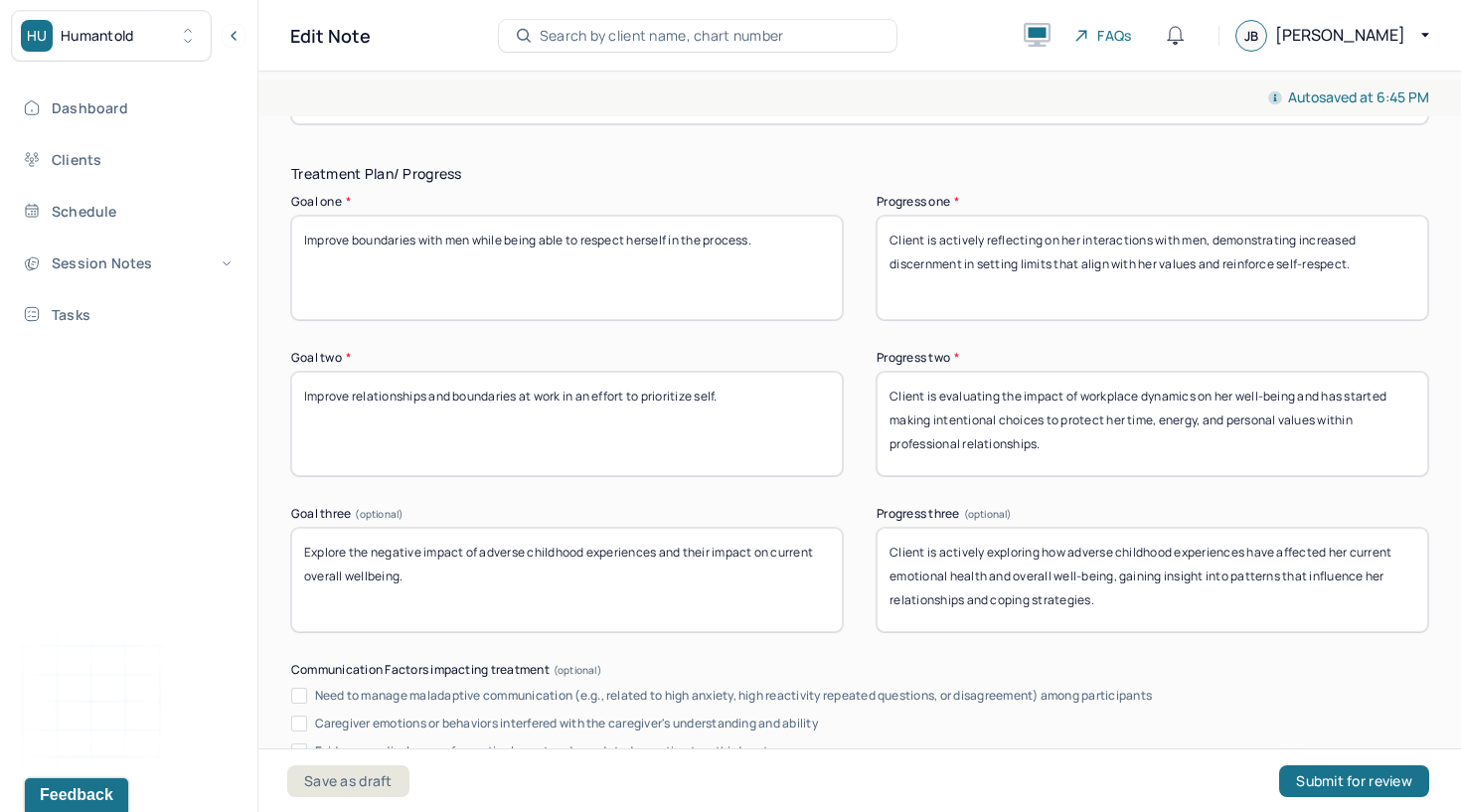 type on "Client is evaluating the impact of workplace dynamics on her well-being and has started making intentional choices to protect her time, energy, and personal values within professional relationships." 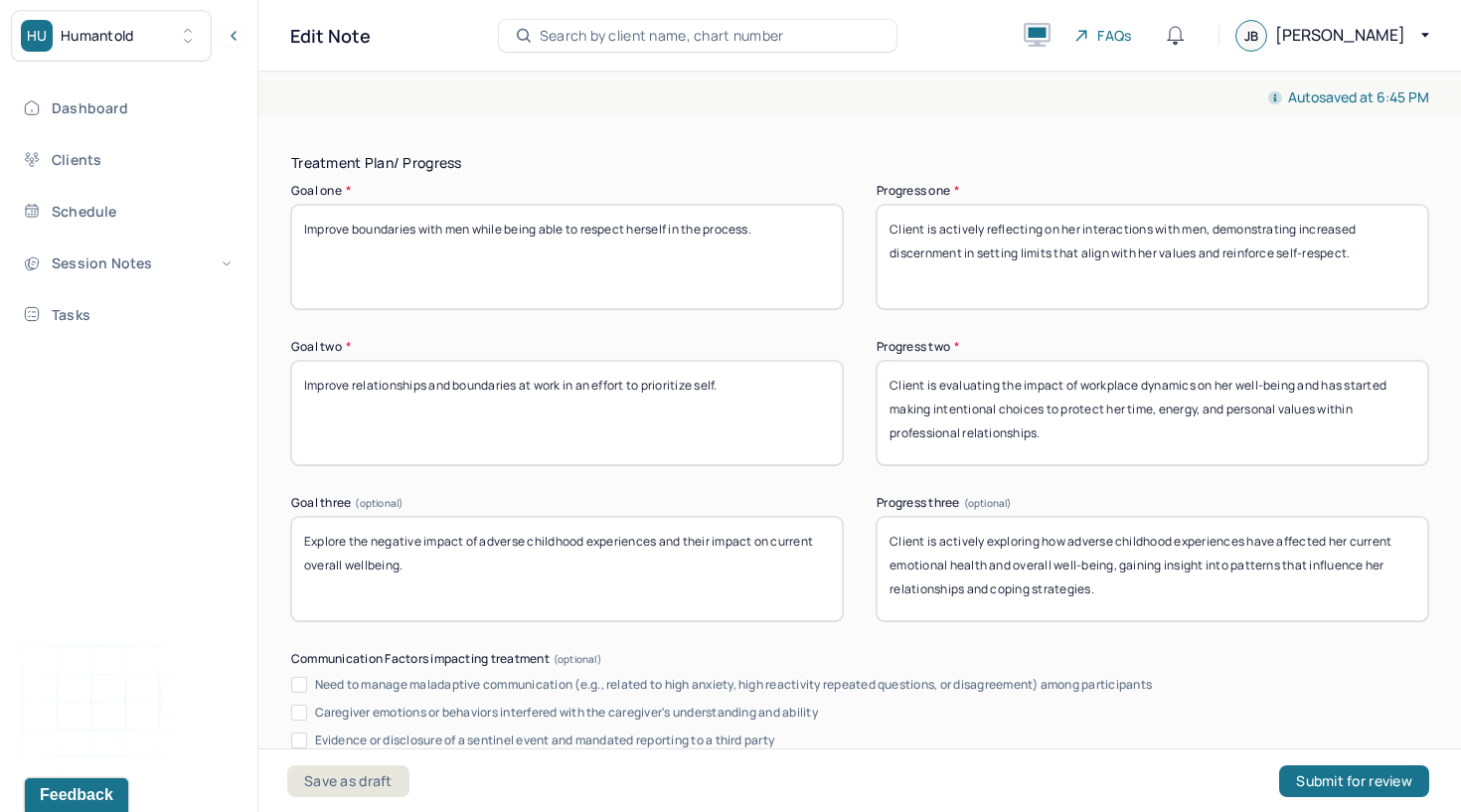scroll, scrollTop: 3287, scrollLeft: 0, axis: vertical 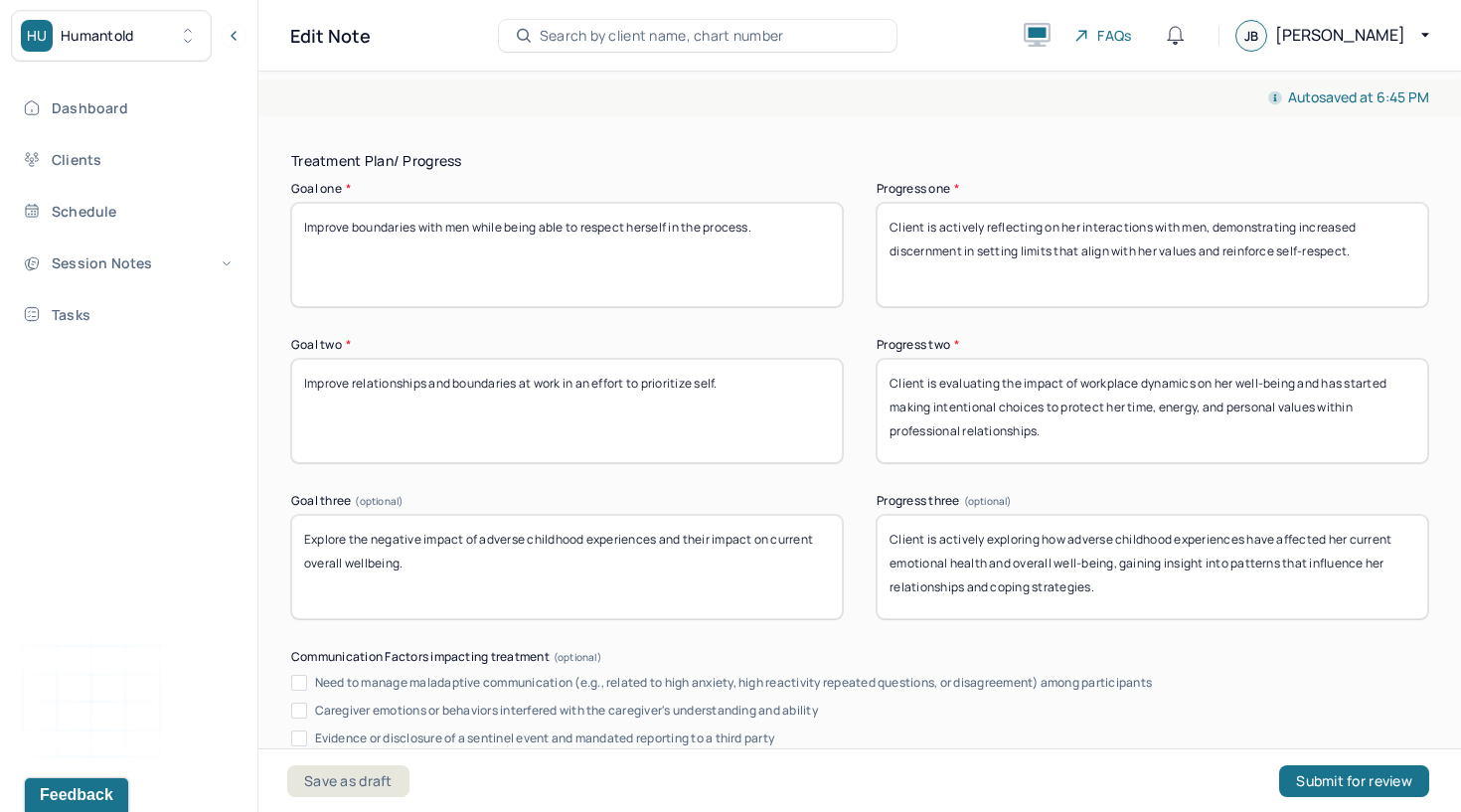 click on "Client is actively exploring how adverse childhood experiences have affected her current emotional health and overall well-being, gaining insight into patterns that influence her relationships and coping strategies." at bounding box center [1152, 567] 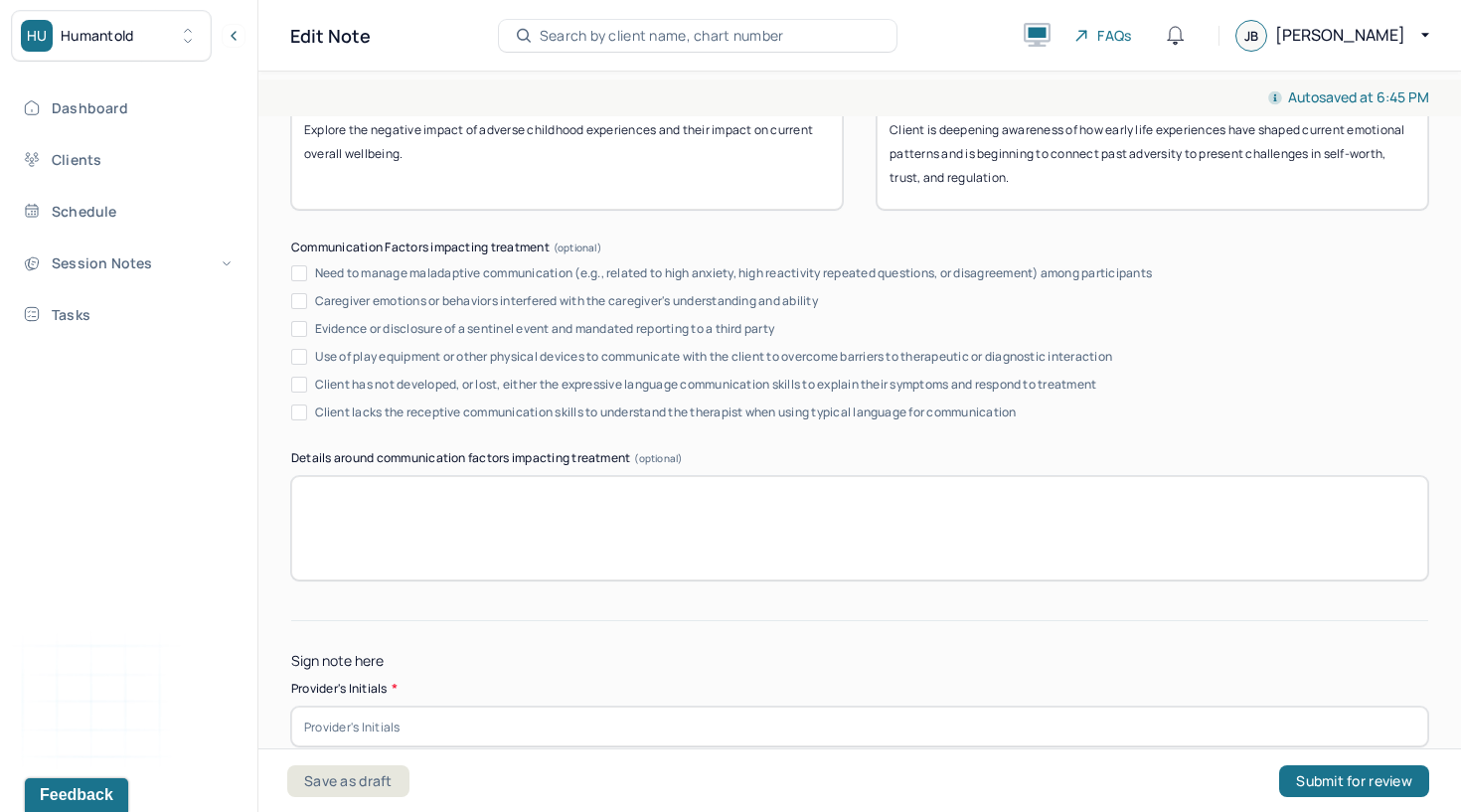 scroll, scrollTop: 3782, scrollLeft: 0, axis: vertical 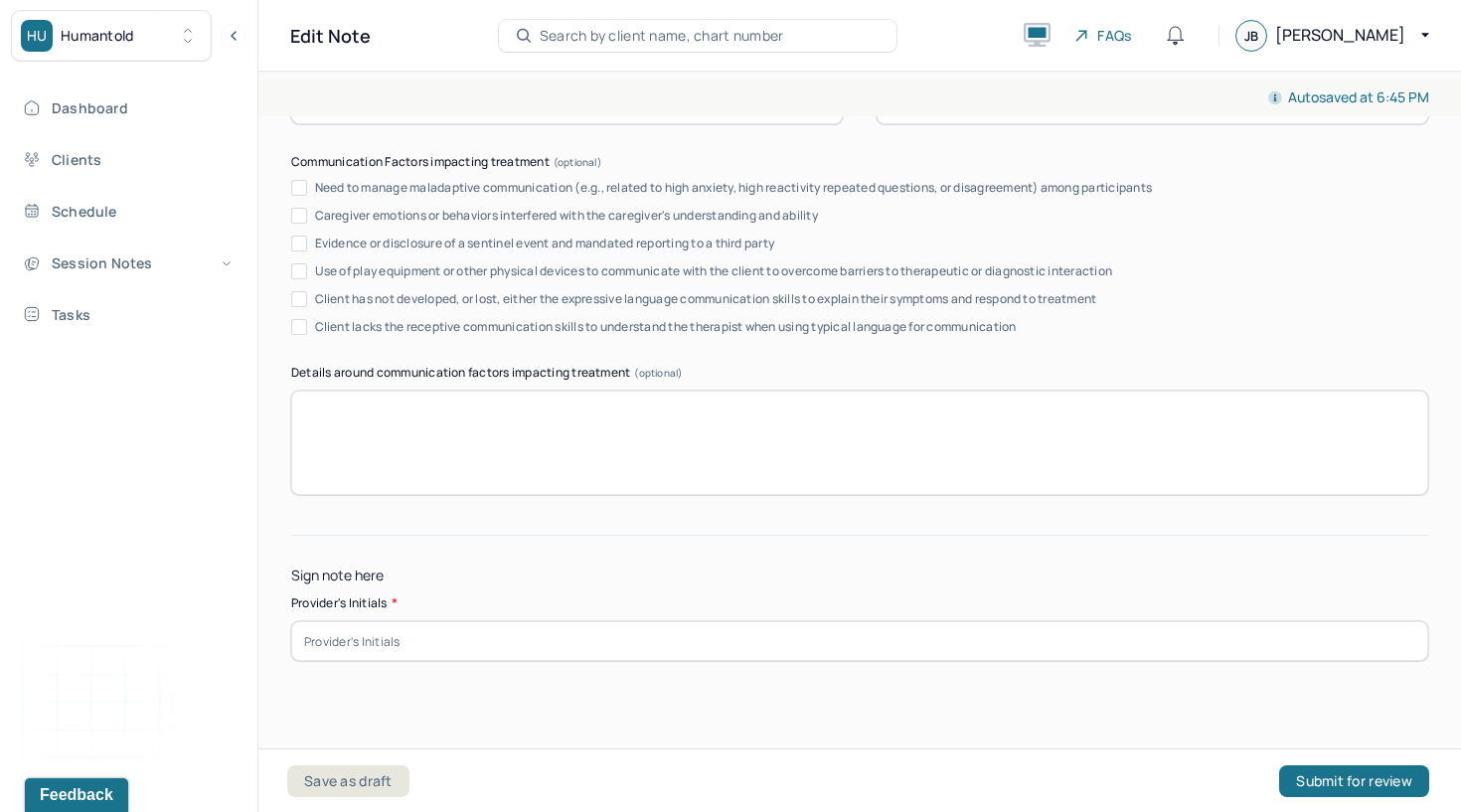 type on "Client is deepening awareness of how early life experiences have shaped current emotional patterns and is beginning to connect past adversity to present challenges in self-worth, trust, and regulation." 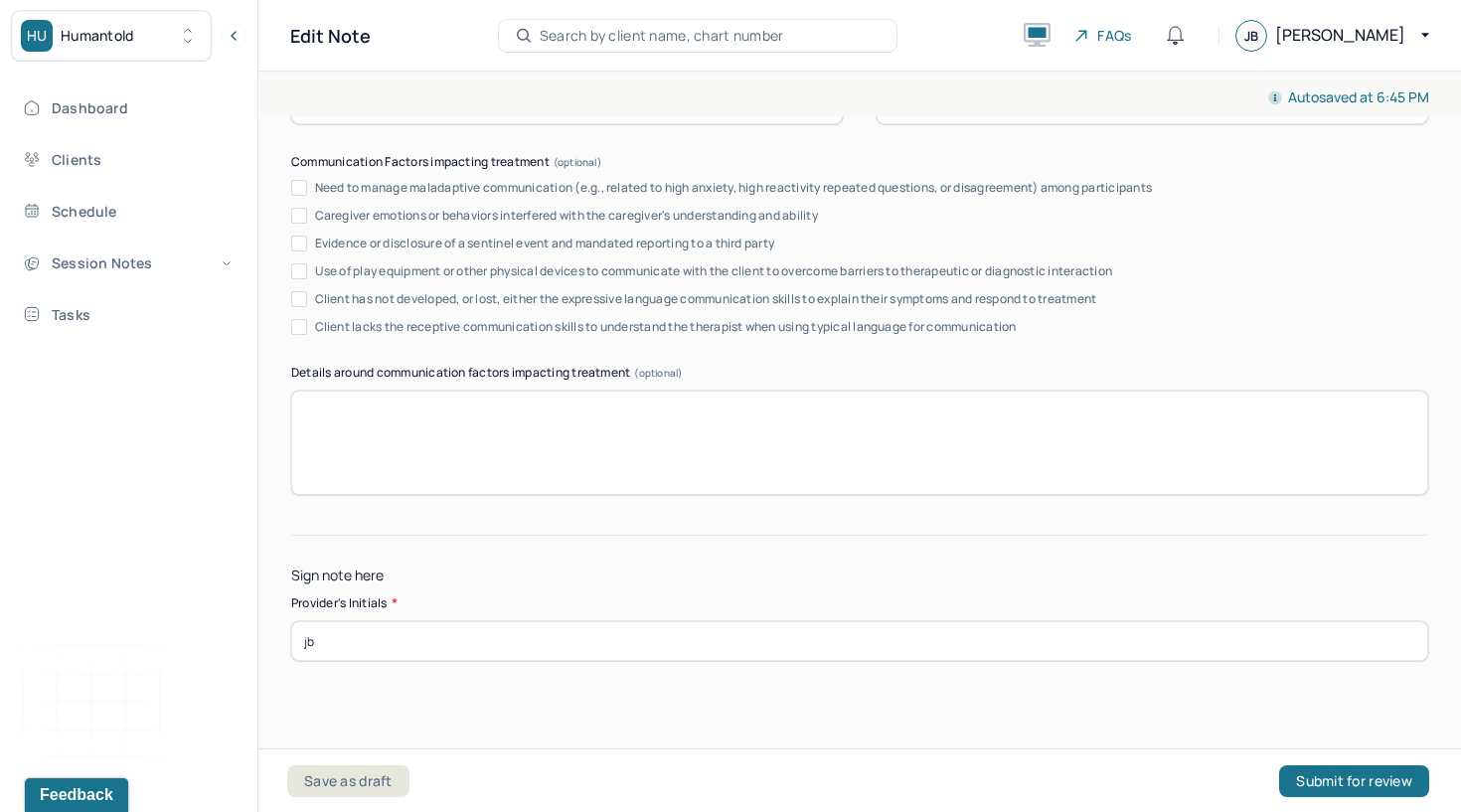 type on "jb" 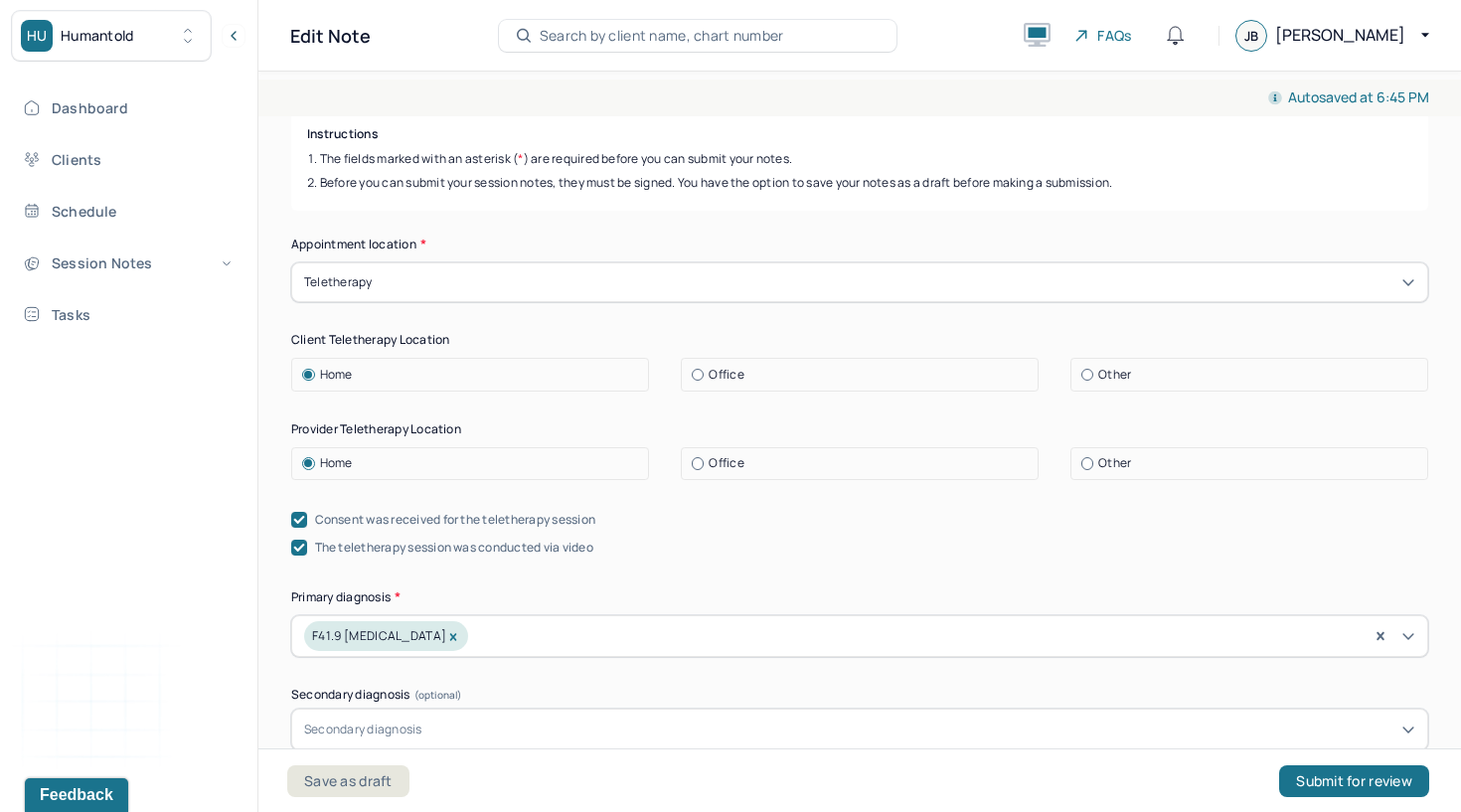 scroll, scrollTop: 137, scrollLeft: 0, axis: vertical 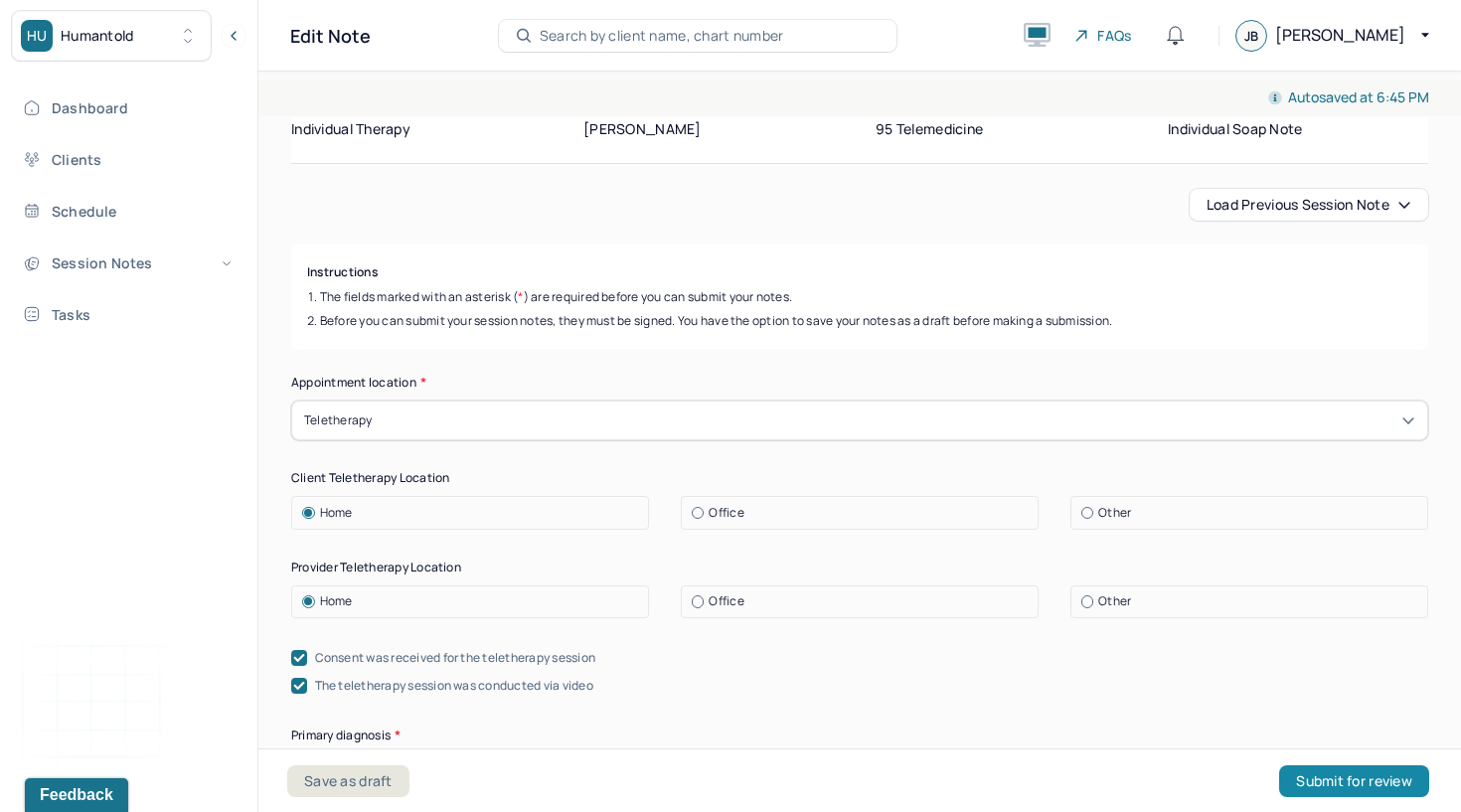 click on "Submit for review" at bounding box center (1354, 781) 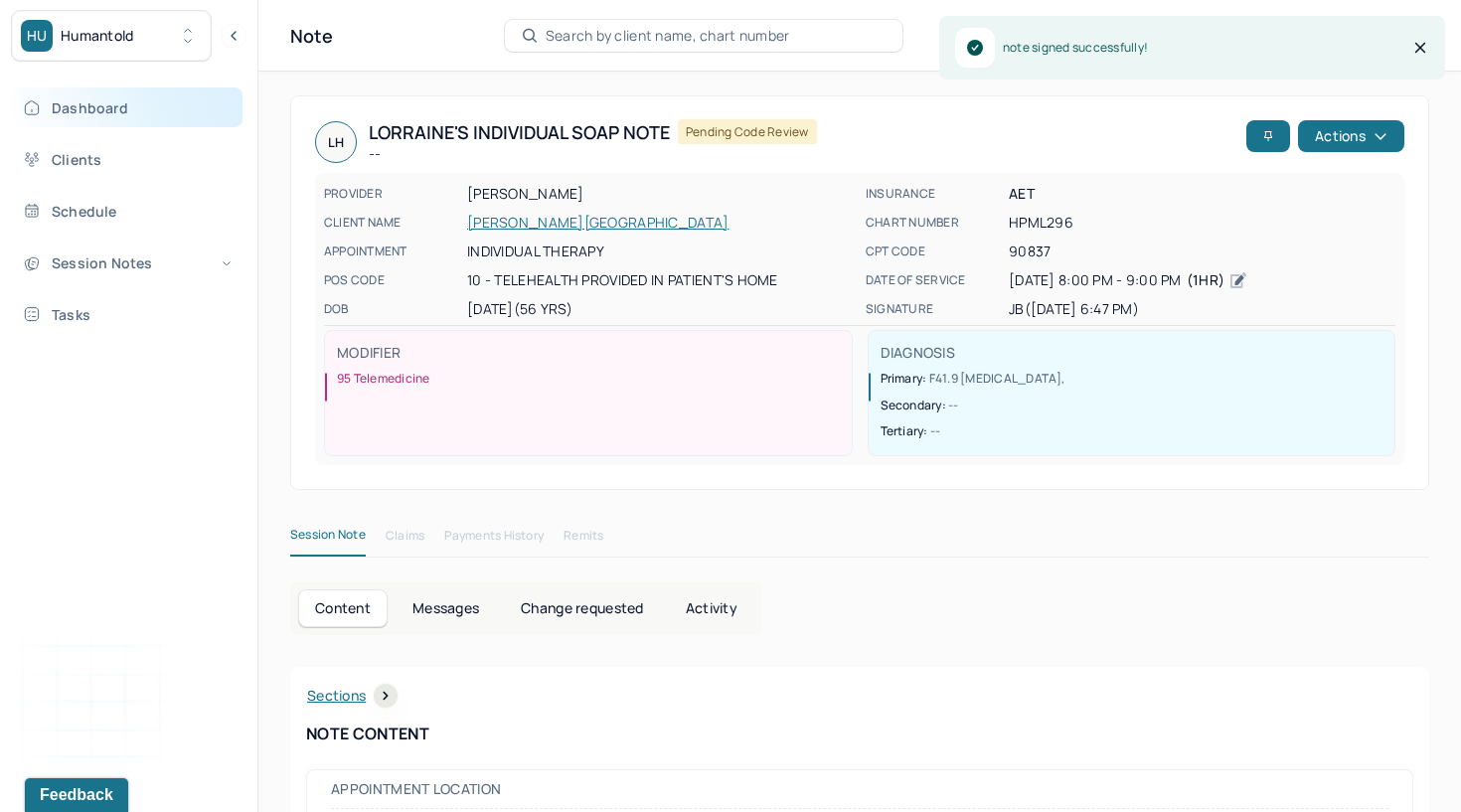 click on "Dashboard" at bounding box center (127, 107) 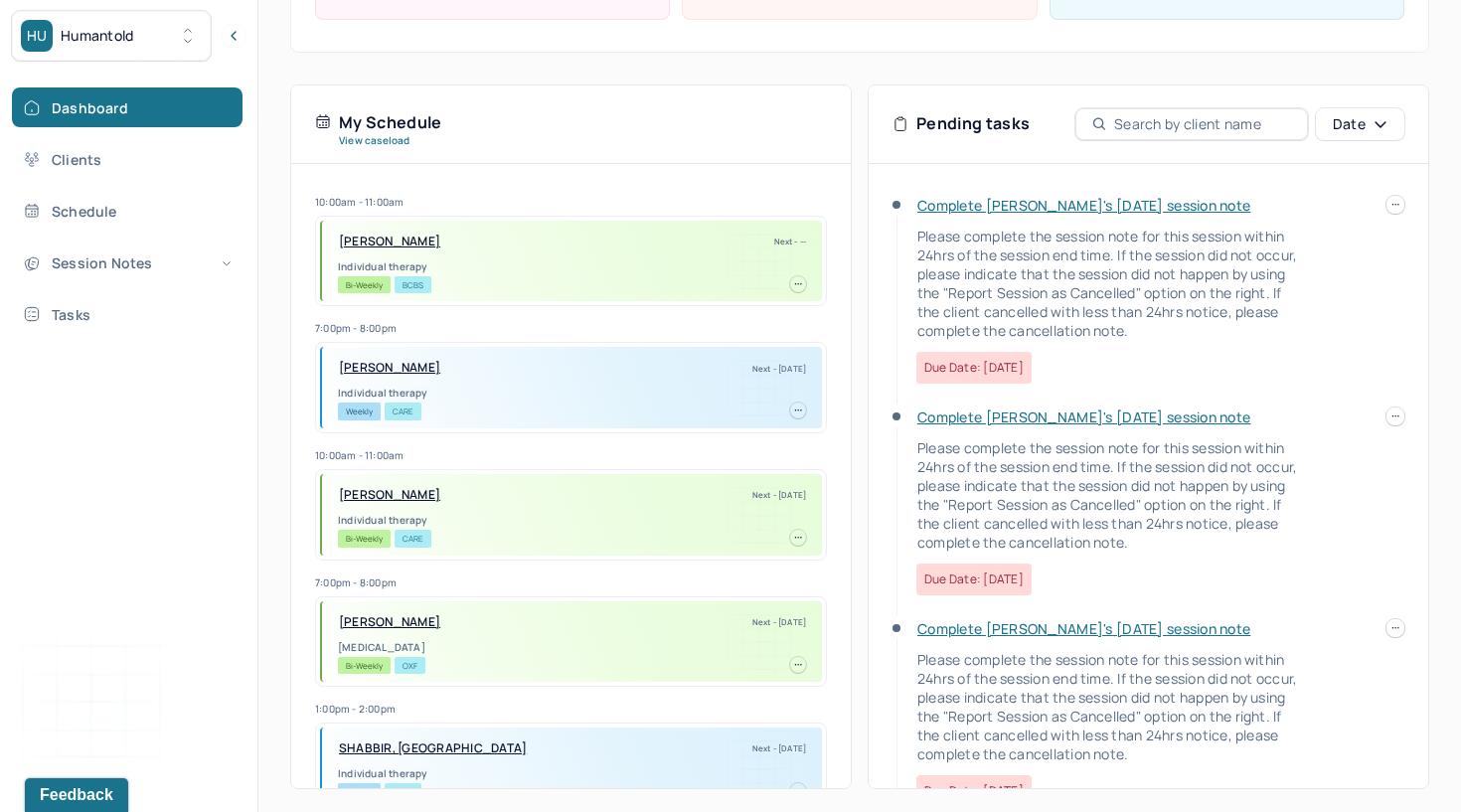 scroll, scrollTop: 345, scrollLeft: 0, axis: vertical 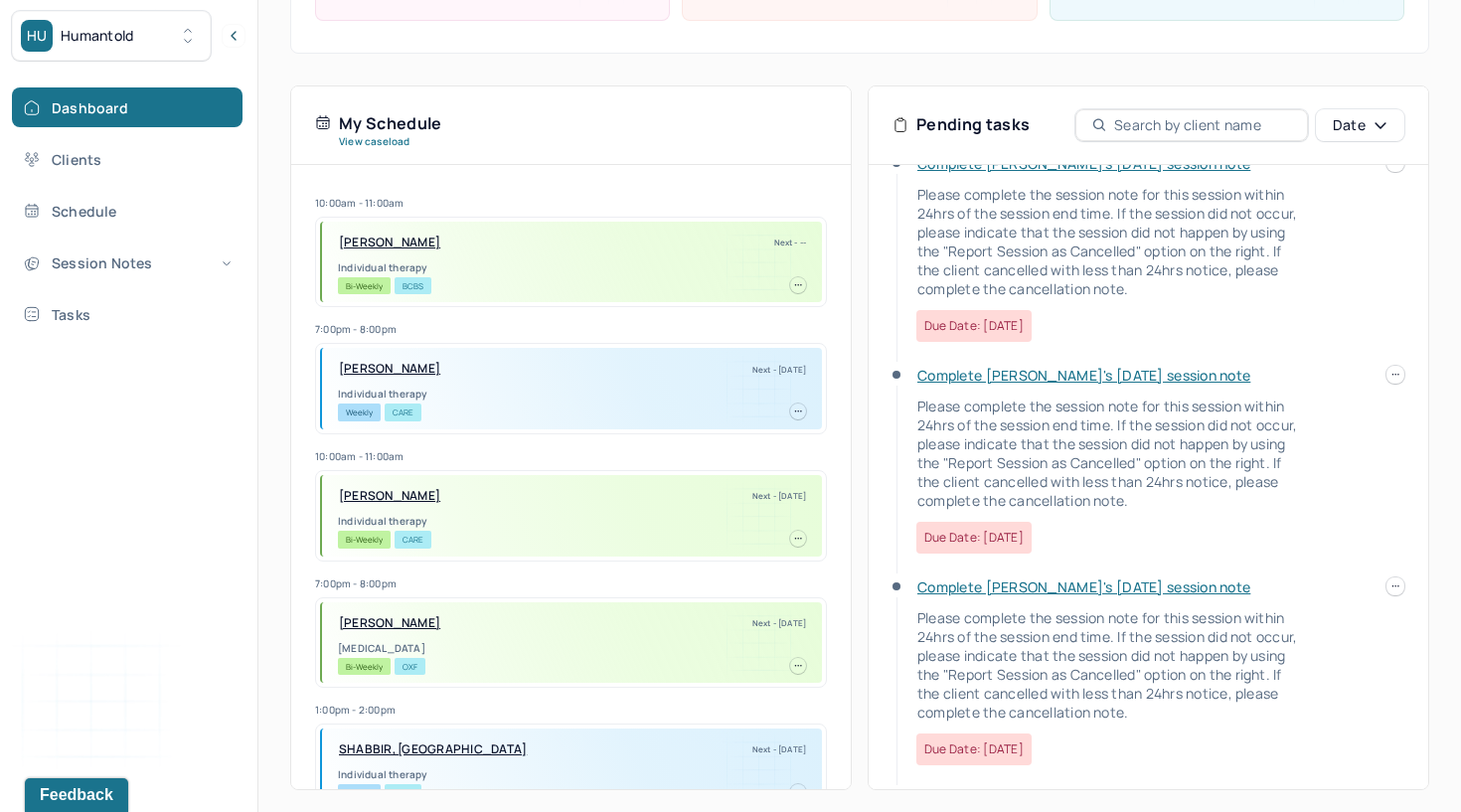 click on "HU Humantold       Dashboard Clients Schedule Session Notes Tasks JB Jennifer   Batelic provider   Logout   Search by client name, chart number     FAQs     JB Jennifer Let’s get you started 🚀 You can manage your caseload and availability here   this week   SESSIONS SCHEDULED 15 COMPLETED NOTES 8 LATE NOTES 0 My Schedule View caseload 10:00am - 11:00am   SCHUR, DOUGLAS   Next - -- Individual therapy Bi-Weekly BCBS     7:00pm - 8:00pm   HARRIS, LISA   Next - 07/09/2025 Individual therapy Weekly CARE     10:00am - 11:00am   MAYNARD, RUTH   Next - 07/10/2025 Individual therapy Bi-Weekly CARE     7:00pm - 8:00pm   LENEHAN, TARA   Next - 07/10/2025 Family therapy Bi-Weekly OXF     1:00pm - 2:00pm   SHABBIR, SAIQA   Next - 07/10/2025 Individual therapy Weekly CARE     9:00am - 10:00am   VARGHESE, LINTA   Next - 07/10/2025 Individual therapy Weekly UHC     9:00am - 10:00am   MAYERHOFF, ABBY   Next - 07/11/2025 Individual therapy Weekly CARE     8:00am - 9:00am   DU, TASHIEKA   Weekly CARE" at bounding box center [730, 235] 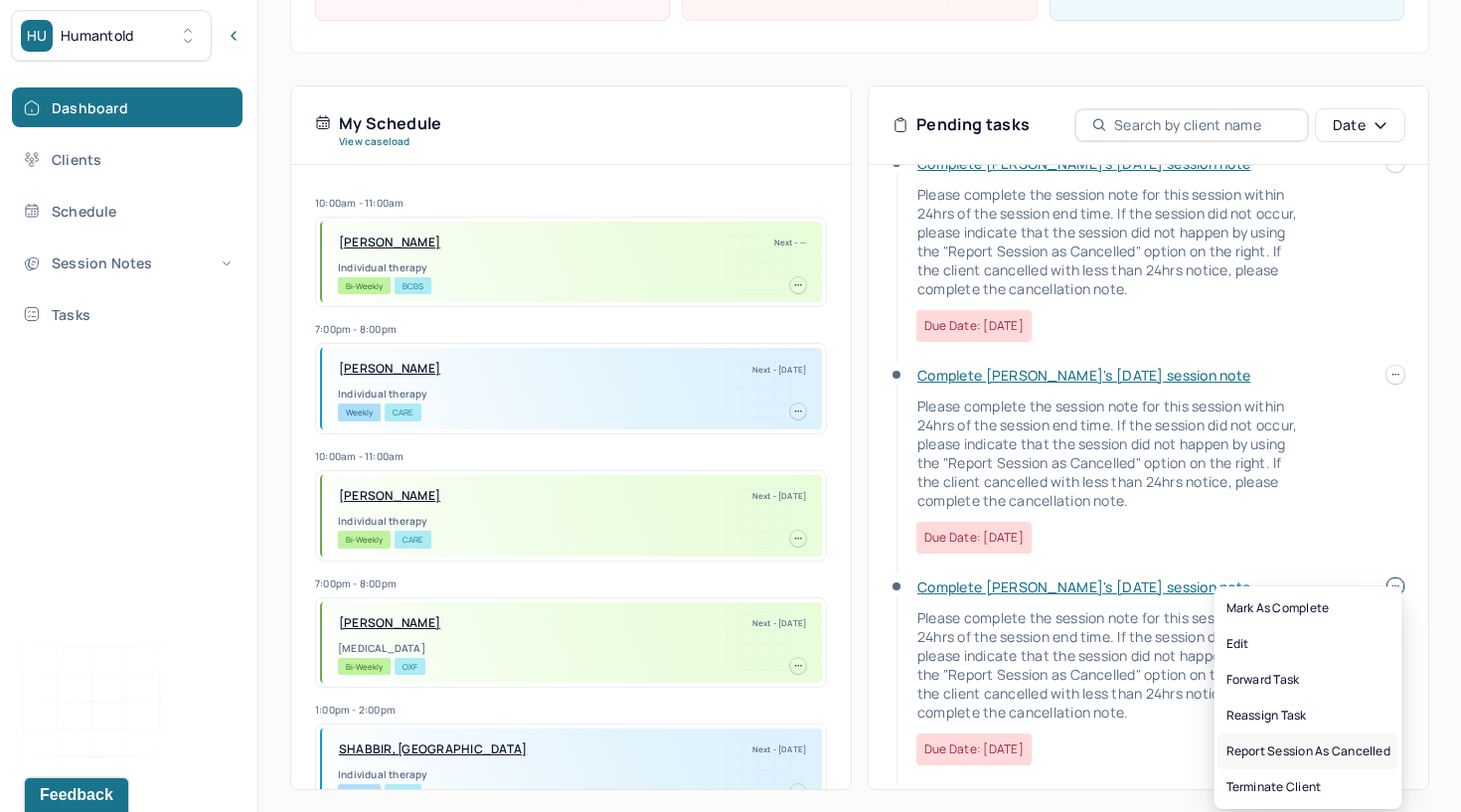 click on "Report session as cancelled" at bounding box center [1308, 751] 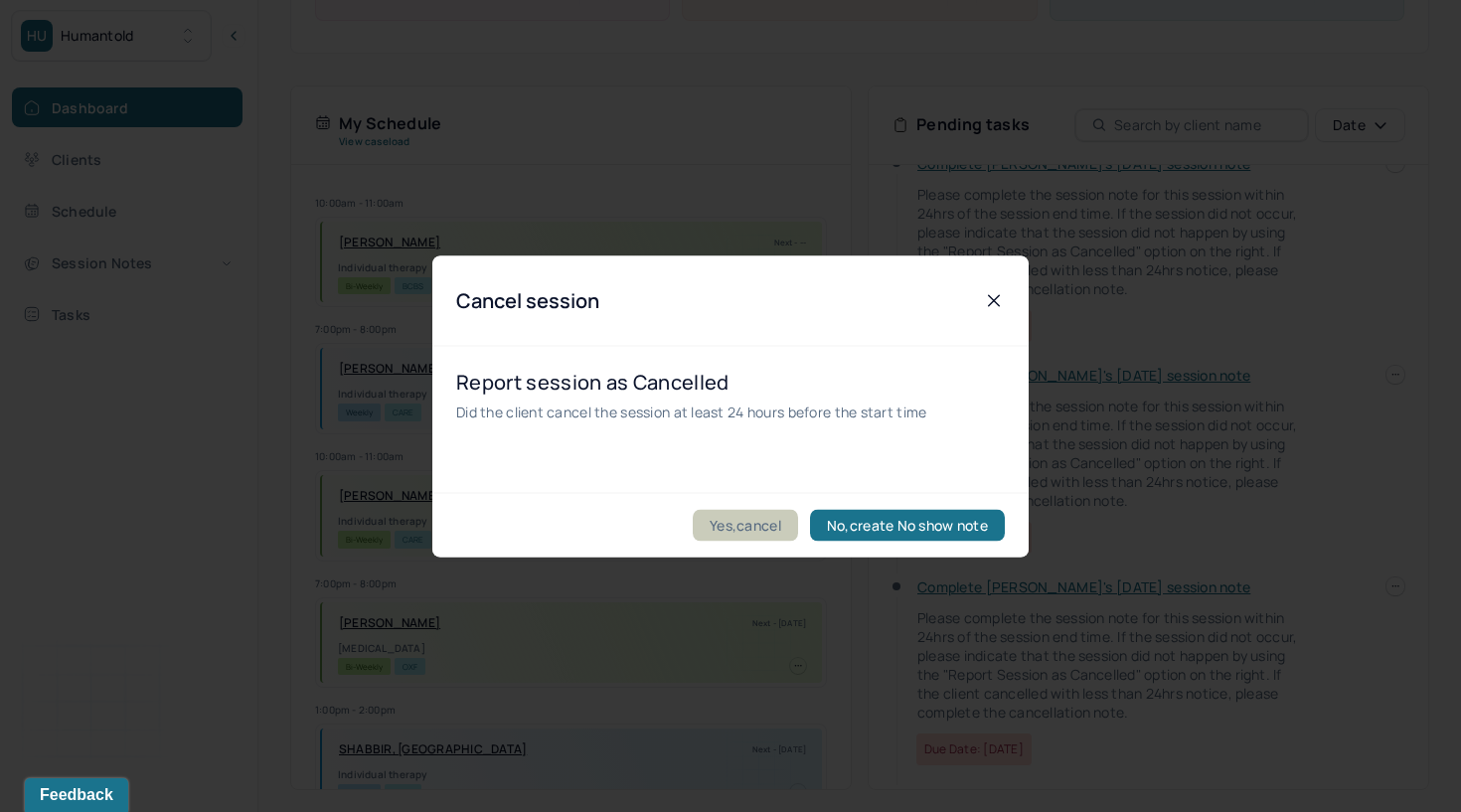 click on "Yes,cancel" at bounding box center [745, 525] 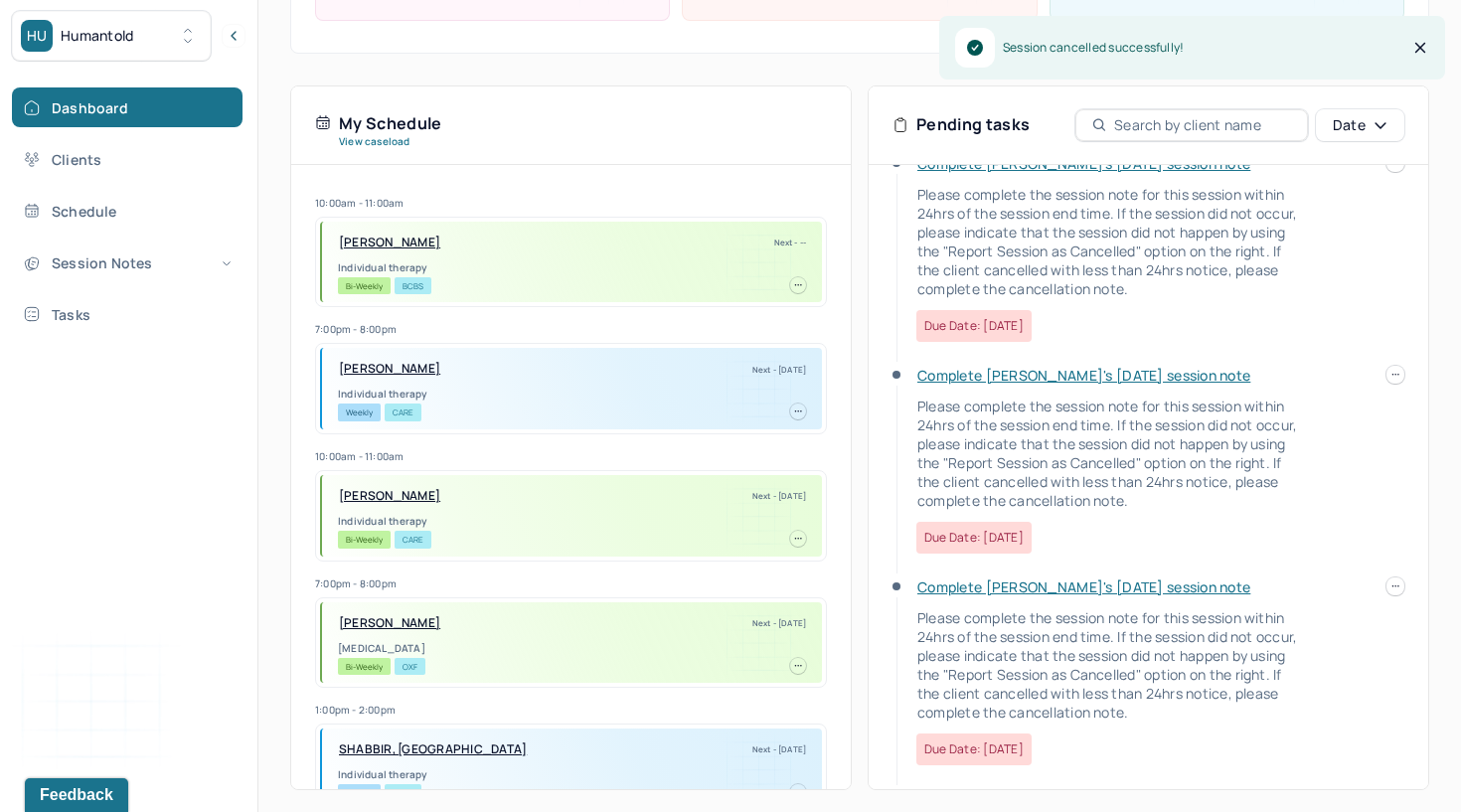 scroll, scrollTop: 678, scrollLeft: 0, axis: vertical 